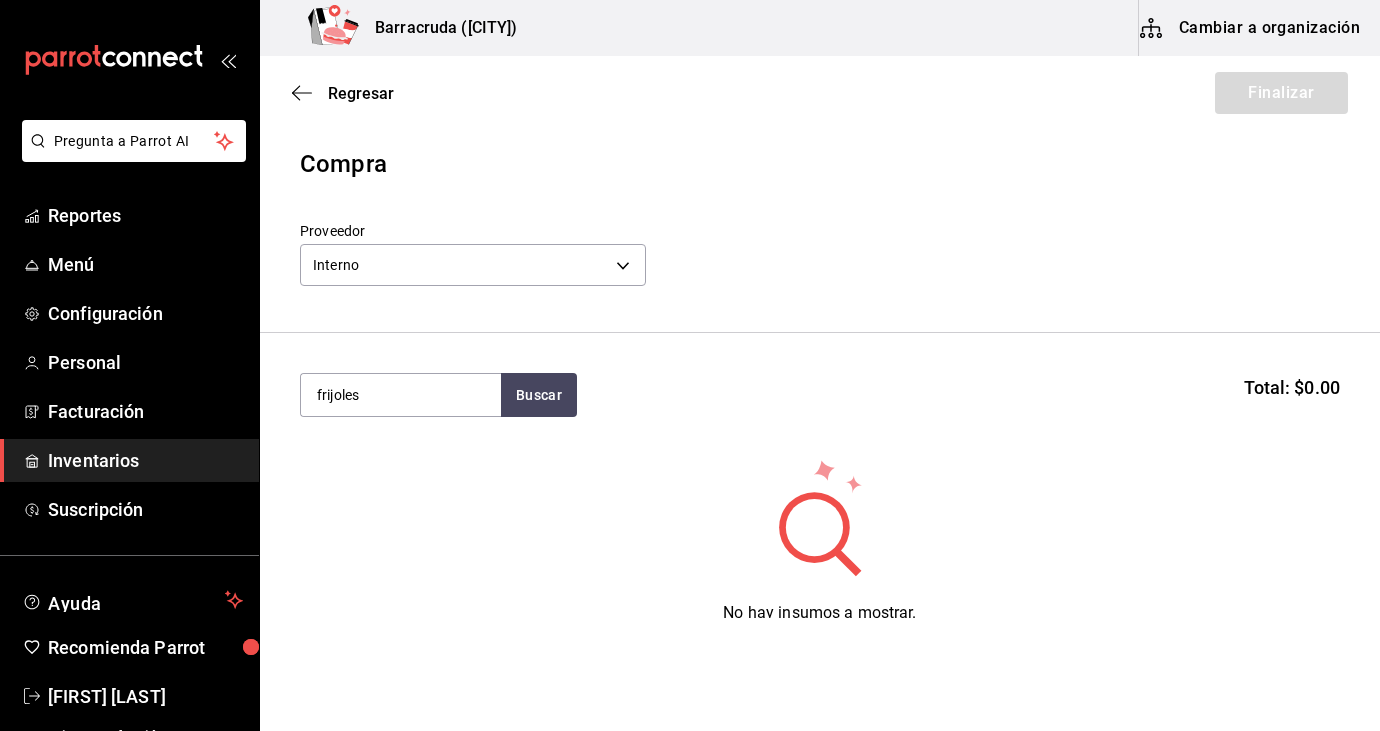 scroll, scrollTop: 0, scrollLeft: 0, axis: both 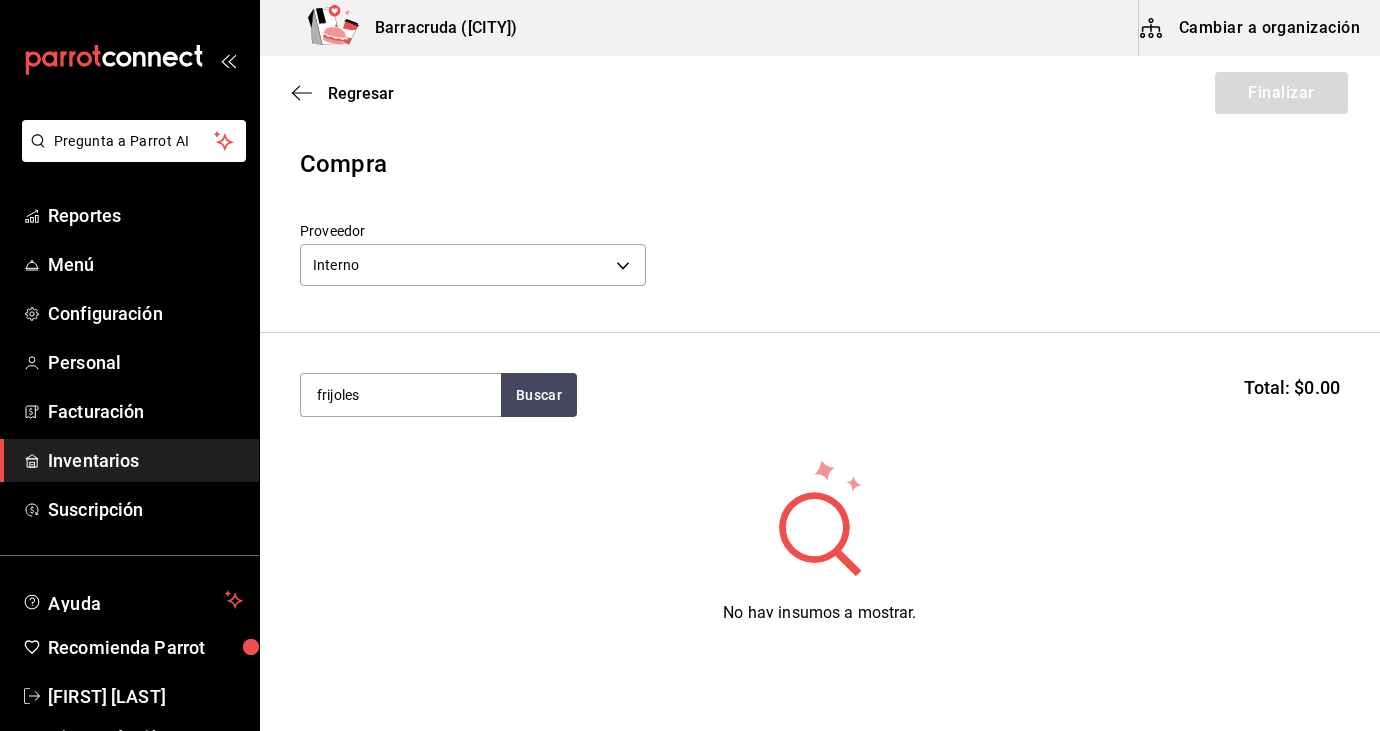 click on "Inventarios" at bounding box center [145, 460] 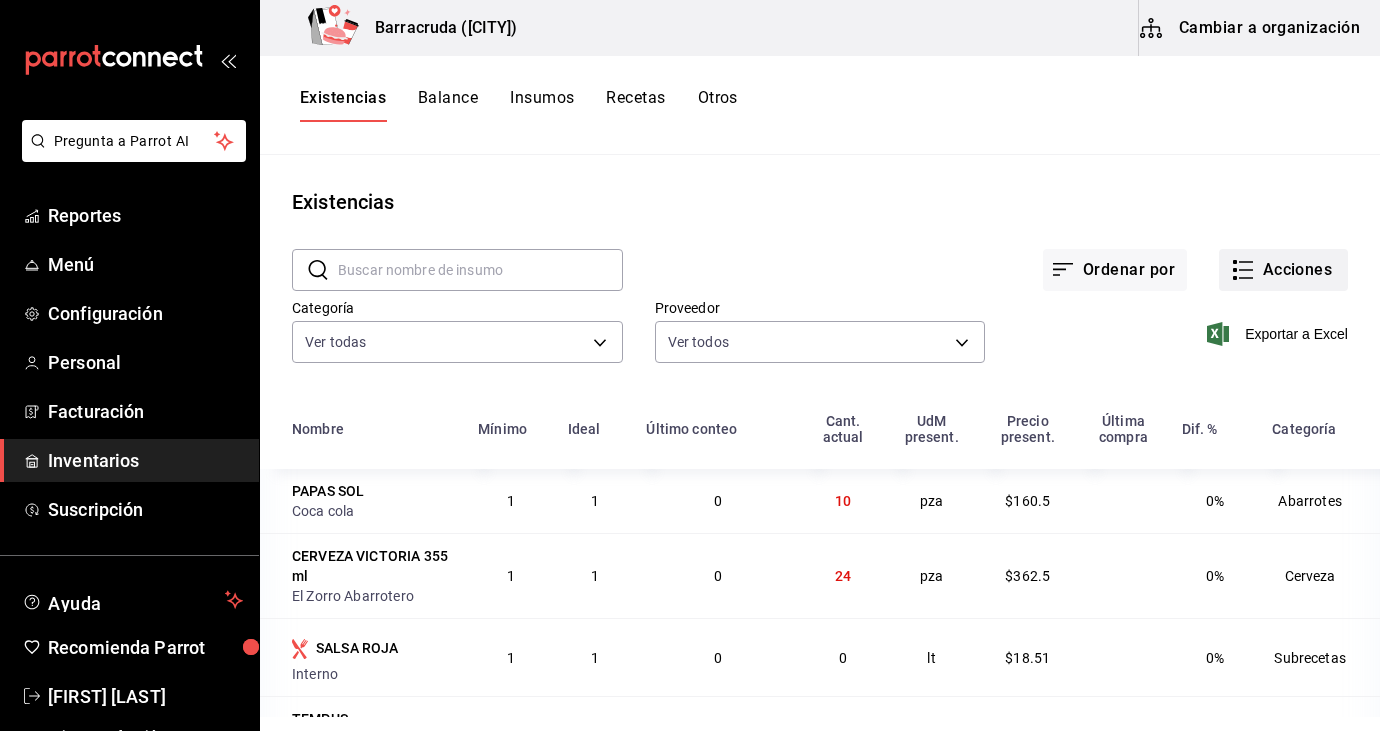 click on "Acciones" at bounding box center [1283, 270] 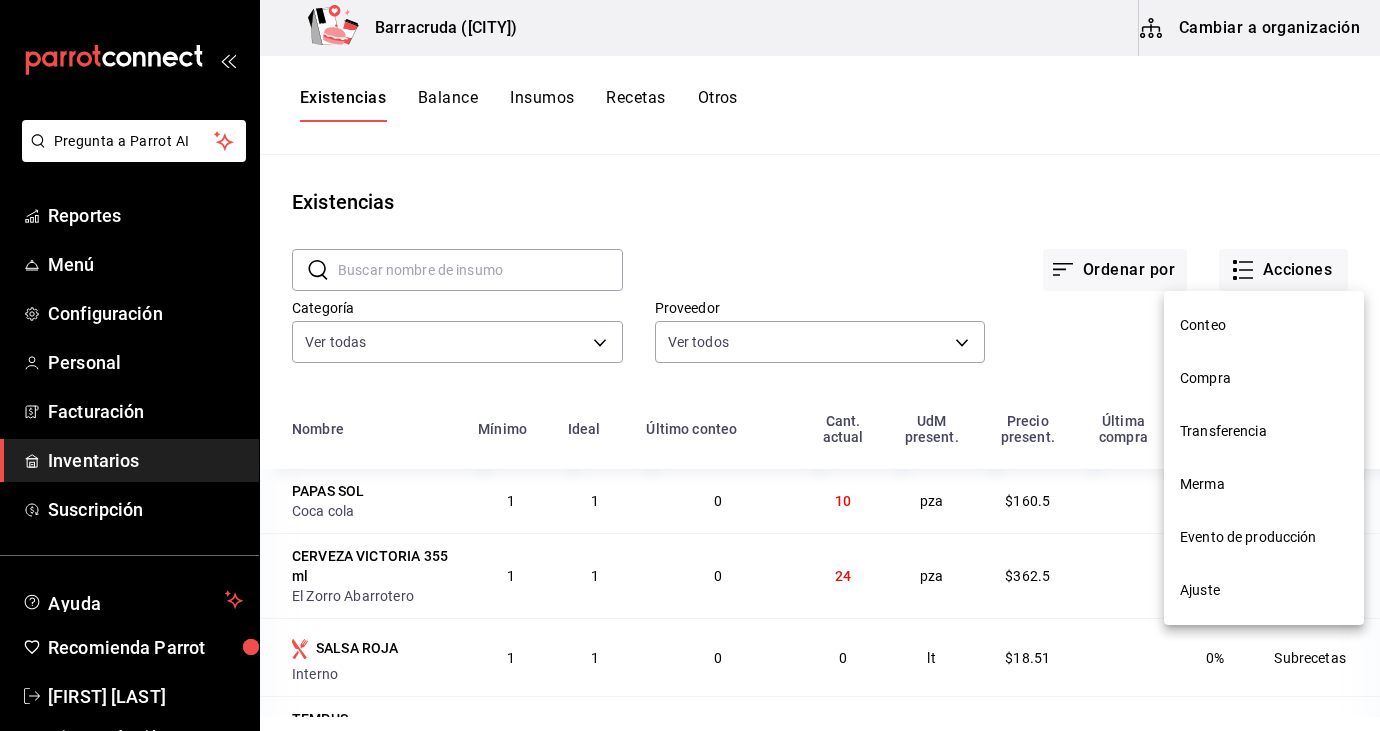 click on "Compra" at bounding box center (1264, 378) 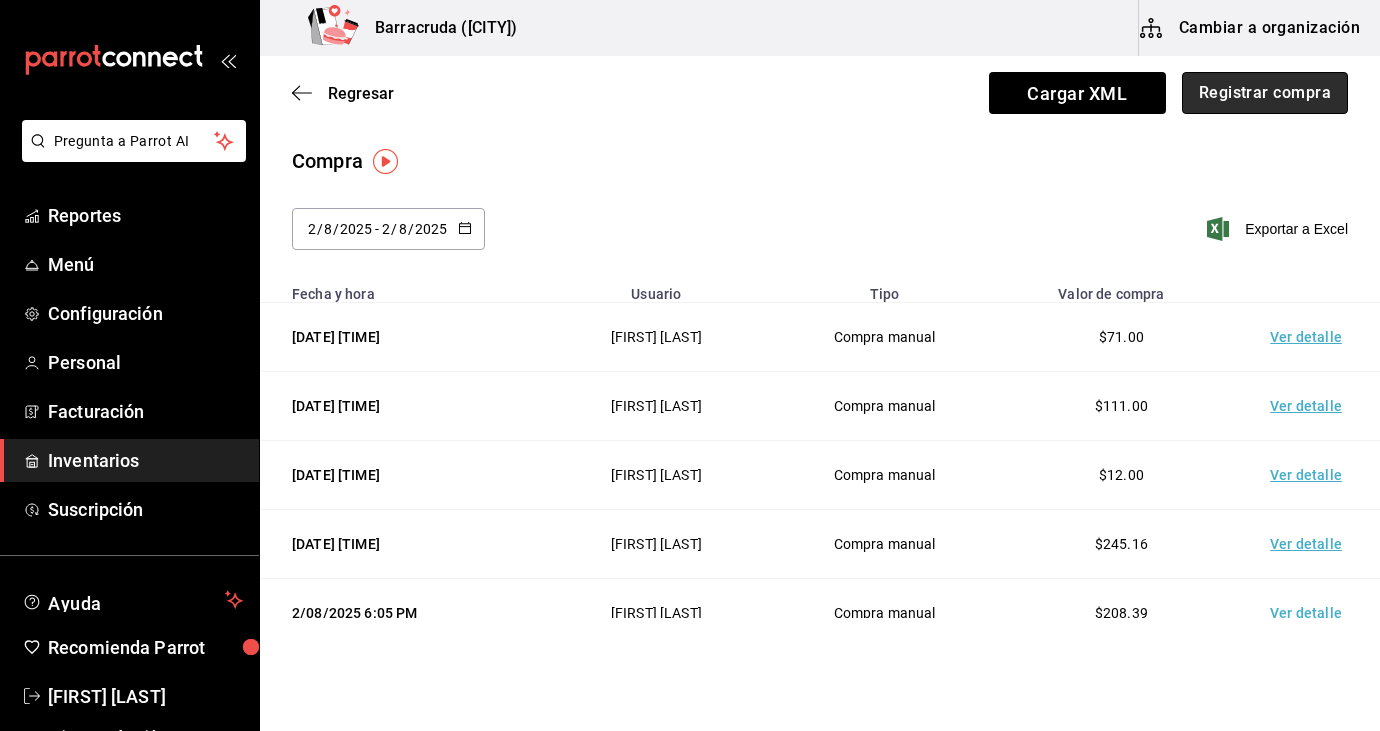 click on "Registrar compra" at bounding box center (1265, 93) 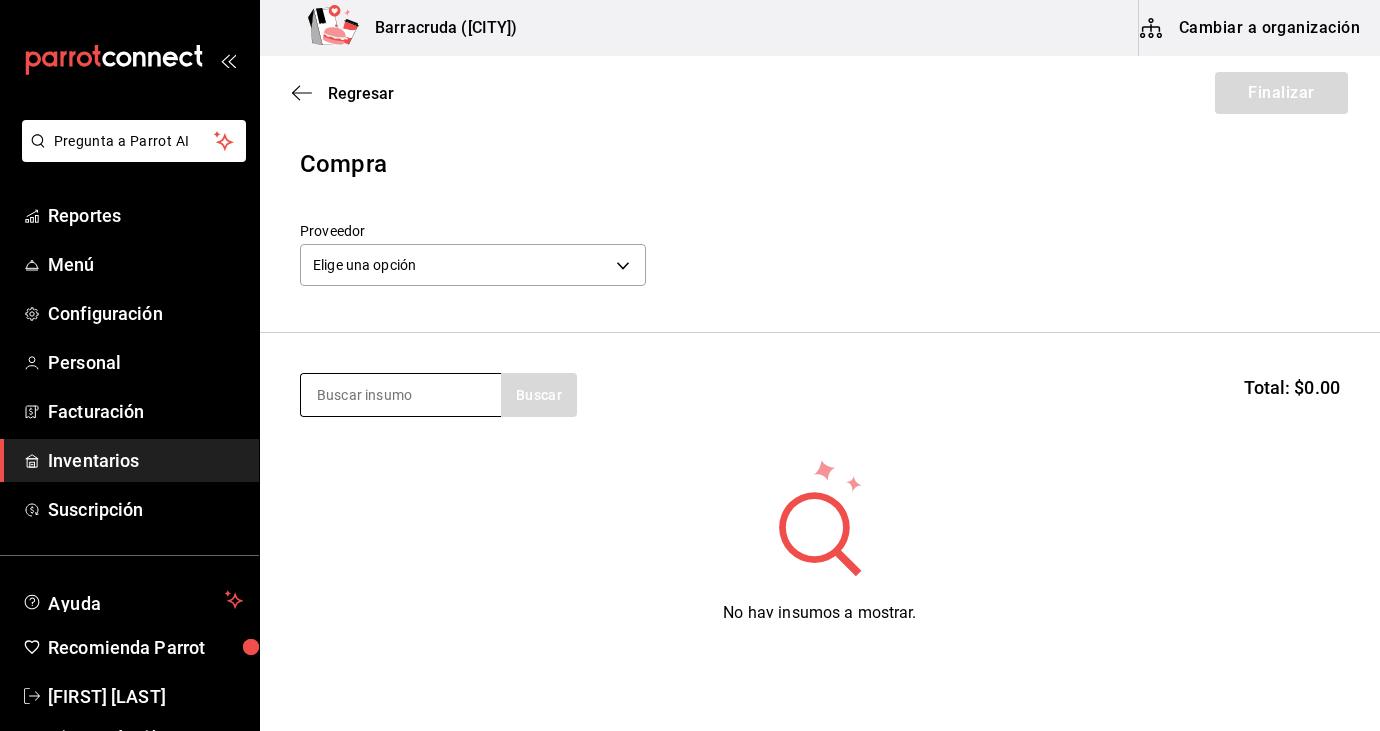 click at bounding box center (401, 395) 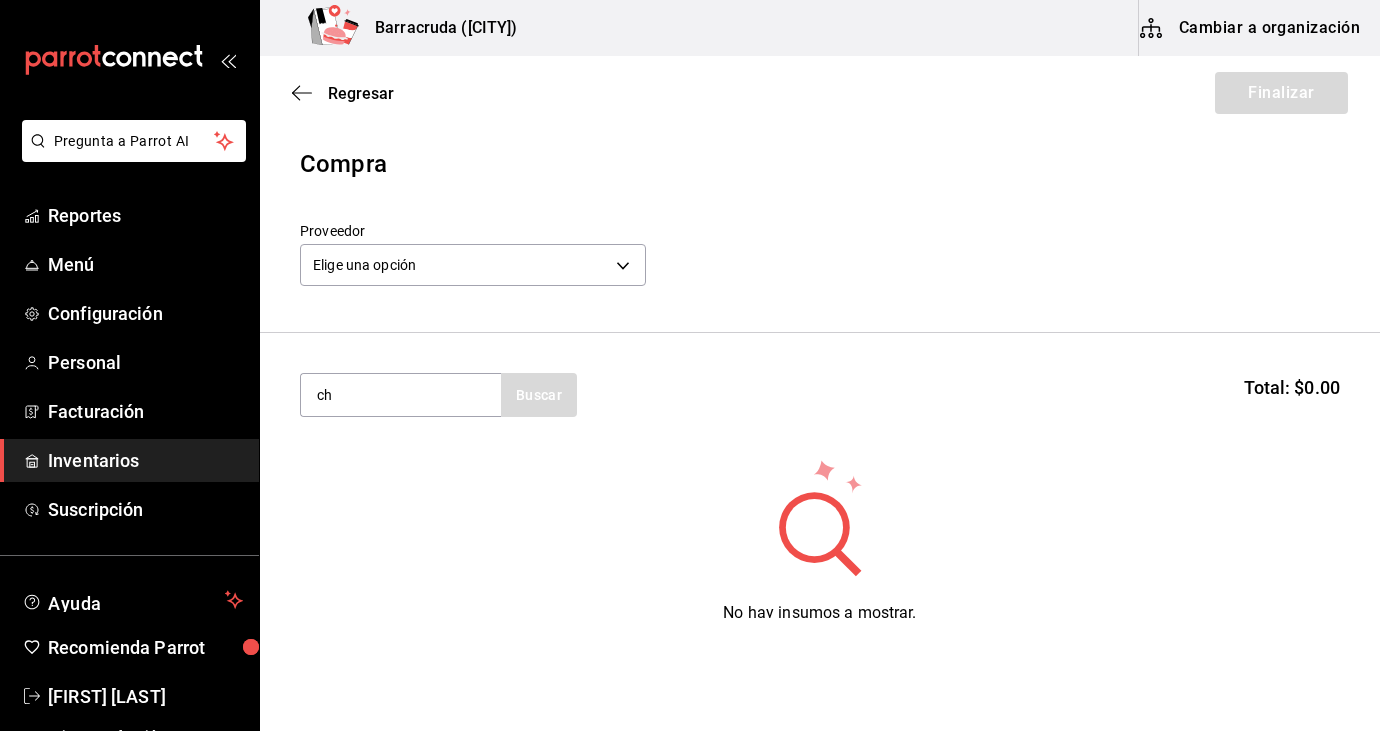 type on "c" 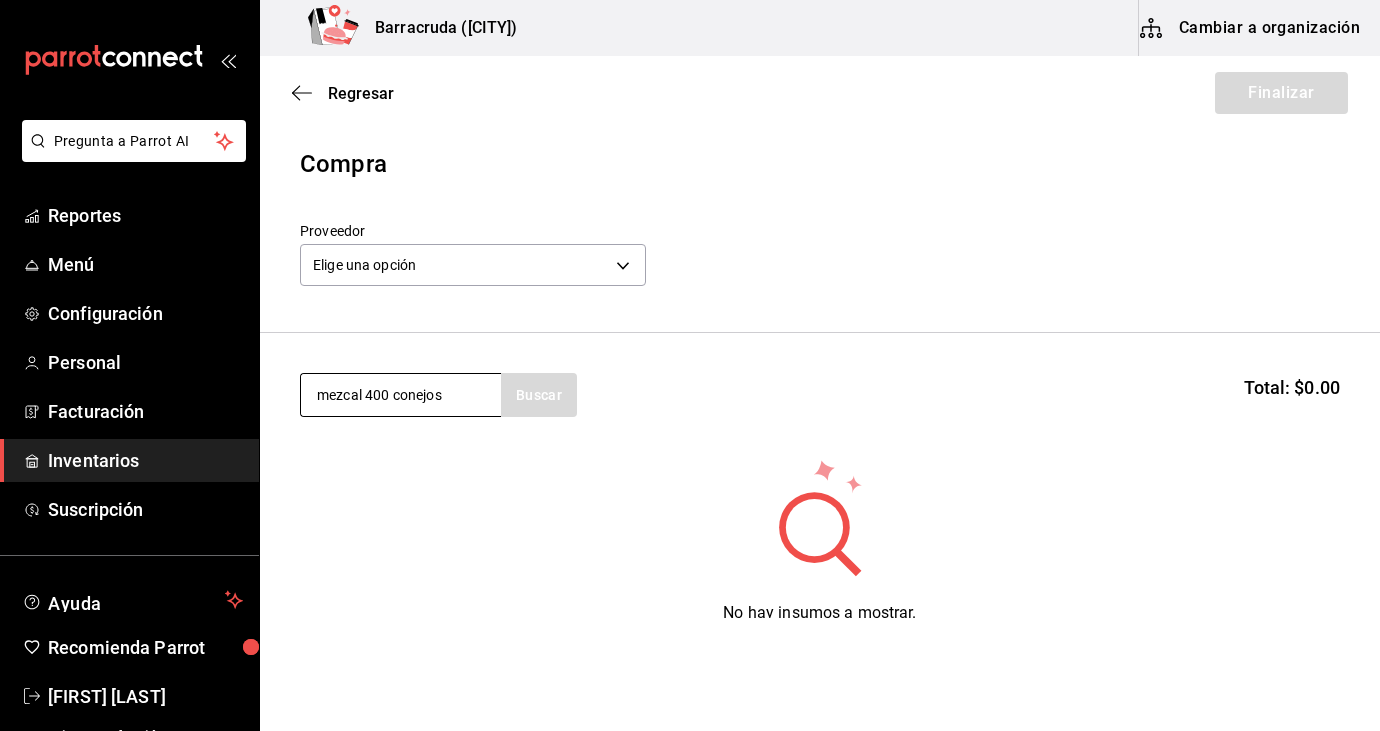 type on "mezcal 400 conejos" 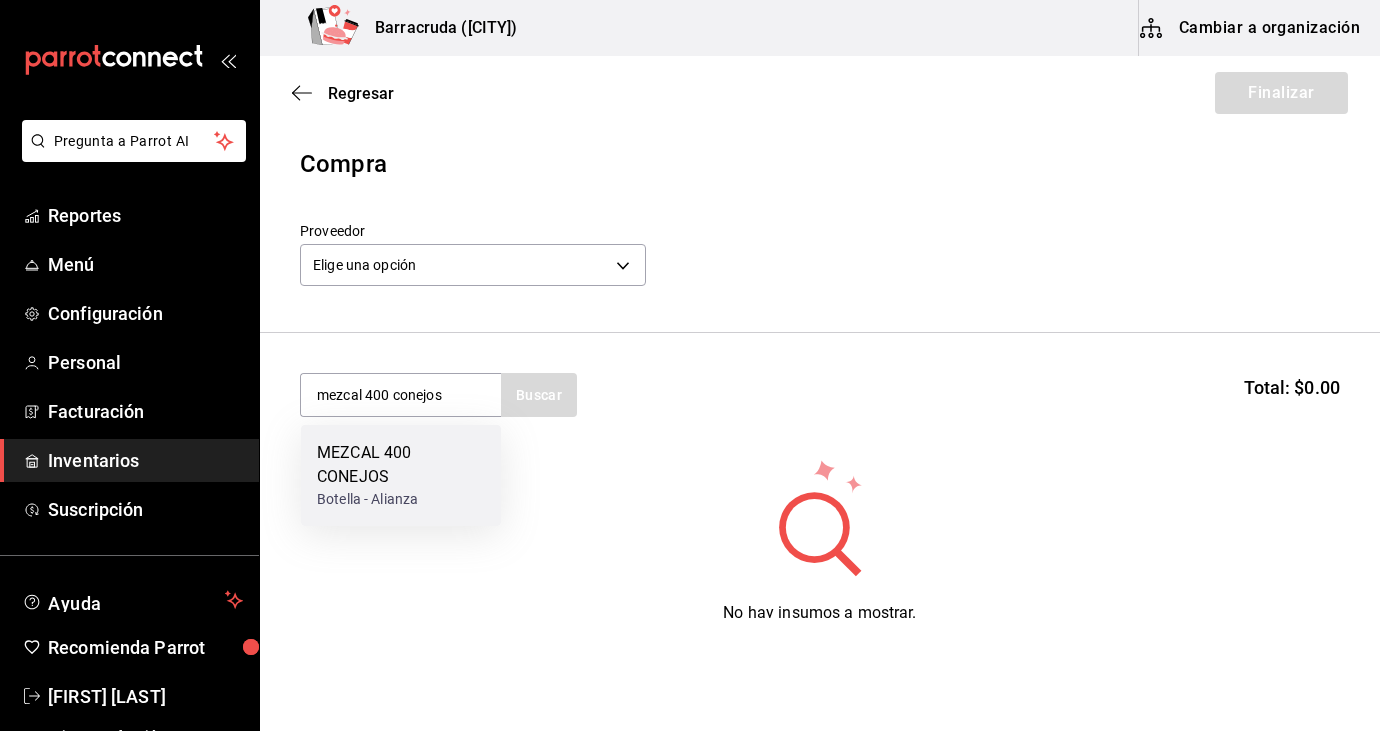 click on "Botella - Alianza" at bounding box center (401, 499) 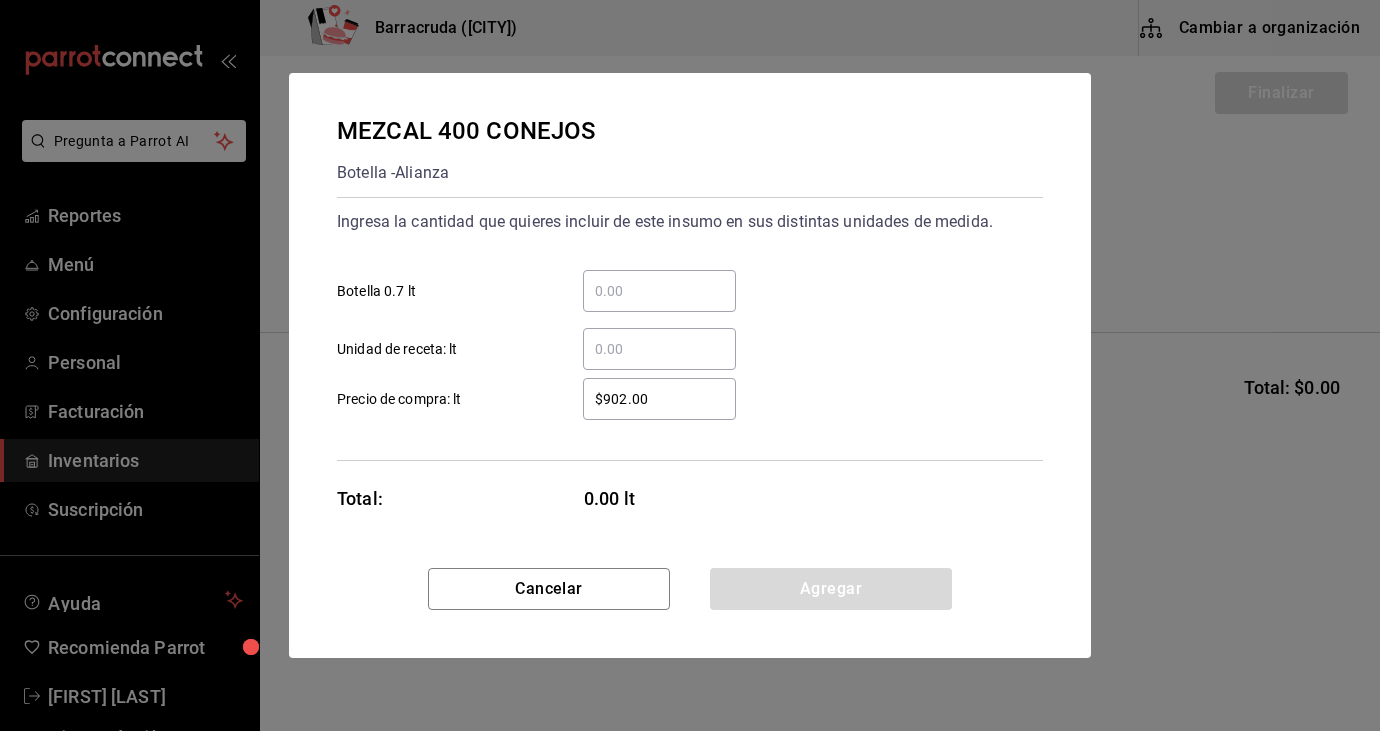 click on "​ Botella 0.7 lt" at bounding box center (659, 291) 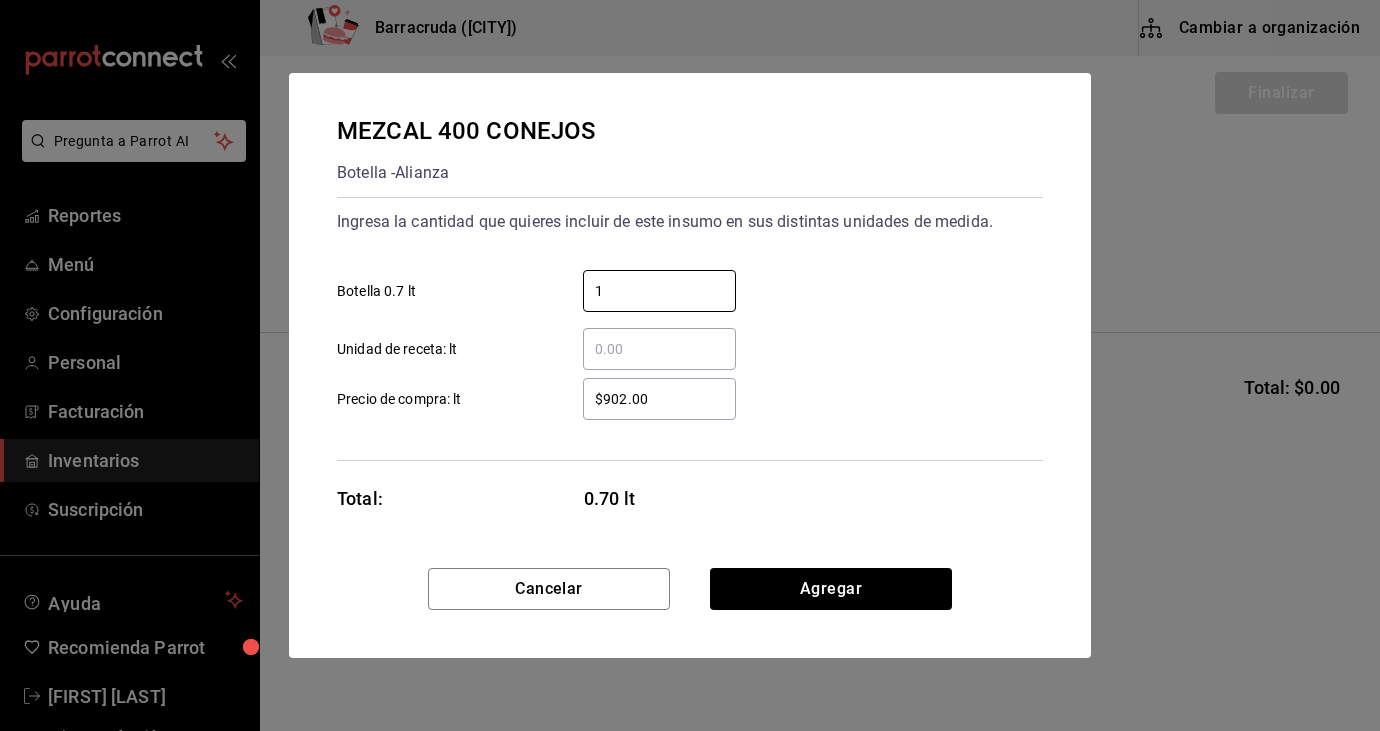 type on "1" 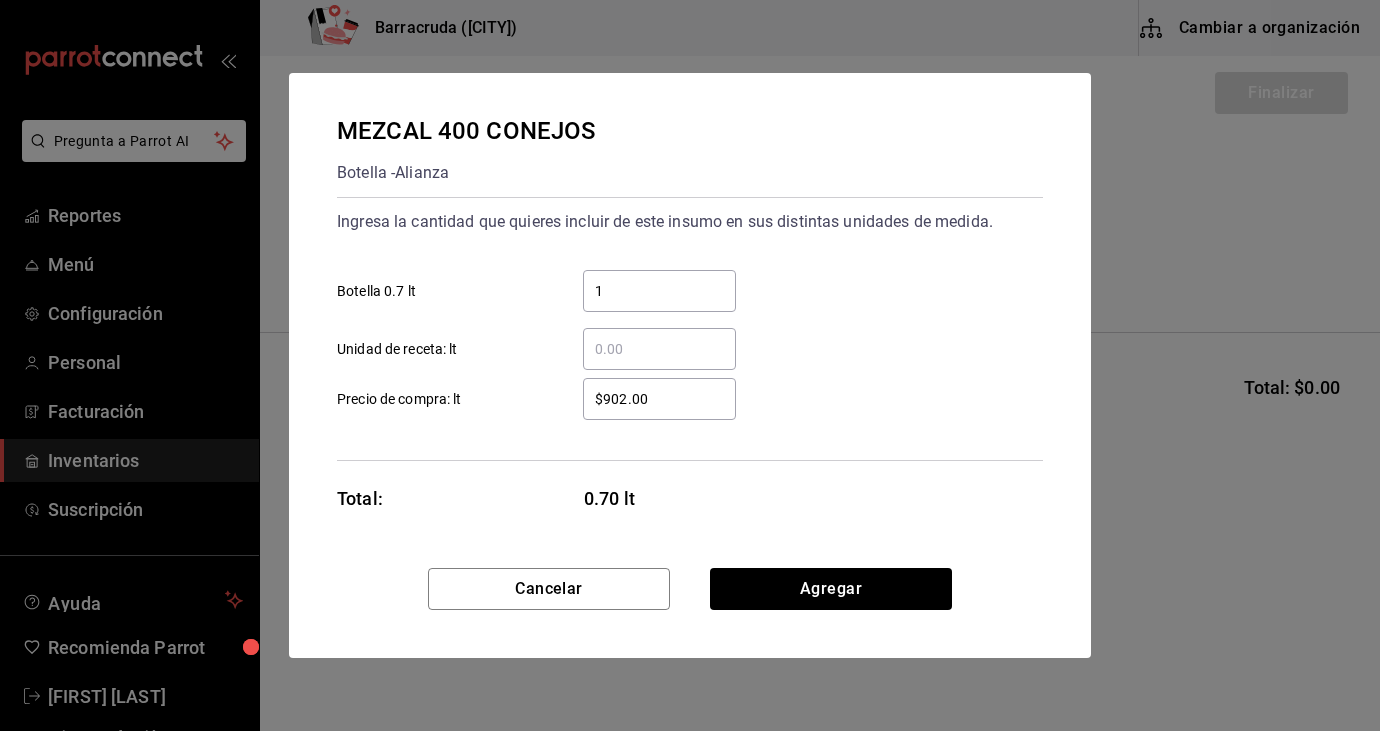 click on "$902.00" at bounding box center [659, 399] 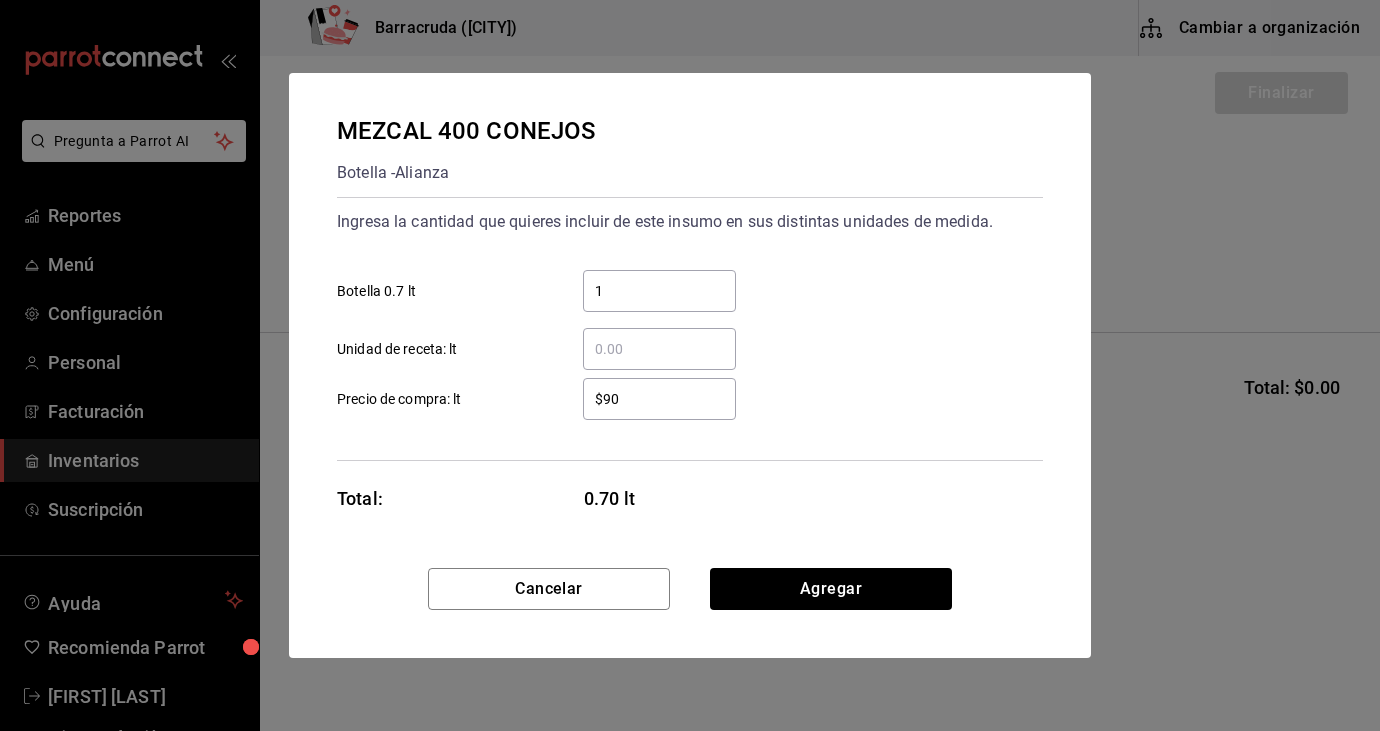 type on "$9" 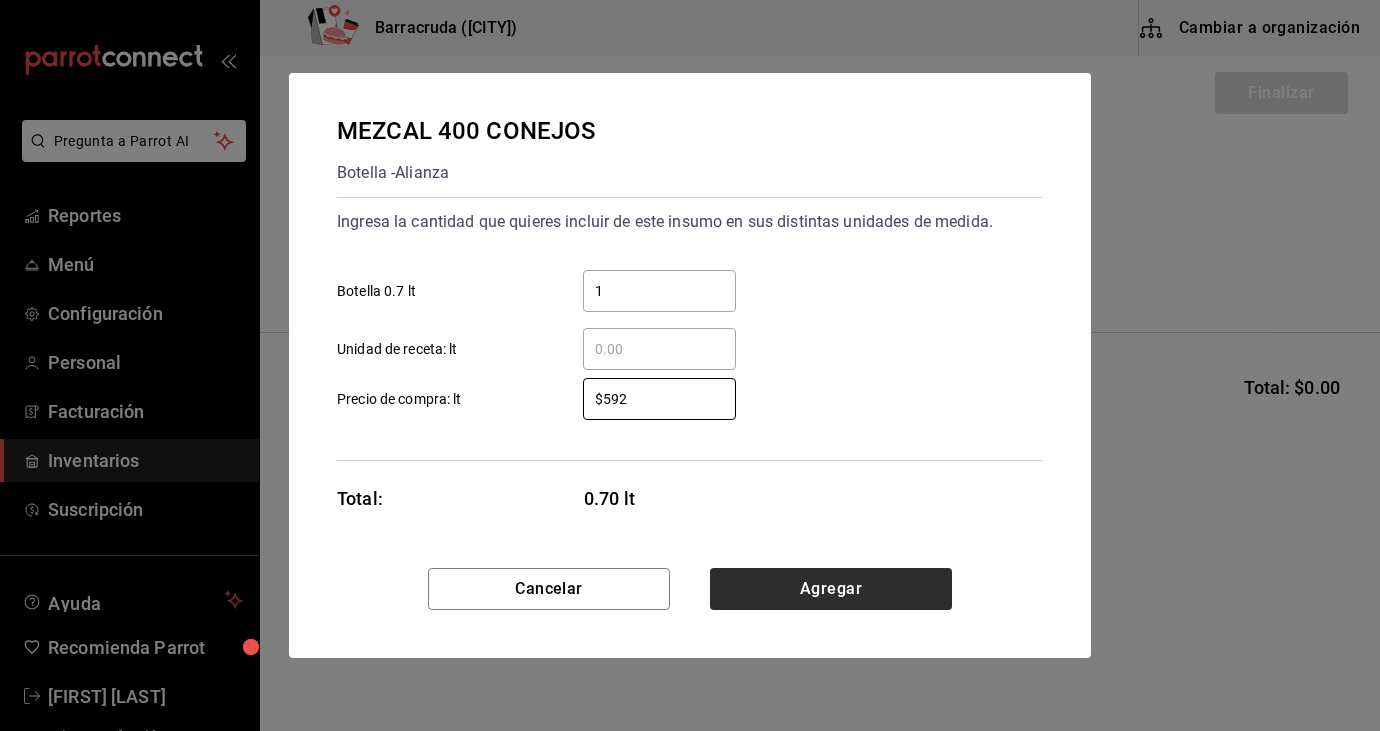 type on "$592" 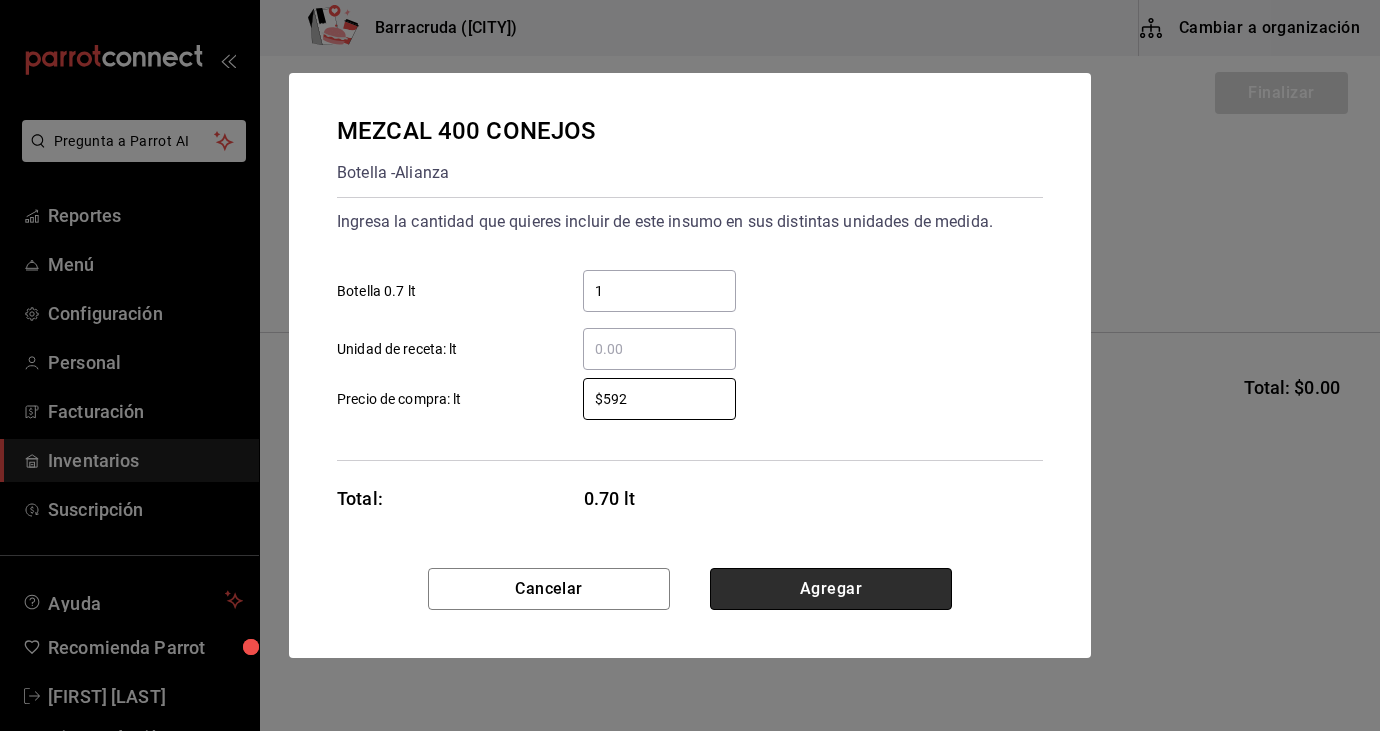 click on "Agregar" at bounding box center [831, 589] 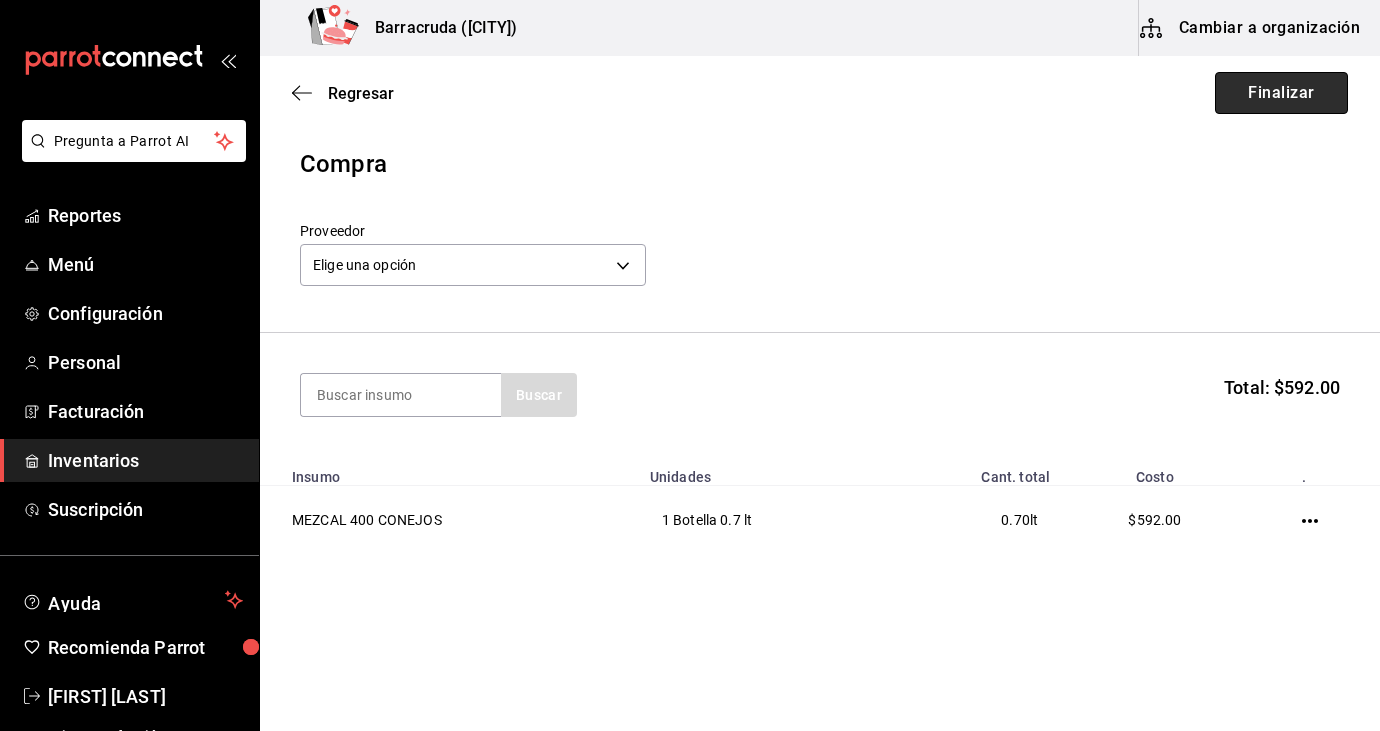 click on "Finalizar" at bounding box center (1281, 93) 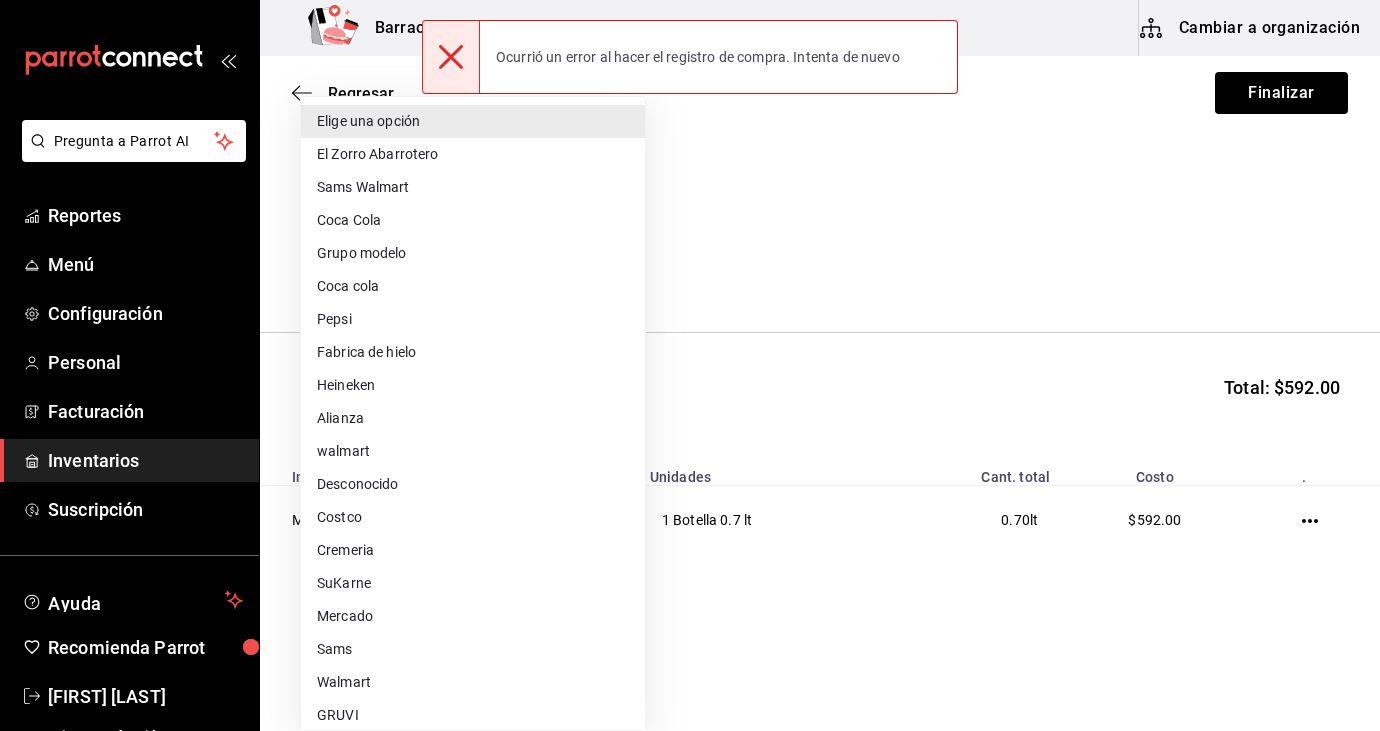 click on "Ocurrió un error al hacer el registro de compra. Intenta de nuevo GANA 1 MES GRATIS EN TU SUSCRIPCIÓN AQUÍ ¿Recuerdas cómo empezó tu restaurante?
Hoy puedes ayudar a un colega a tener el mismo cambio que tú viviste.
Recomienda Parrot directamente desde tu Portal Administrador.
Es fácil y rápido.
🎁 Por cada restaurante que se una, ganas 1 mes gratis. Ver video tutorial Ir a video Pregunta a Parrot AI Reportes   Menú   Configuración   Personal   Facturación   Inventarios   Suscripción   Ayuda Recomienda Parrot   [FIRST] [LAST]   Sugerir nueva función   Editar Eliminar Visitar centro de ayuda Pepsi" at bounding box center (690, 309) 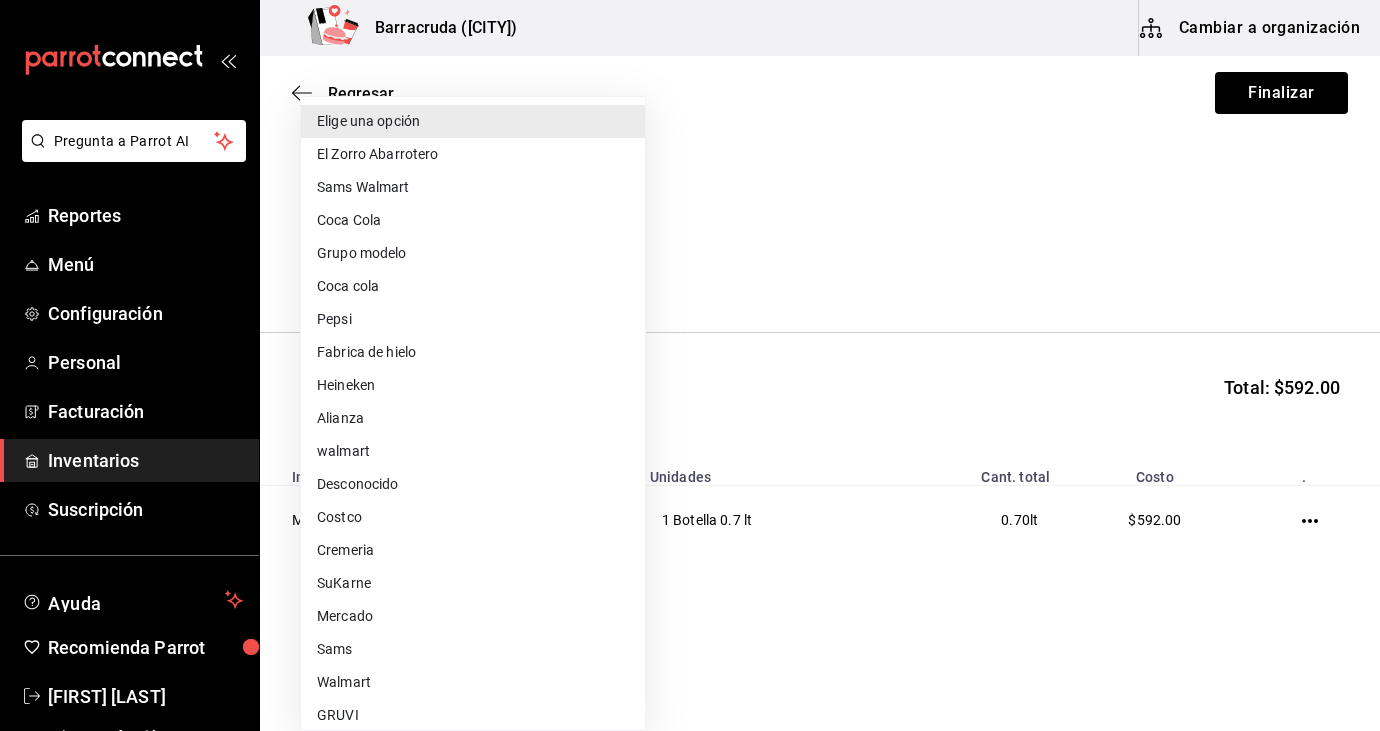 click on "Alianza" at bounding box center (473, 418) 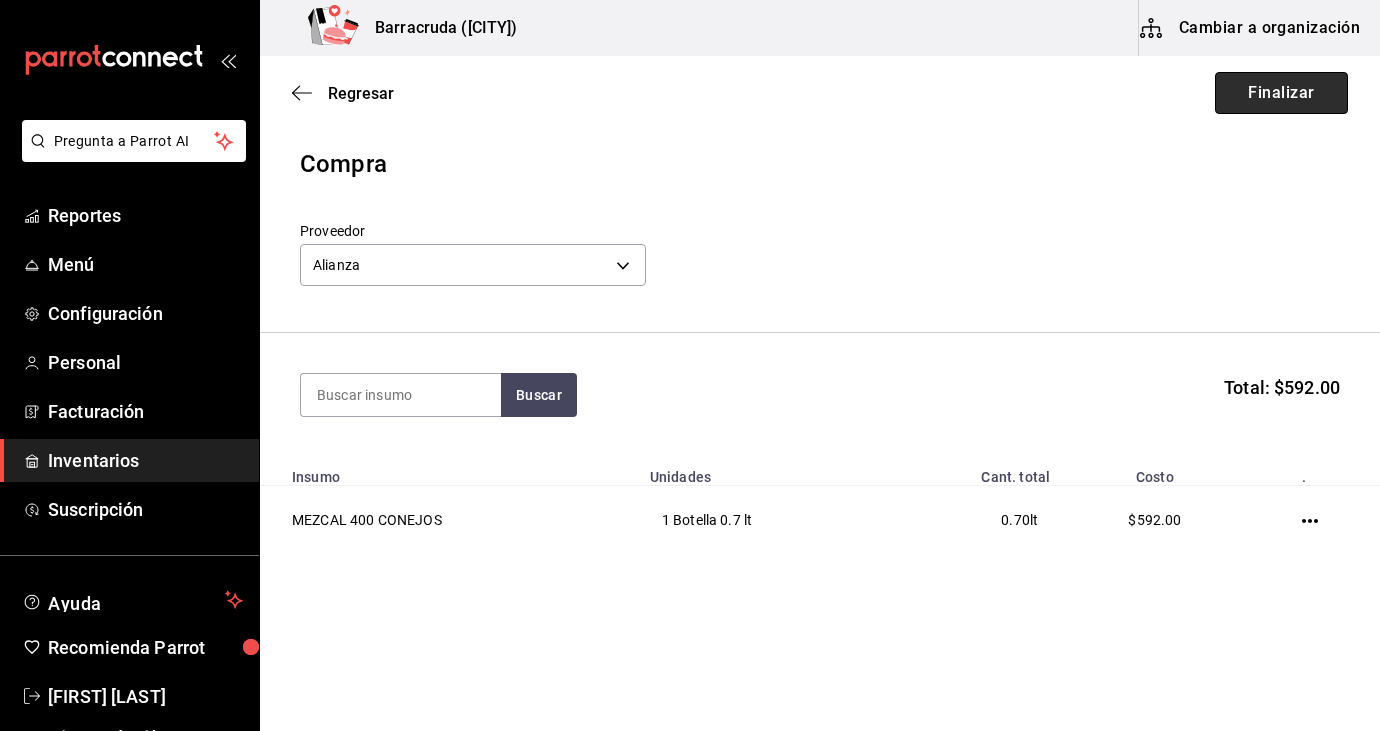click on "Finalizar" at bounding box center [1281, 93] 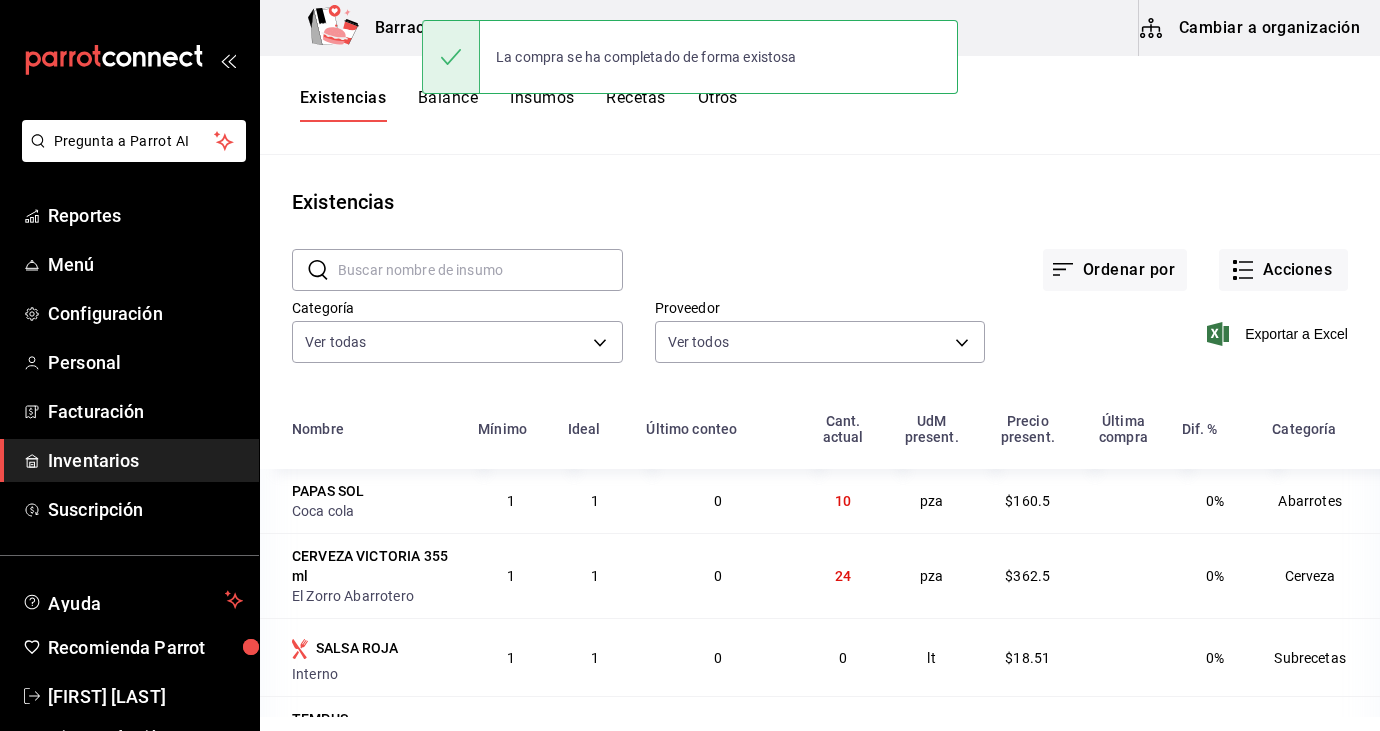 click at bounding box center [480, 270] 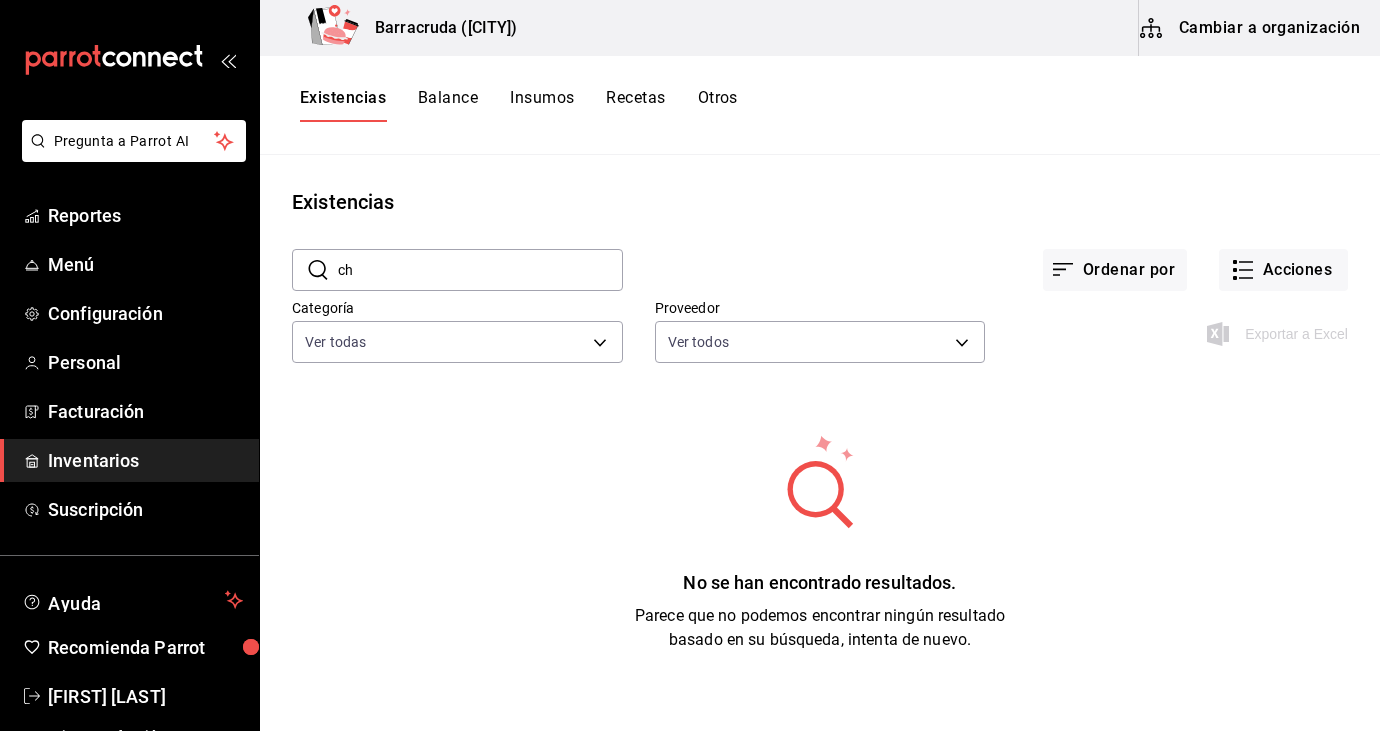 type on "c" 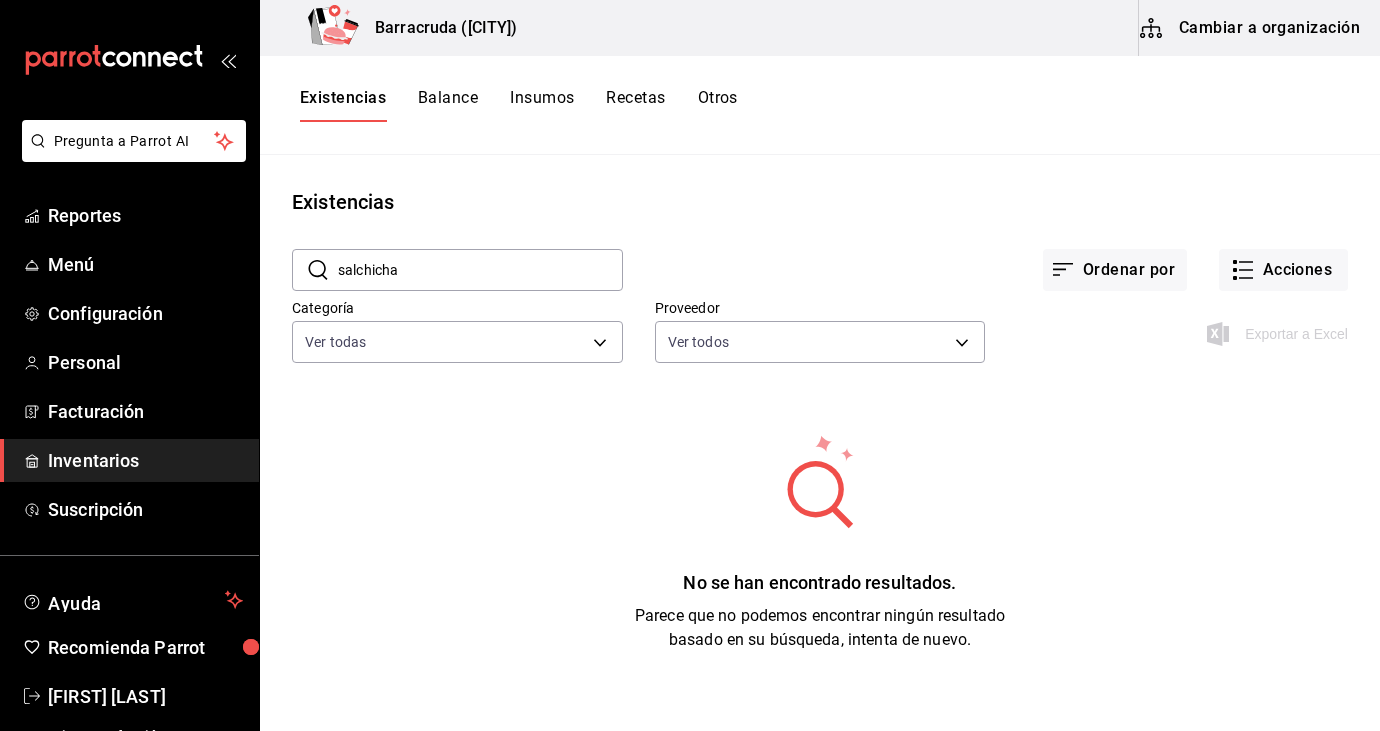 type on "salchicha" 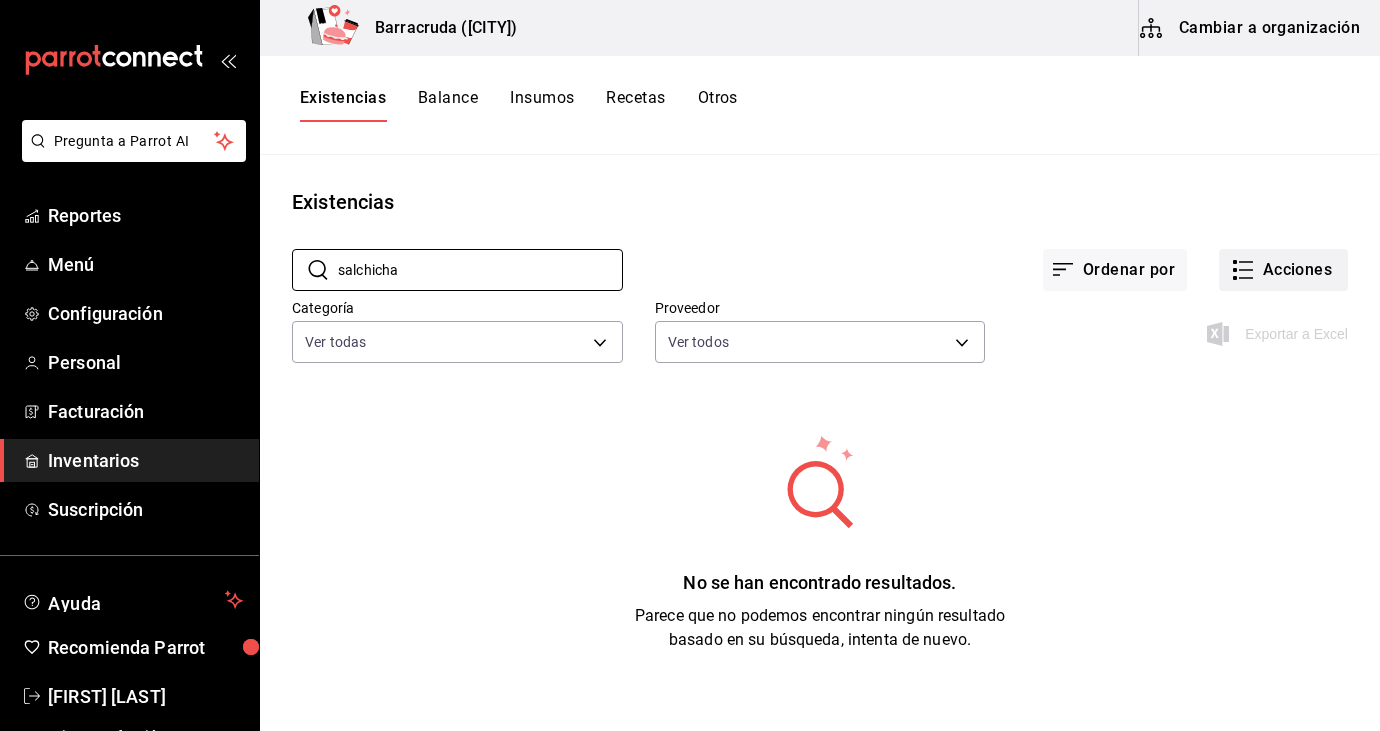 click 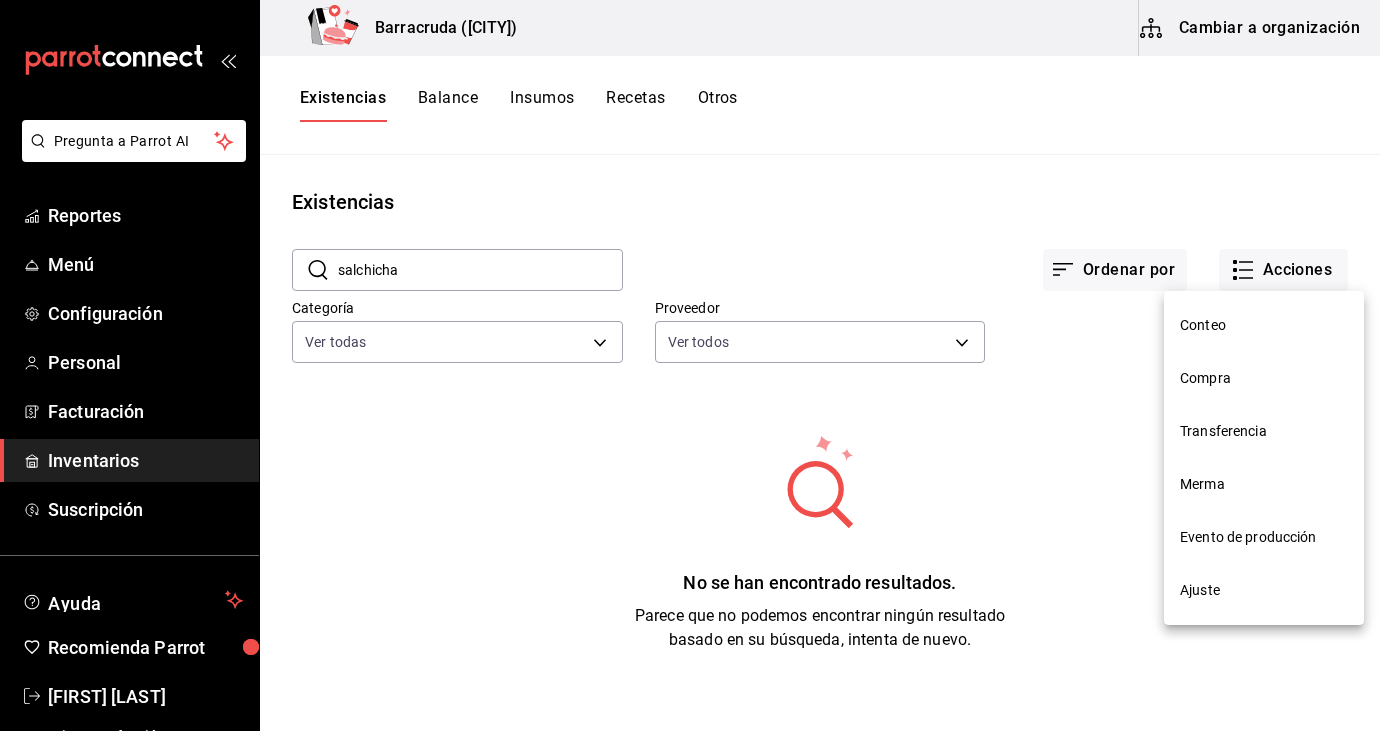click on "Compra" at bounding box center [1264, 378] 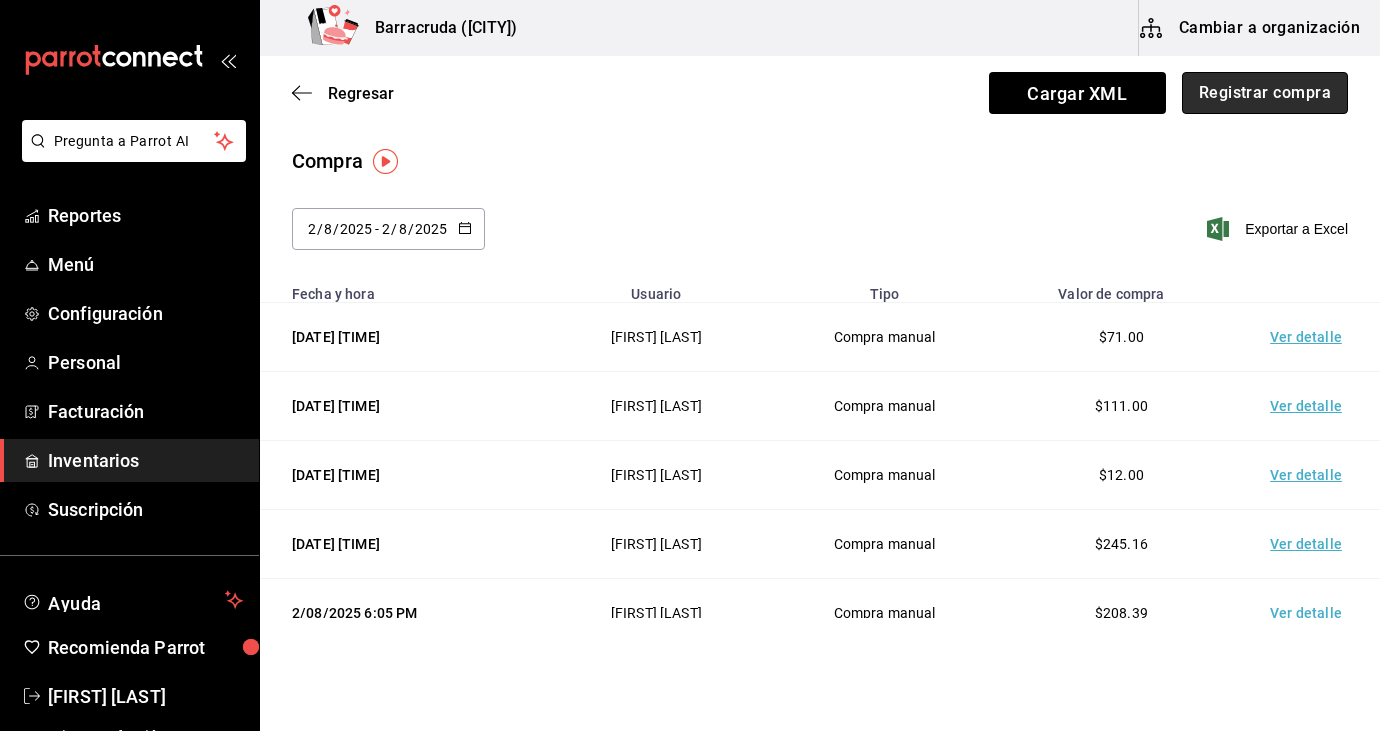 click on "Registrar compra" at bounding box center (1265, 93) 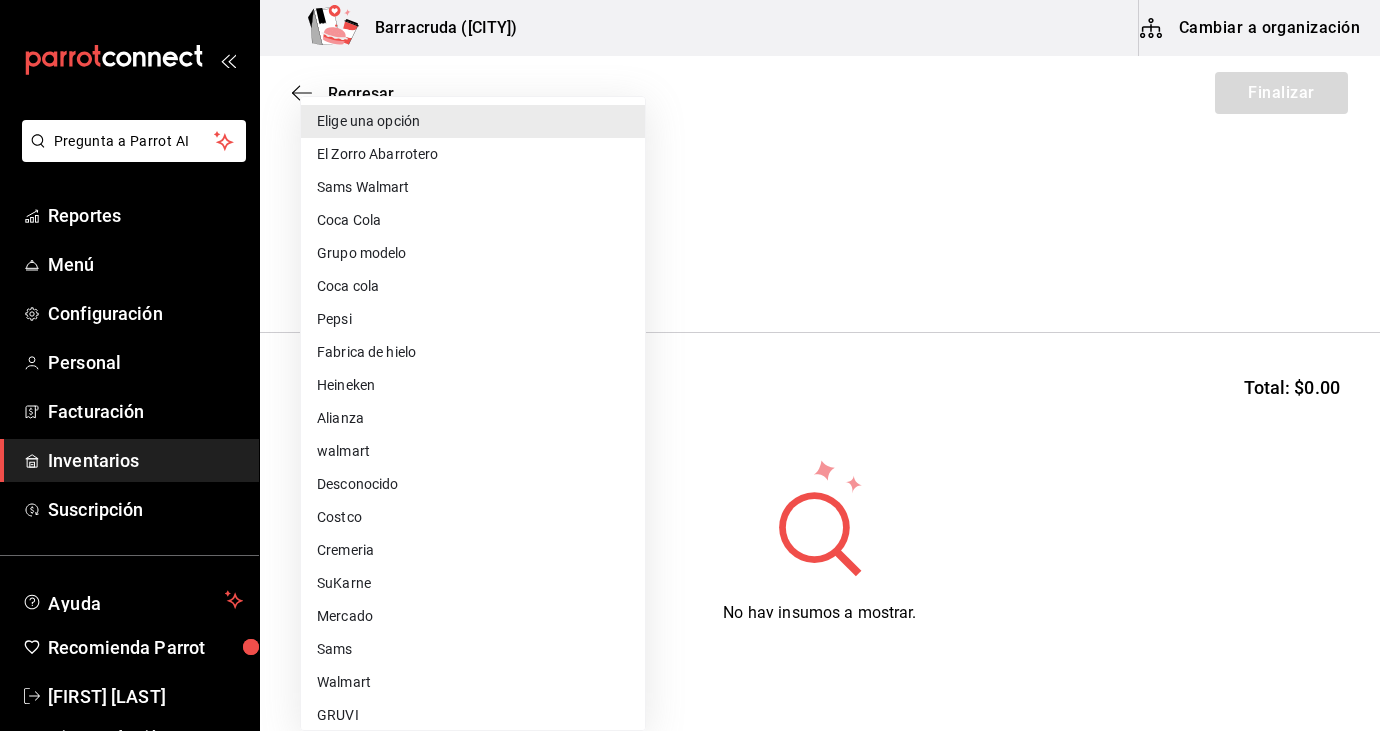 click on "Pregunta a Parrot AI Reportes   Menú   Configuración   Personal   Facturación   Inventarios   Suscripción   Ayuda Recomienda Parrot   [FIRST] [LAST]   Sugerir nueva función   Barracruda ([CITY]) Cambiar a organización Regresar Finalizar Compra Proveedor Elige una opción default Buscar Total: $0.00 No hay insumos a mostrar. Busca un insumo para agregarlo a la lista GANA 1 MES GRATIS EN TU SUSCRIPCIÓN AQUÍ ¿Recuerdas cómo empezó tu restaurante?
Hoy puedes ayudar a un colega a tener el mismo cambio que tú viviste.
Recomienda Parrot directamente desde tu Portal Administrador.
Es fácil y rápido.
🎁 Por cada restaurante que se una, ganas 1 mes gratis. Ver video tutorial Ir a video Pregunta a Parrot AI Reportes   Menú   Configuración   Personal   Facturación   Inventarios   Suscripción   Ayuda Recomienda Parrot   [FIRST] [LAST]   Sugerir nueva función   Editar Eliminar Visitar centro de ayuda (81) 2046 6363 soporte@parrotsoftware.io Visitar centro de ayuda (81) 2046 6363 Elige una opción" at bounding box center [690, 309] 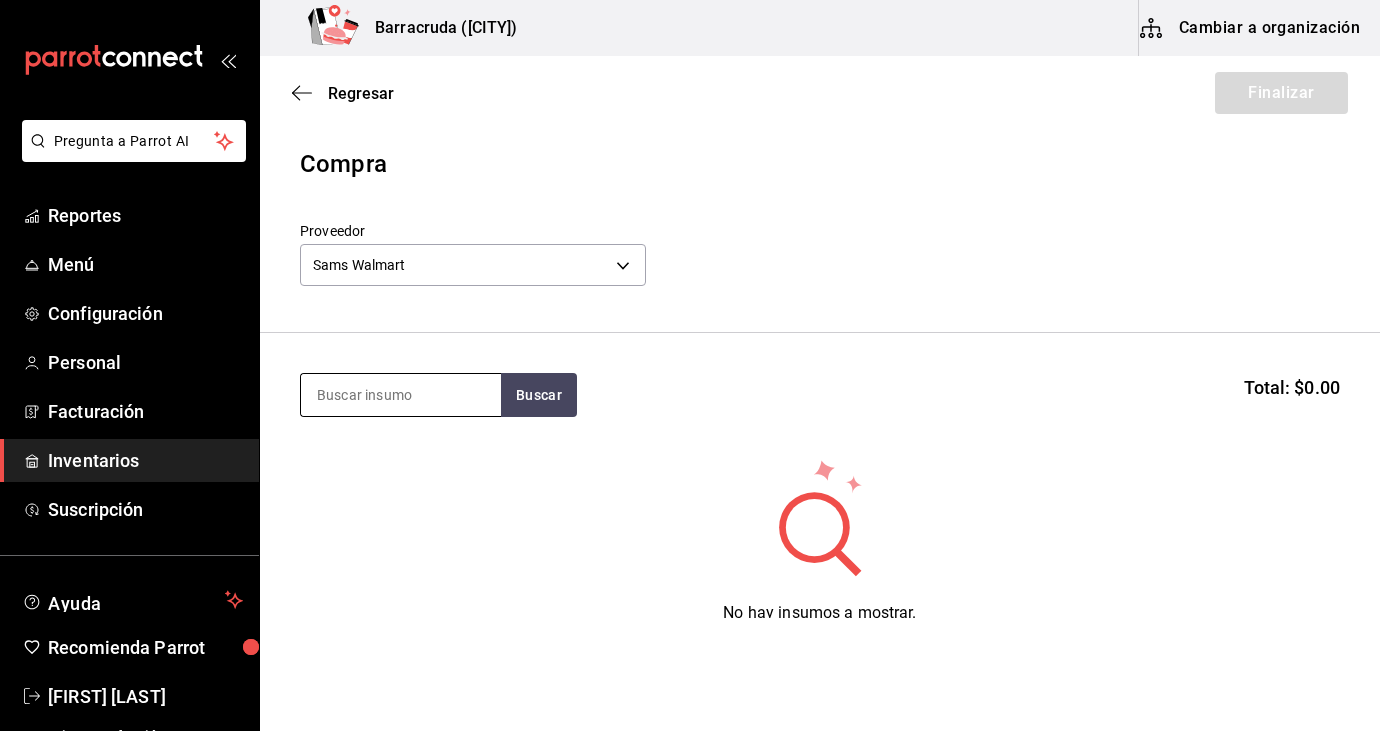 click at bounding box center (401, 395) 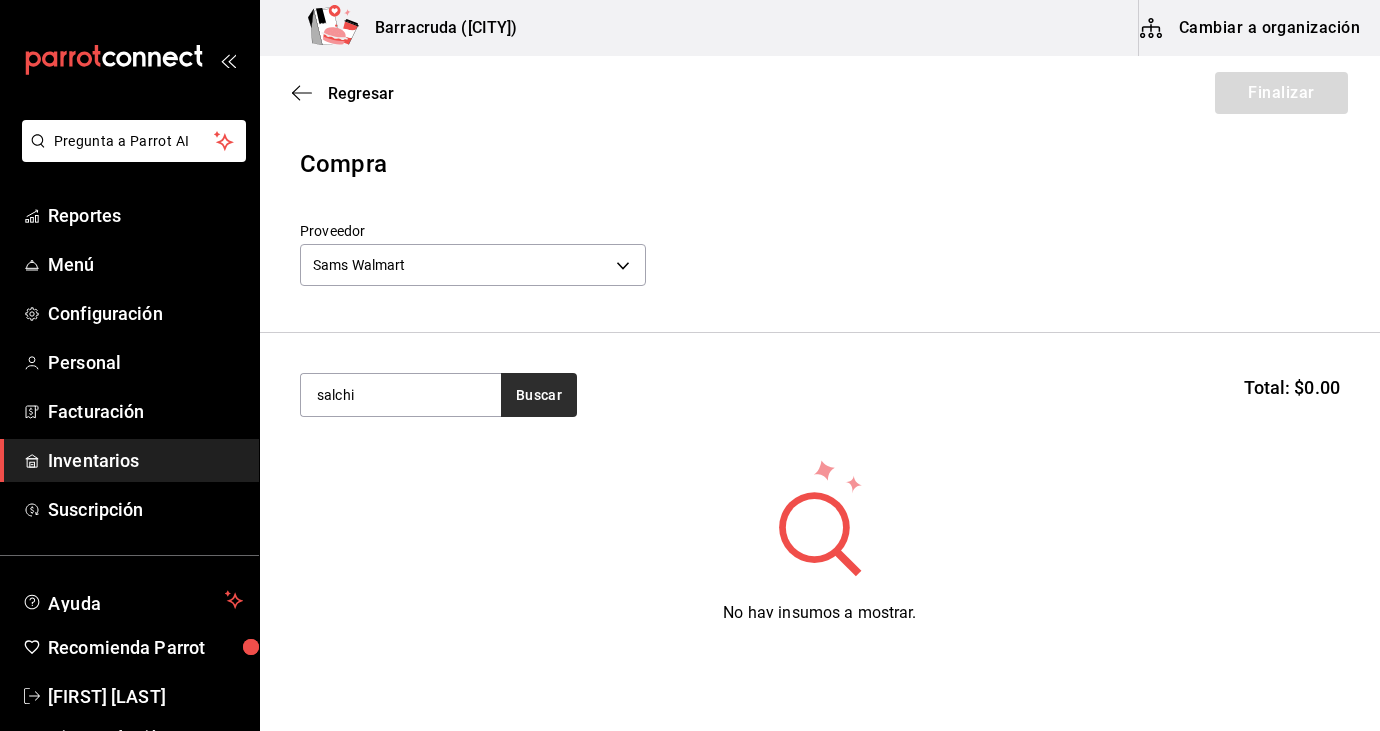 type on "salchi" 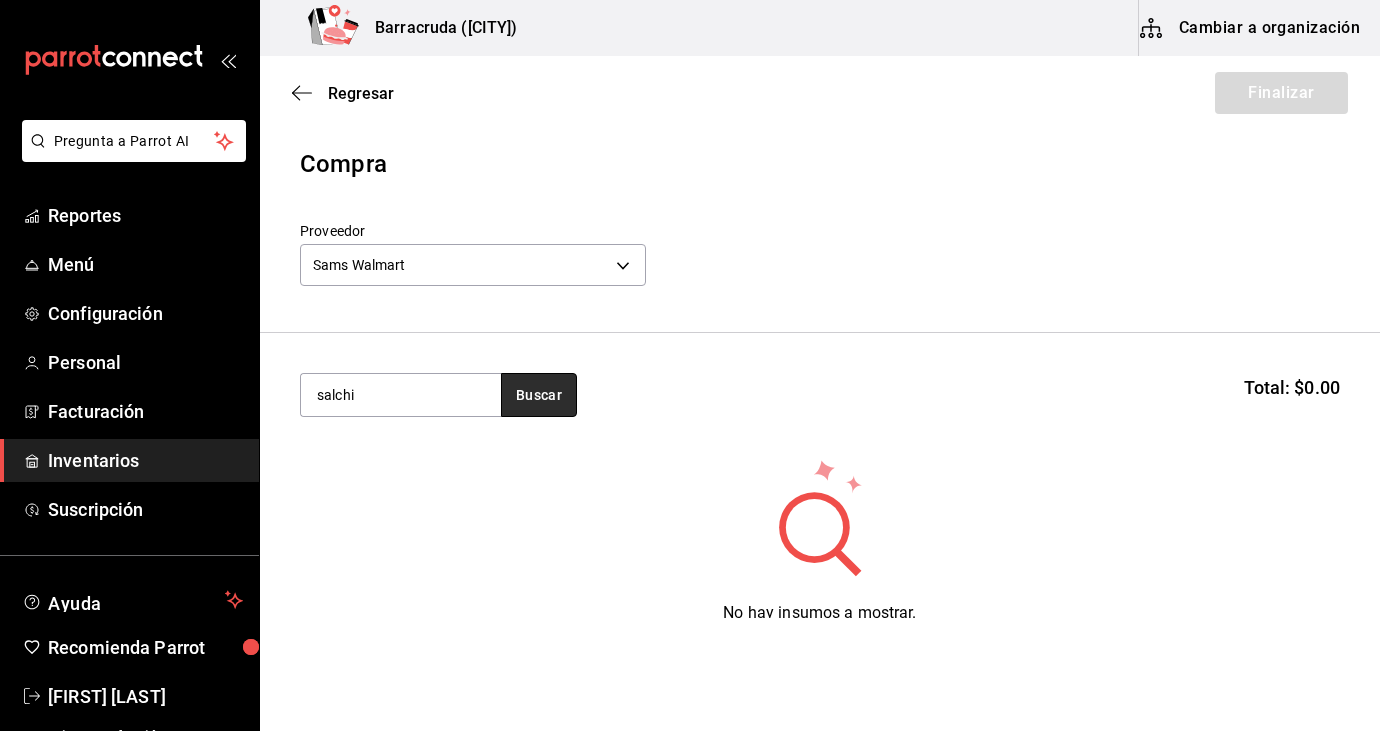 click on "Buscar" at bounding box center (539, 395) 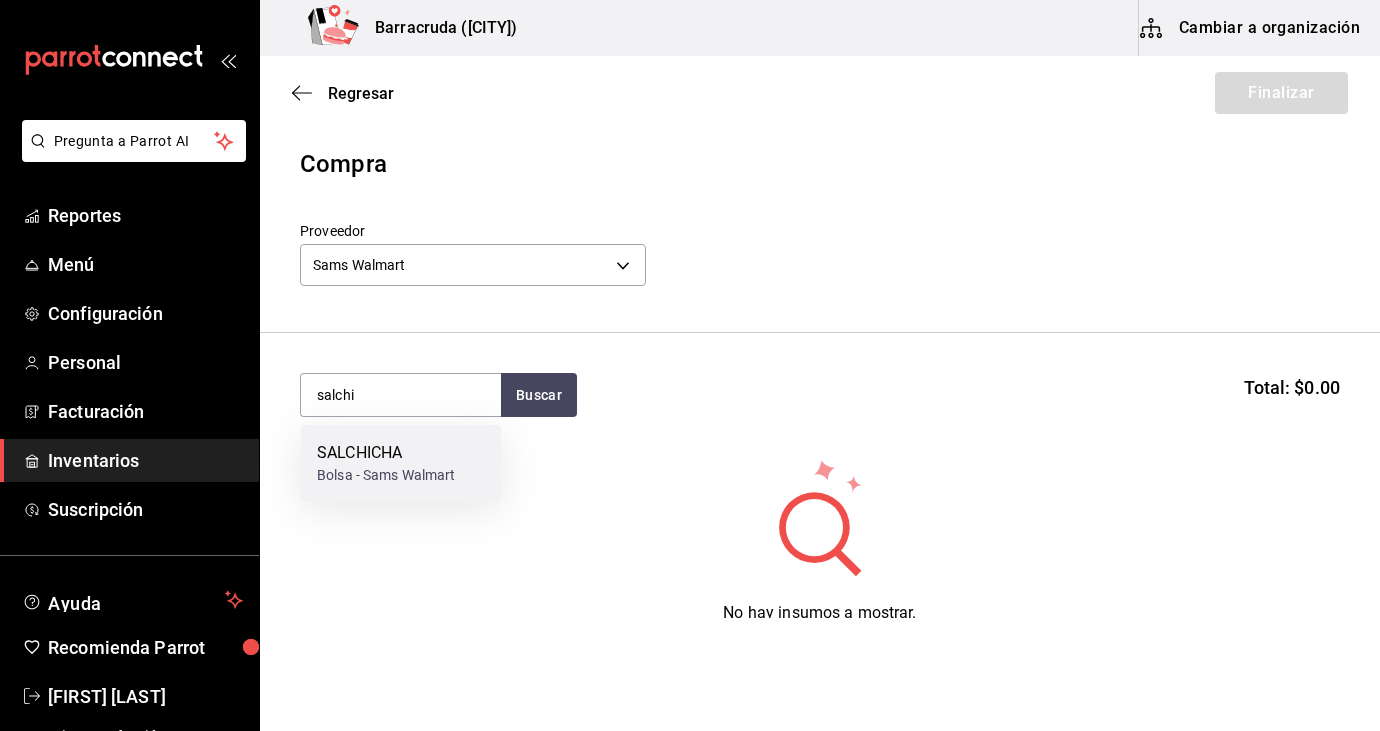 click on "SALCHICHA" at bounding box center (386, 453) 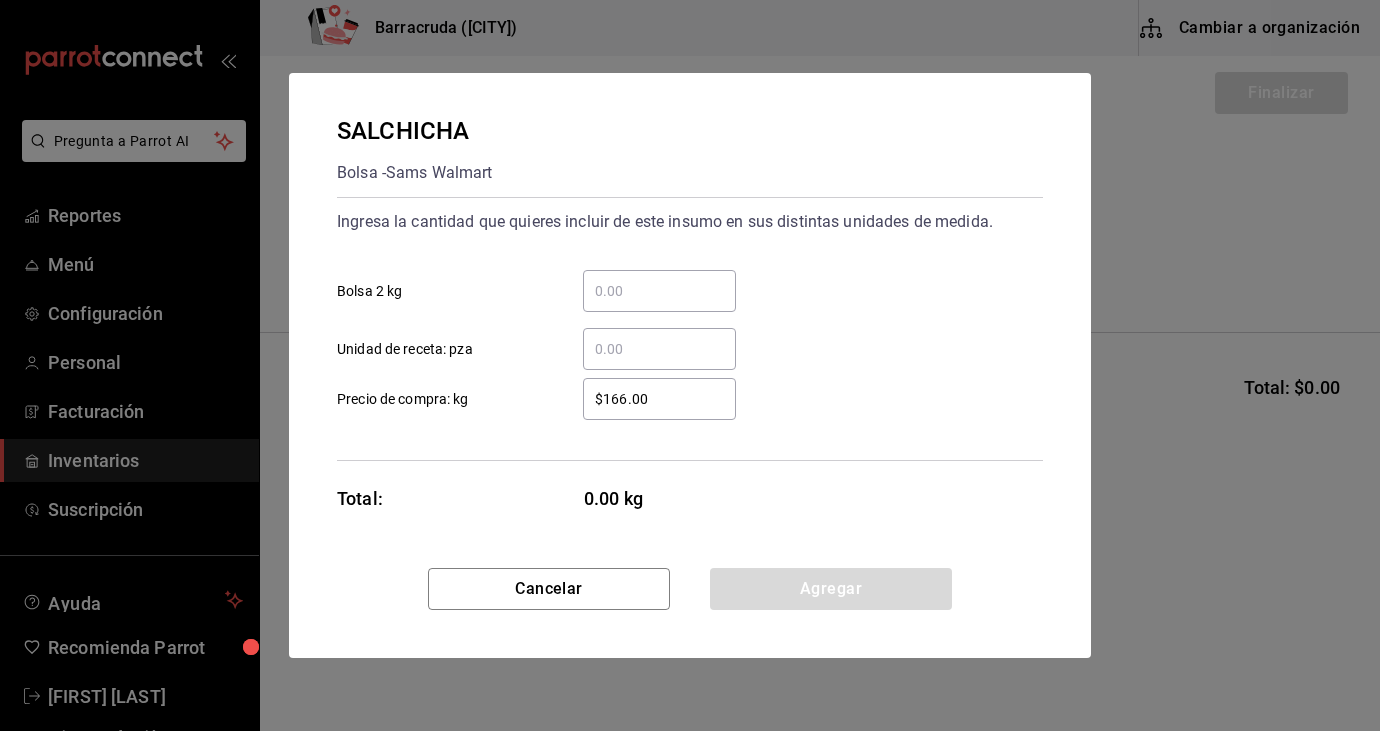 click on "​ Bolsa 2 kg" at bounding box center [659, 291] 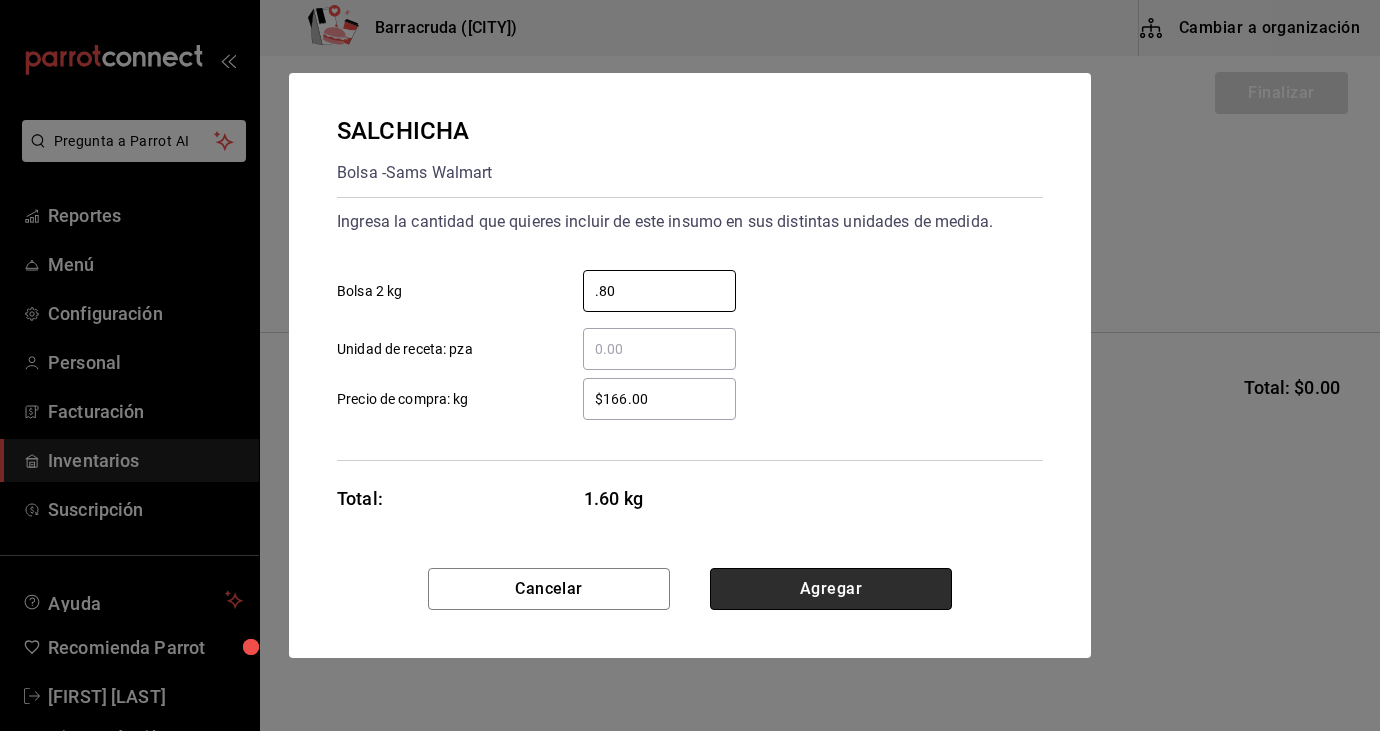 type on "0.80" 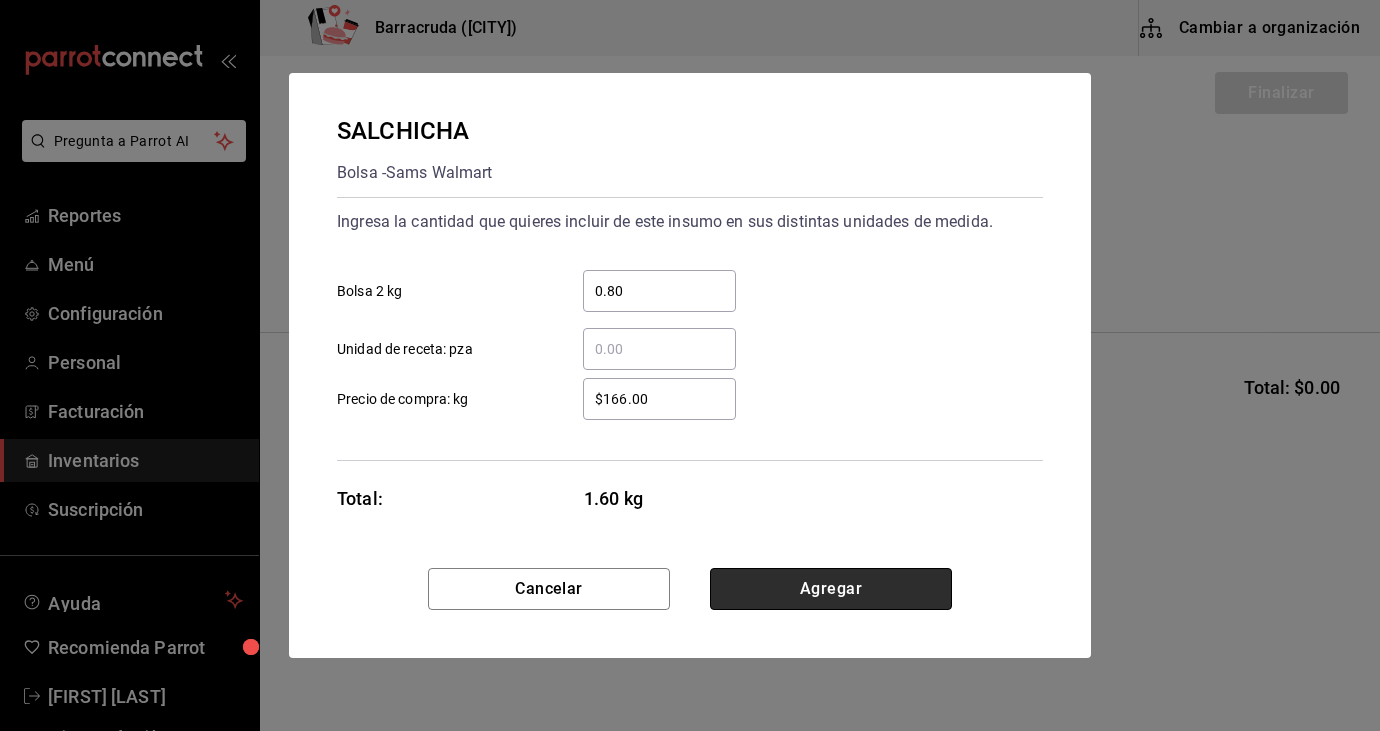 click on "Agregar" at bounding box center (831, 589) 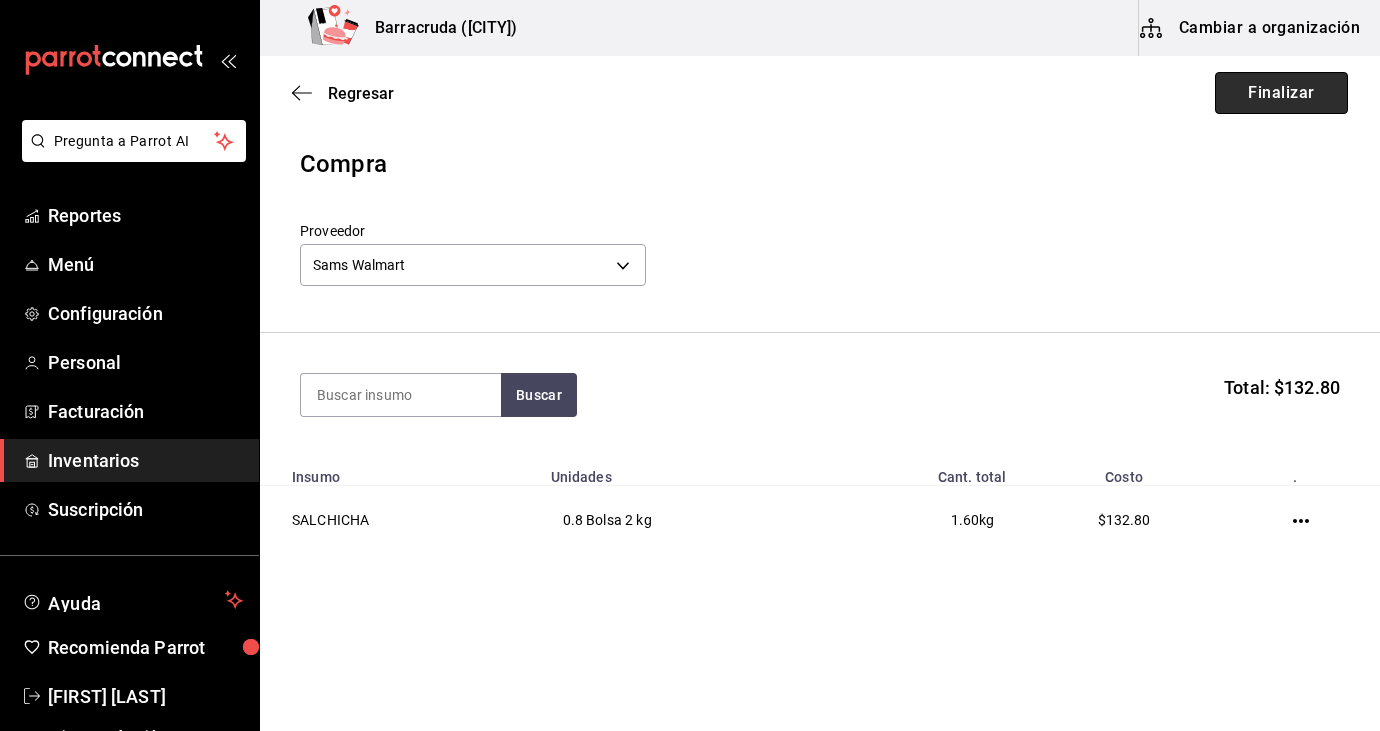 click on "Finalizar" at bounding box center [1281, 93] 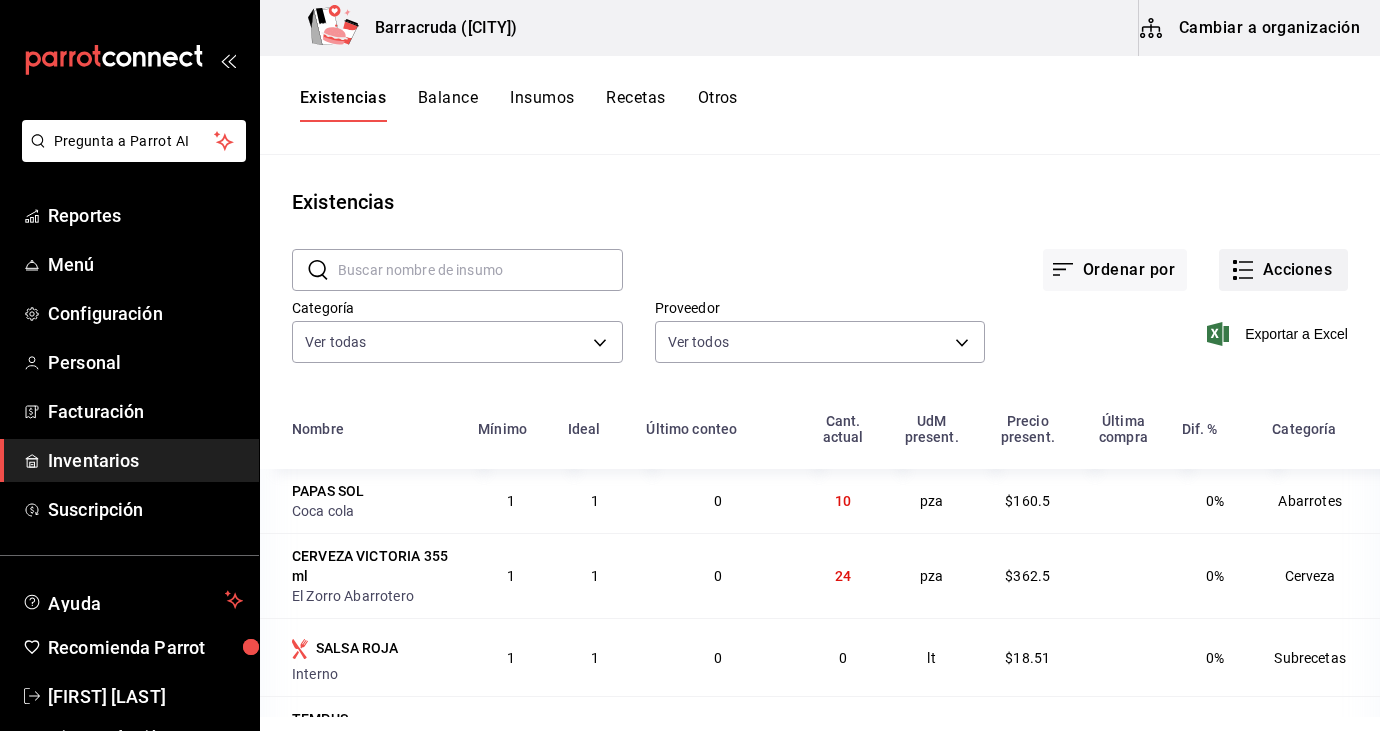 click on "Acciones" at bounding box center (1283, 270) 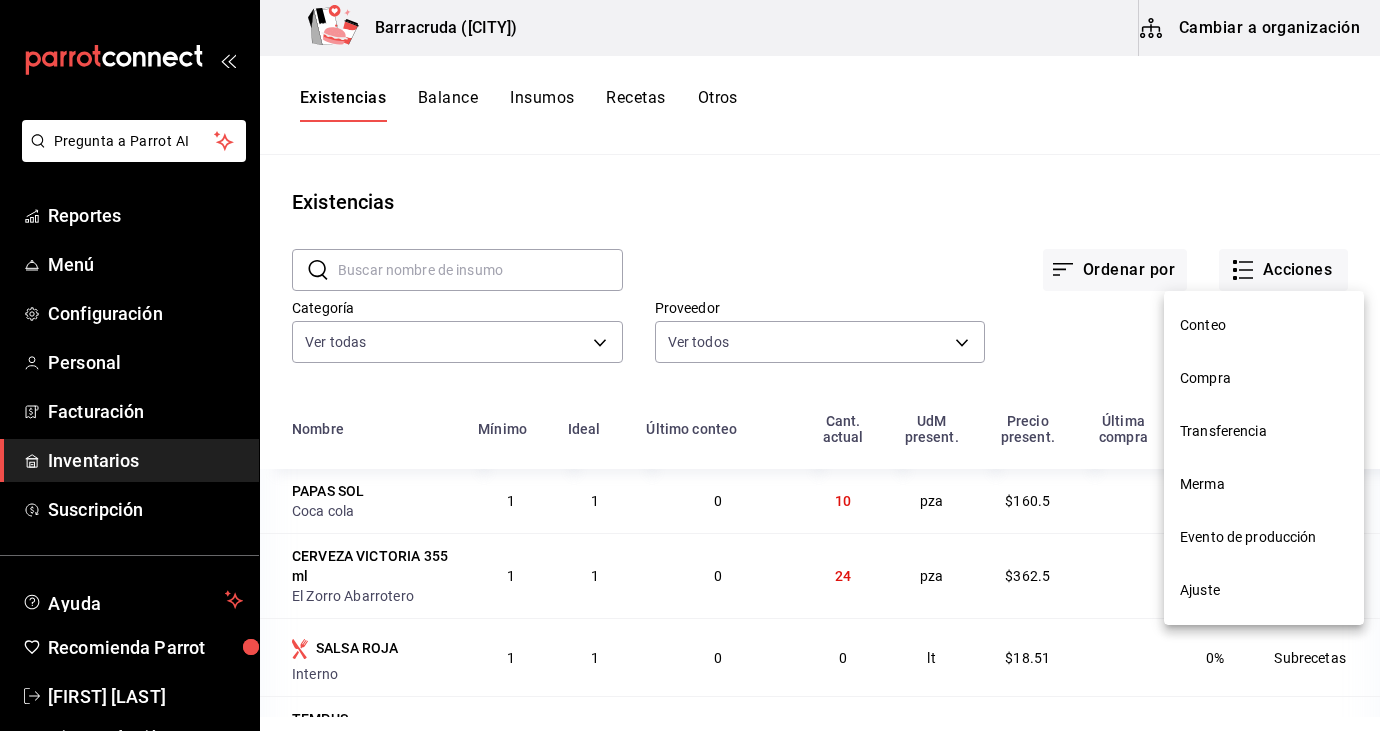 click on "Compra" at bounding box center (1264, 378) 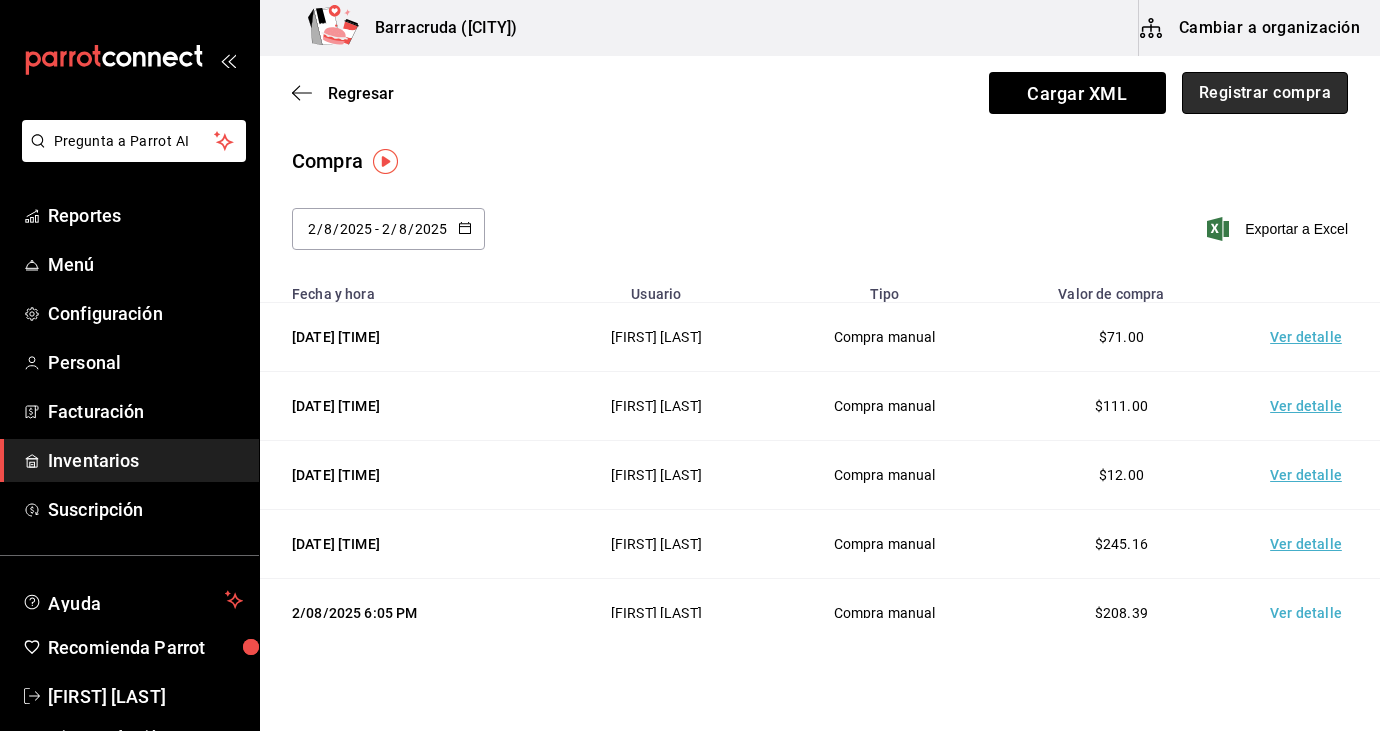 click on "Registrar compra" at bounding box center (1265, 93) 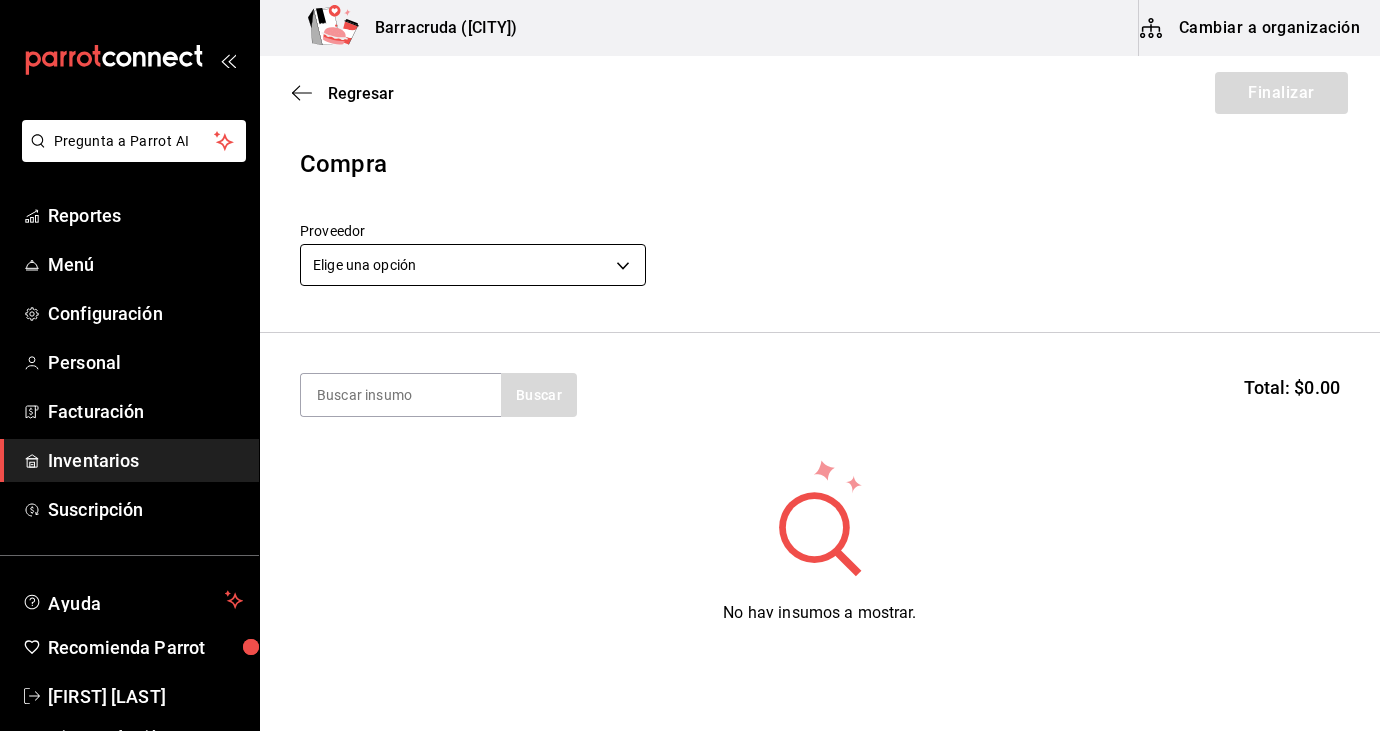 click on "Pregunta a Parrot AI Reportes   Menú   Configuración   Personal   Facturación   Inventarios   Suscripción   Ayuda Recomienda Parrot   [FIRST] [LAST]   Sugerir nueva función   Barracruda (Ecatepec) Cambiar a organización Regresar Finalizar Compra Proveedor Elige una opción default Buscar Total: $0.00 No hay insumos a mostrar. Busca un insumo para agregarlo a la lista GANA 1 MES GRATIS EN TU SUSCRIPCIÓN AQUÍ ¿Recuerdas cómo empezó tu restaurante?
Hoy puedes ayudar a un colega a tener el mismo cambio que tú viviste.
Recomienda Parrot directamente desde tu Portal Administrador.
Es fácil y rápido.
🎁 Por cada restaurante que se una, ganas 1 mes gratis. Ver video tutorial Ir a video Pregunta a Parrot AI Reportes   Menú   Configuración   Personal   Facturación   Inventarios   Suscripción   Ayuda Recomienda Parrot   [FIRST] [LAST]   Sugerir nueva función   Editar Eliminar Visitar centro de ayuda [PHONE] soporte@[EMAIL] Visitar centro de ayuda [PHONE]" at bounding box center (690, 309) 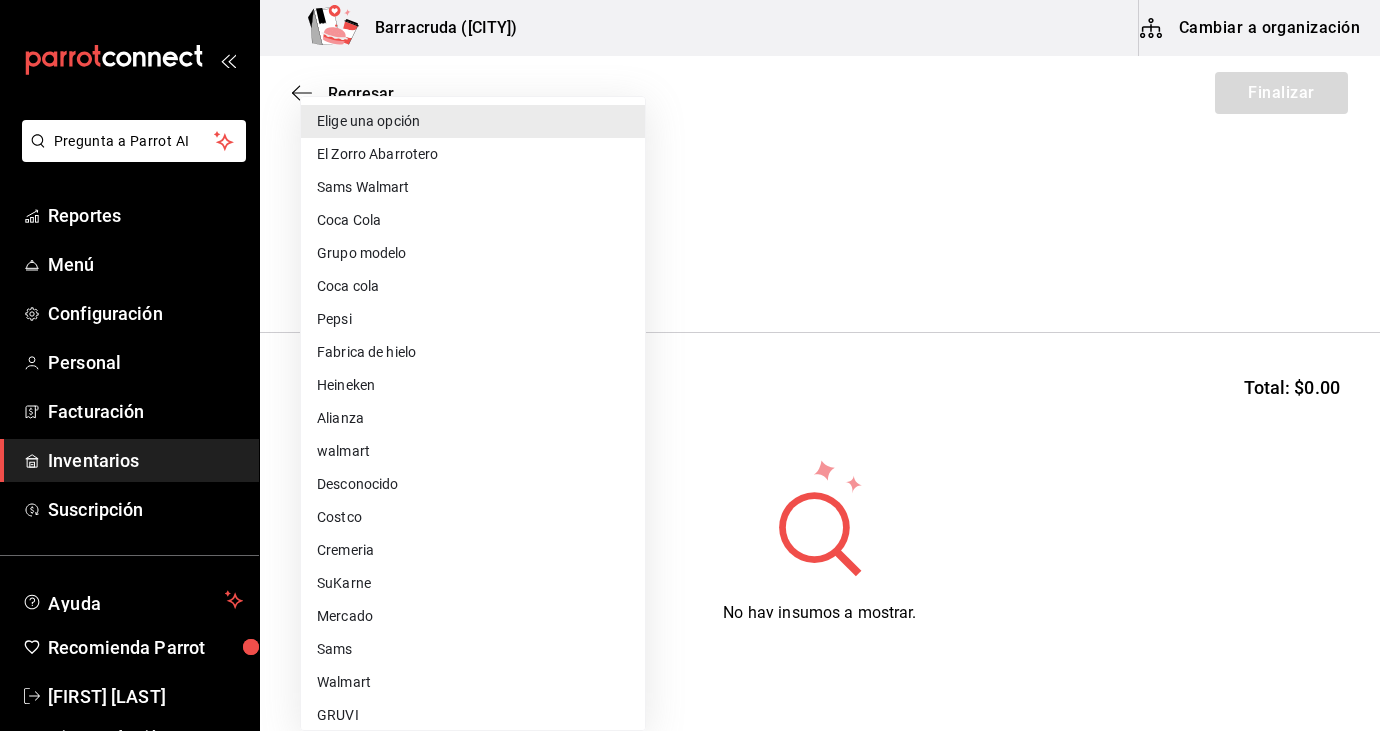 click on "Mercado" at bounding box center (473, 616) 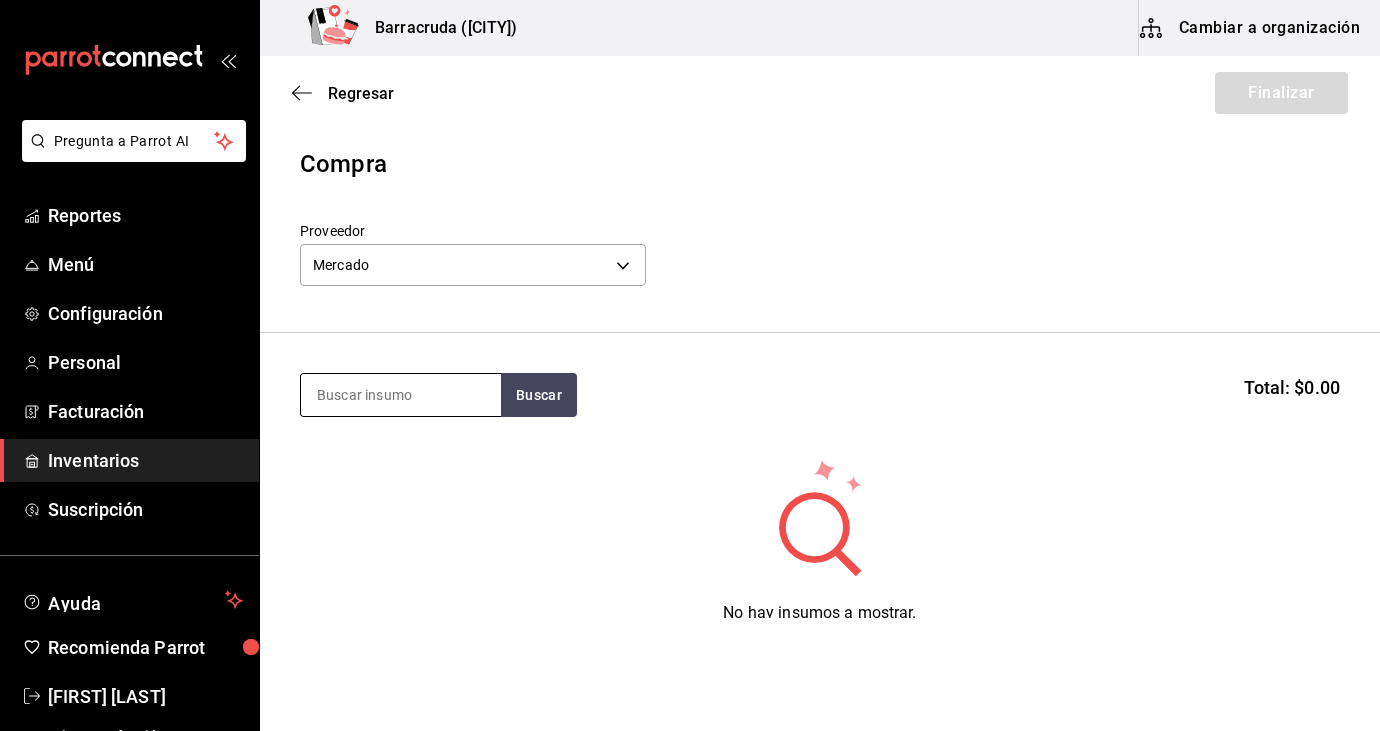 click at bounding box center [401, 395] 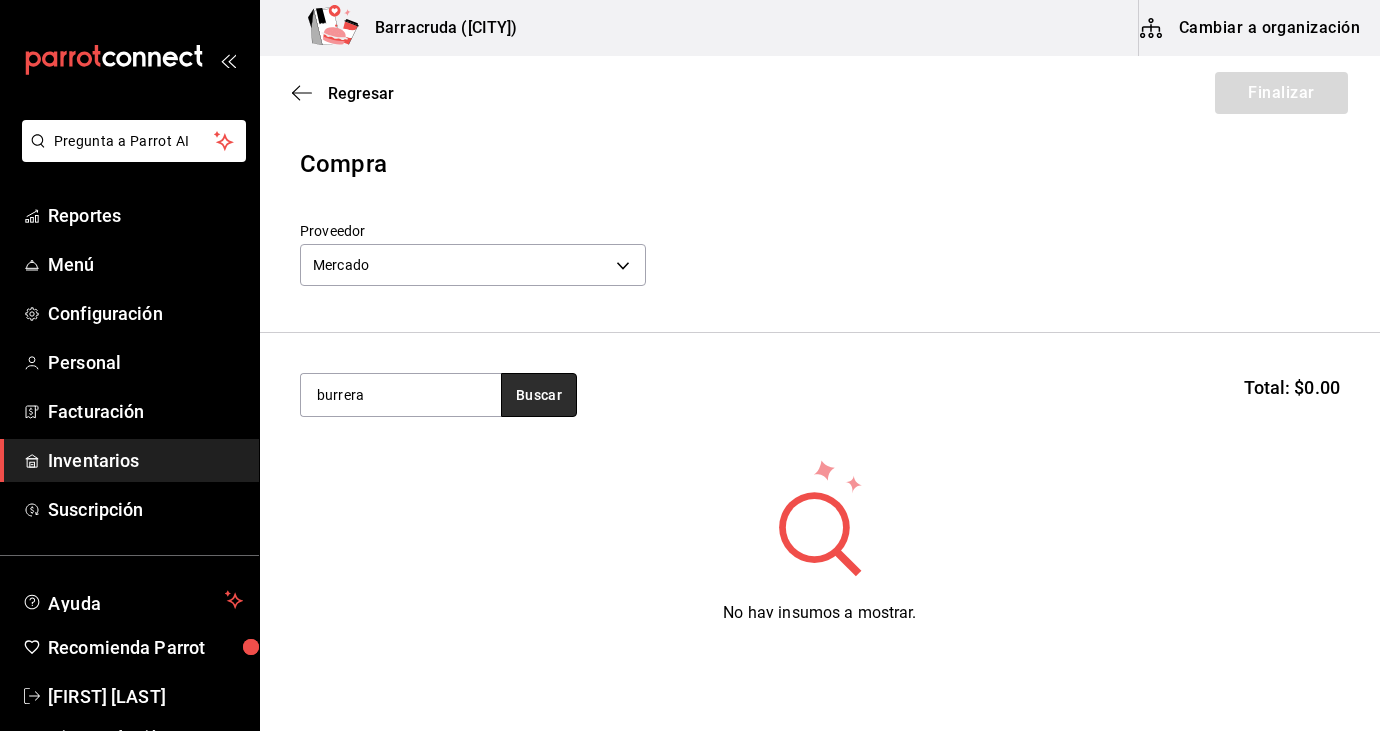 click on "Buscar" at bounding box center [539, 395] 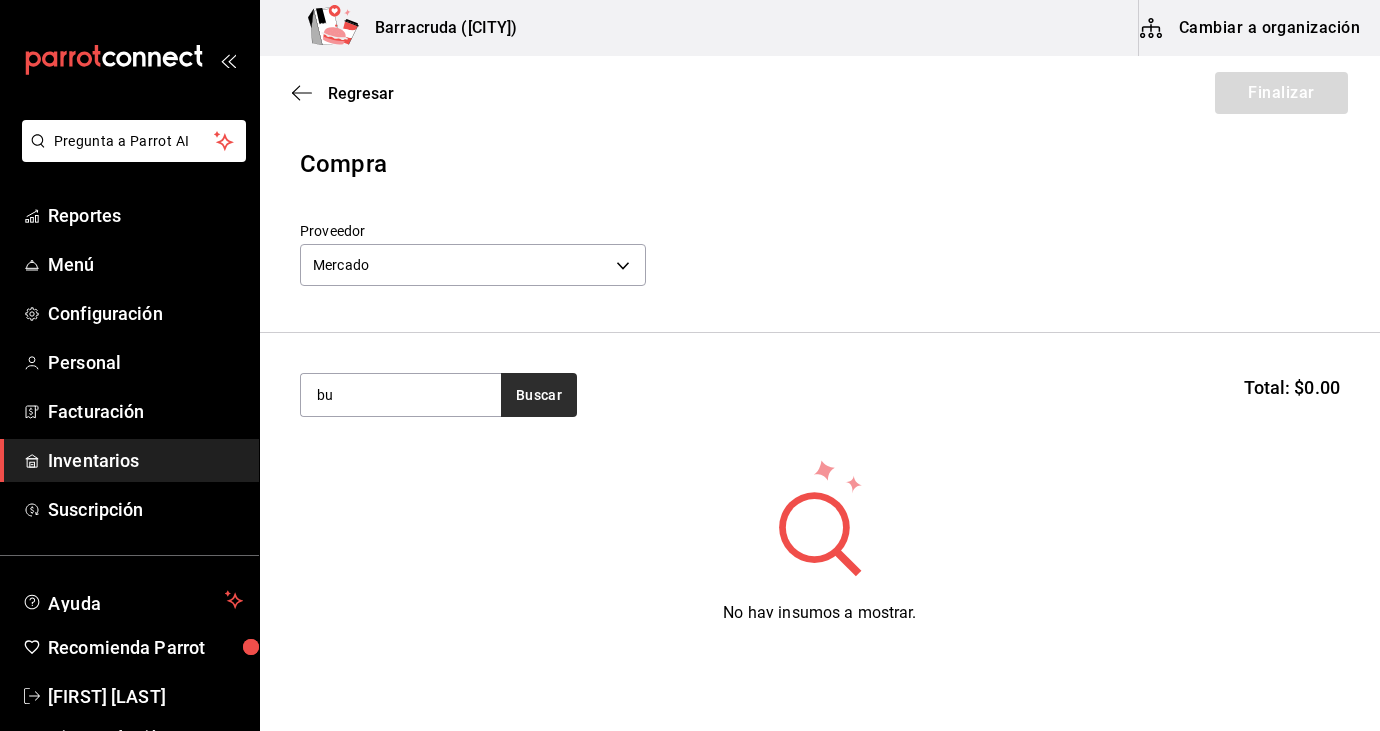 type on "b" 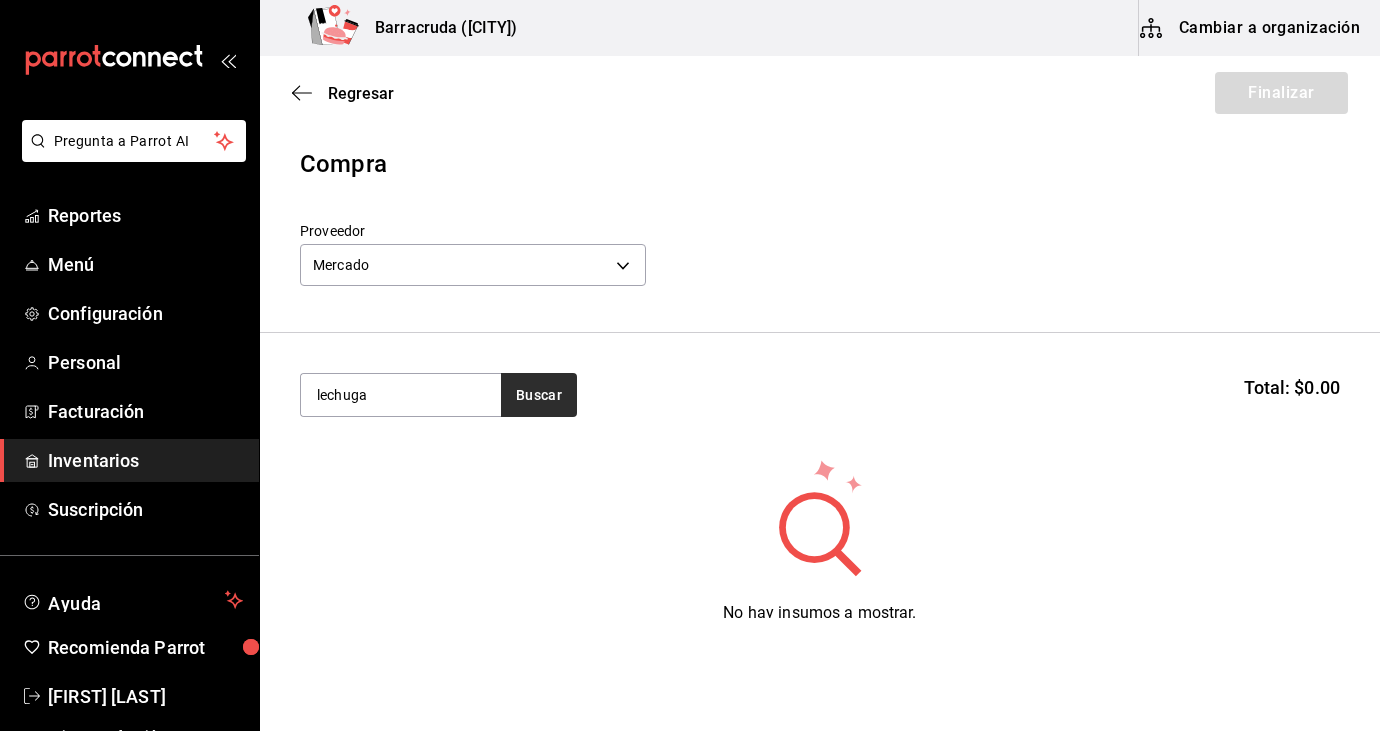 type on "lechuga" 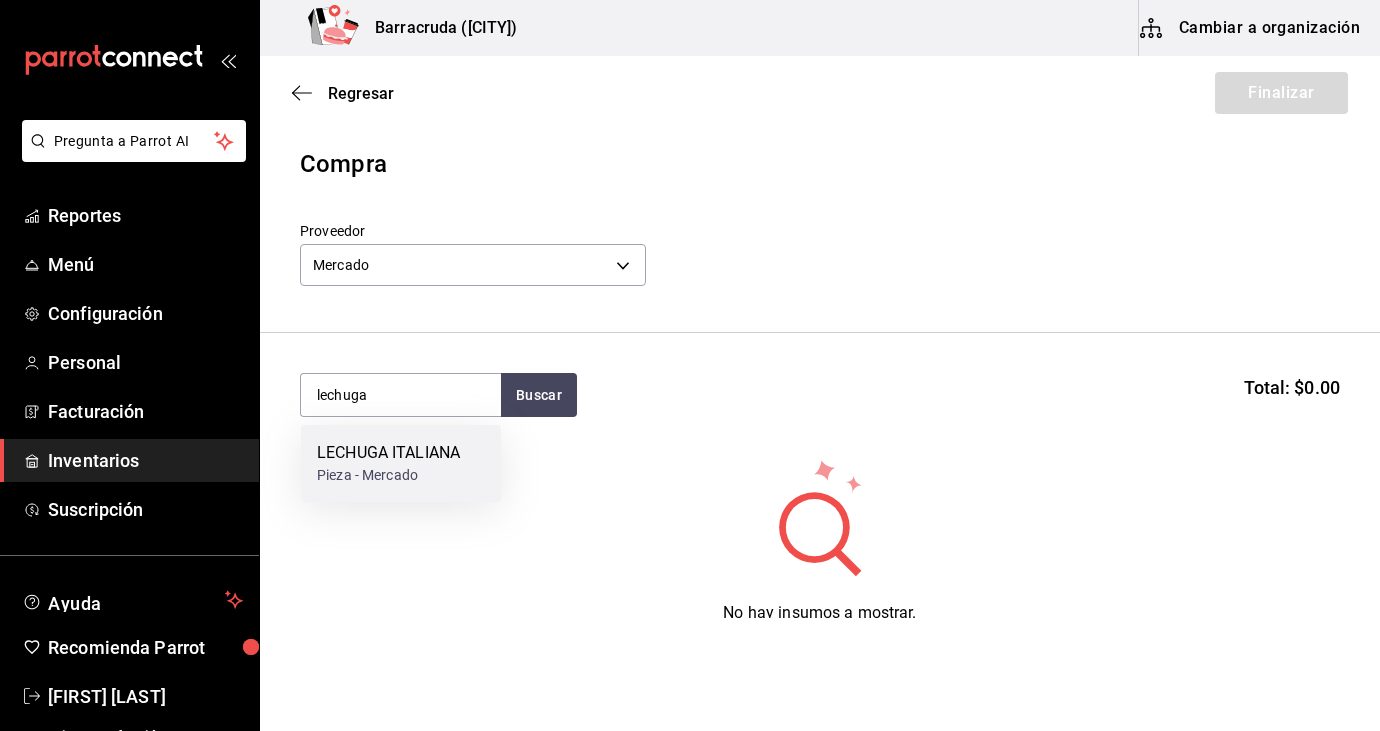 click on "Pieza - Mercado" at bounding box center (388, 475) 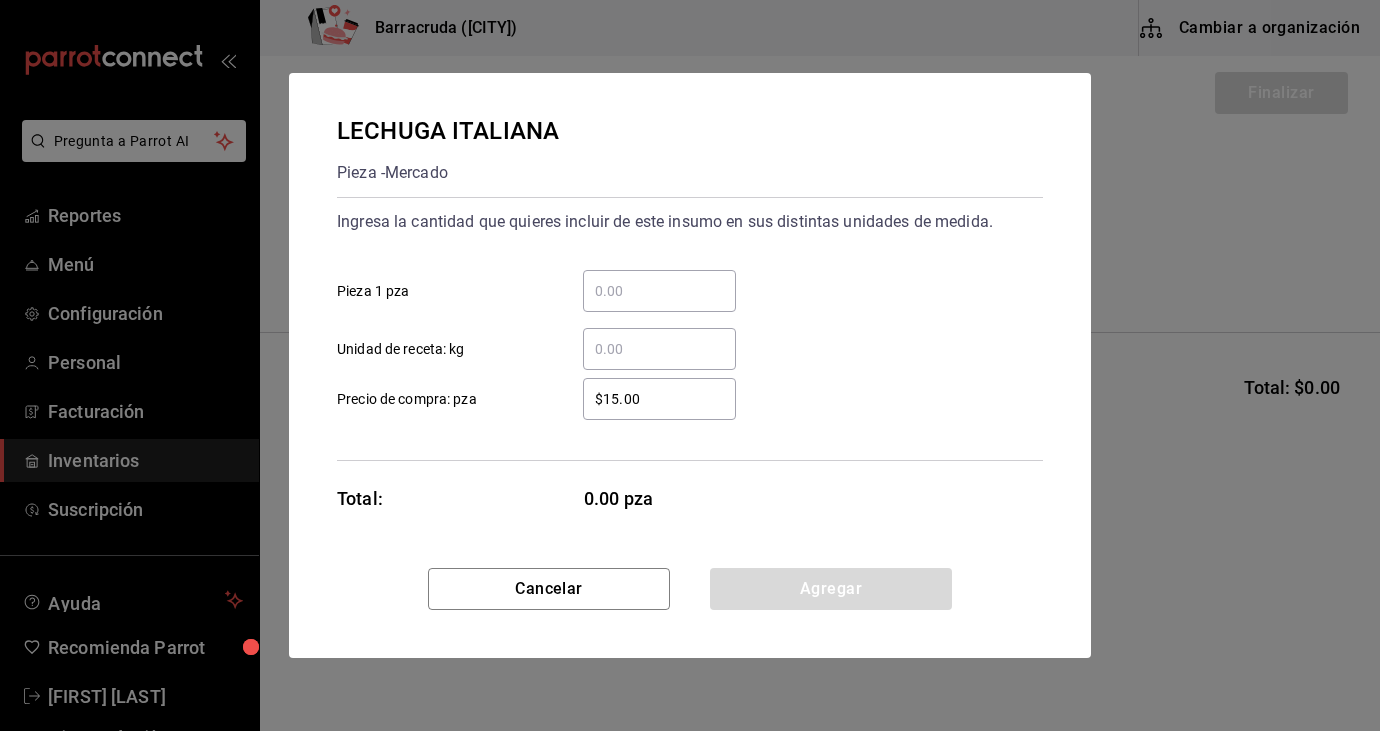 click on "​ Pieza 1 pza" at bounding box center (659, 291) 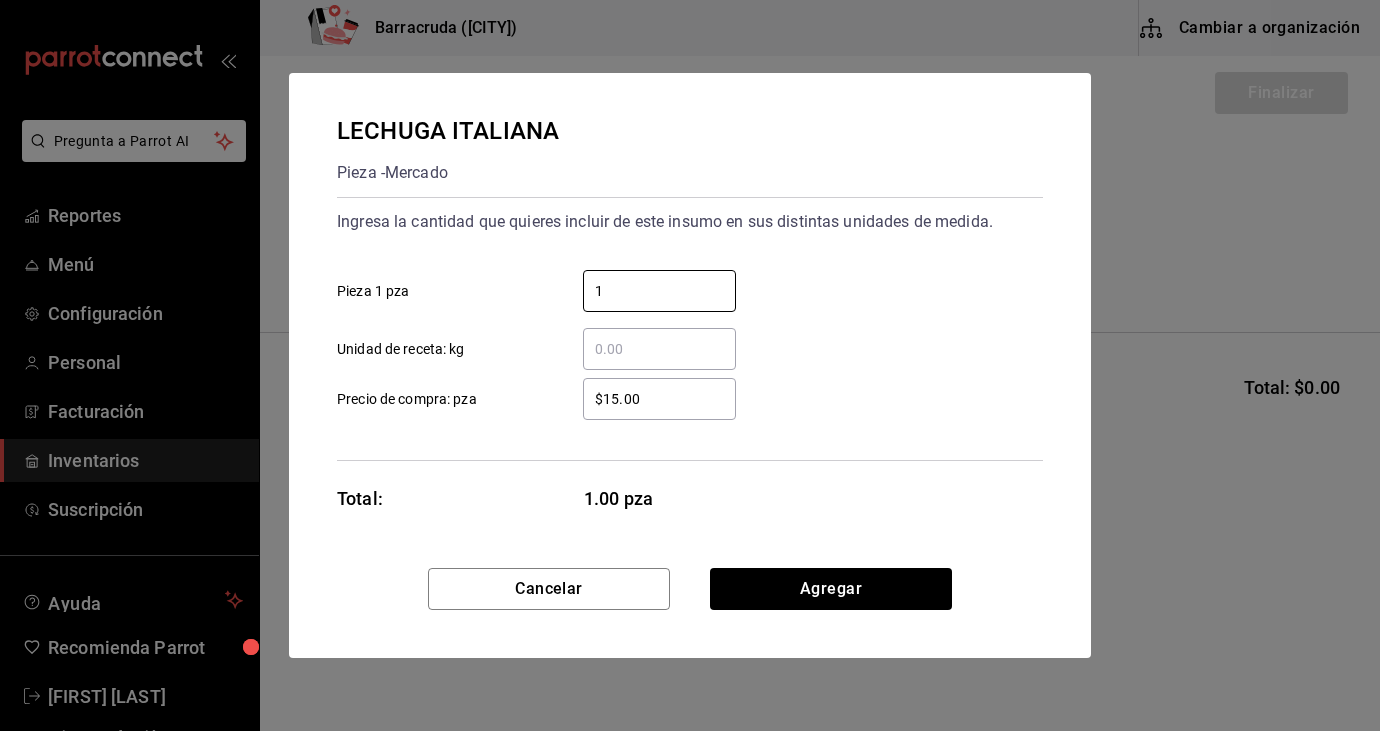 type on "1" 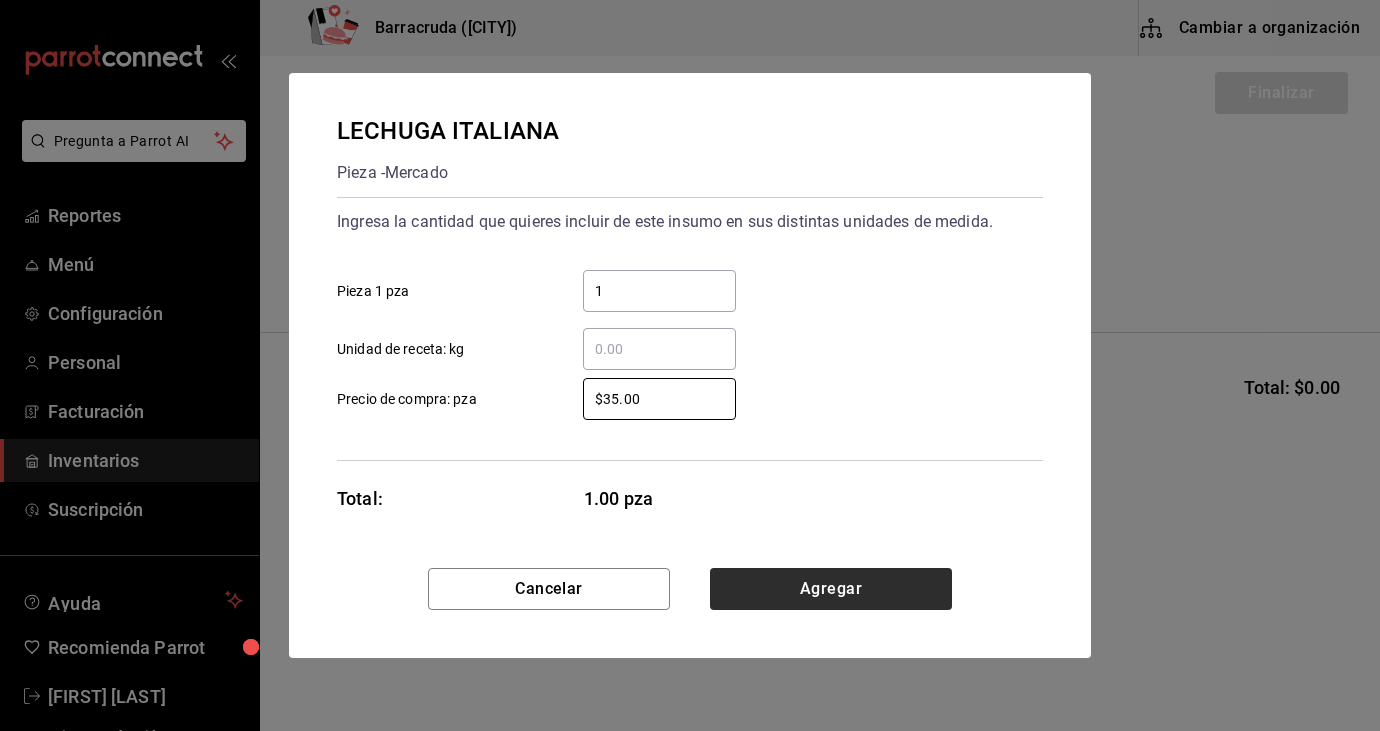 type on "$35.00" 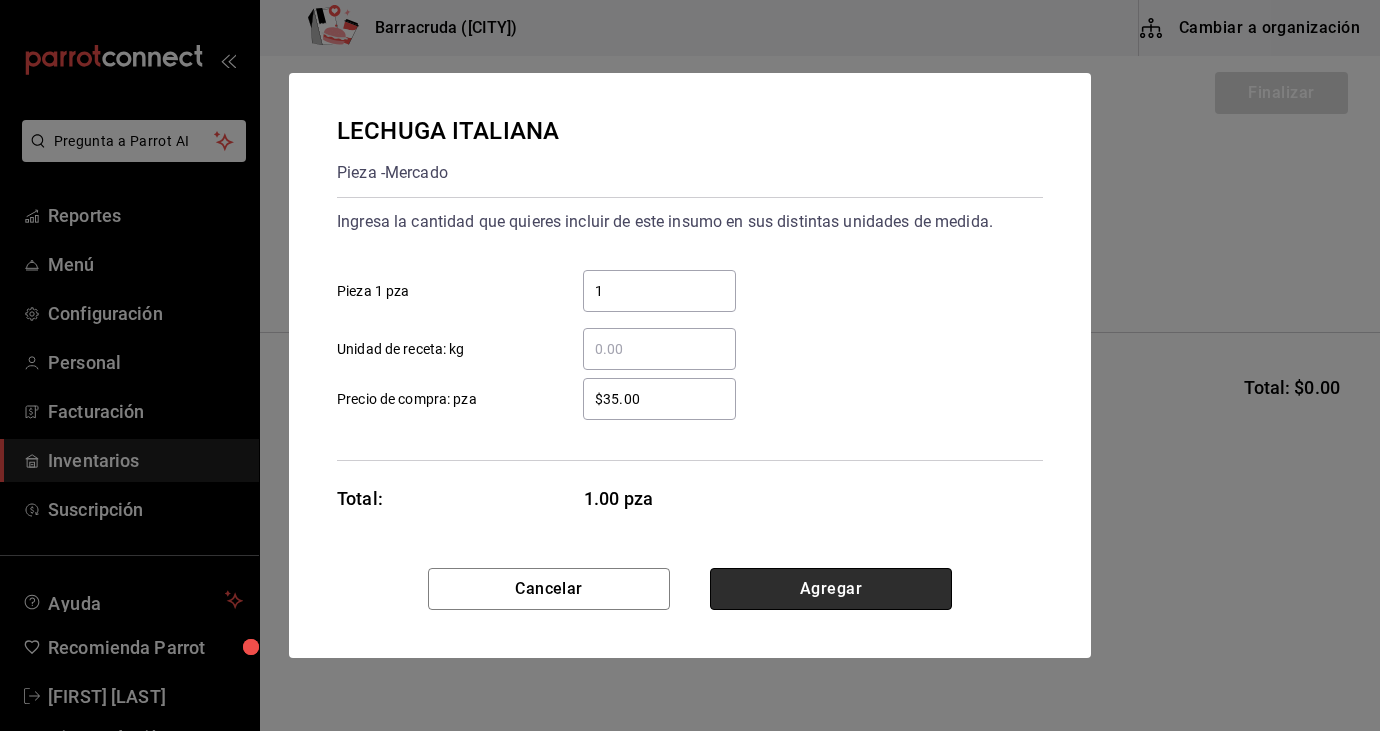 click on "Agregar" at bounding box center [831, 589] 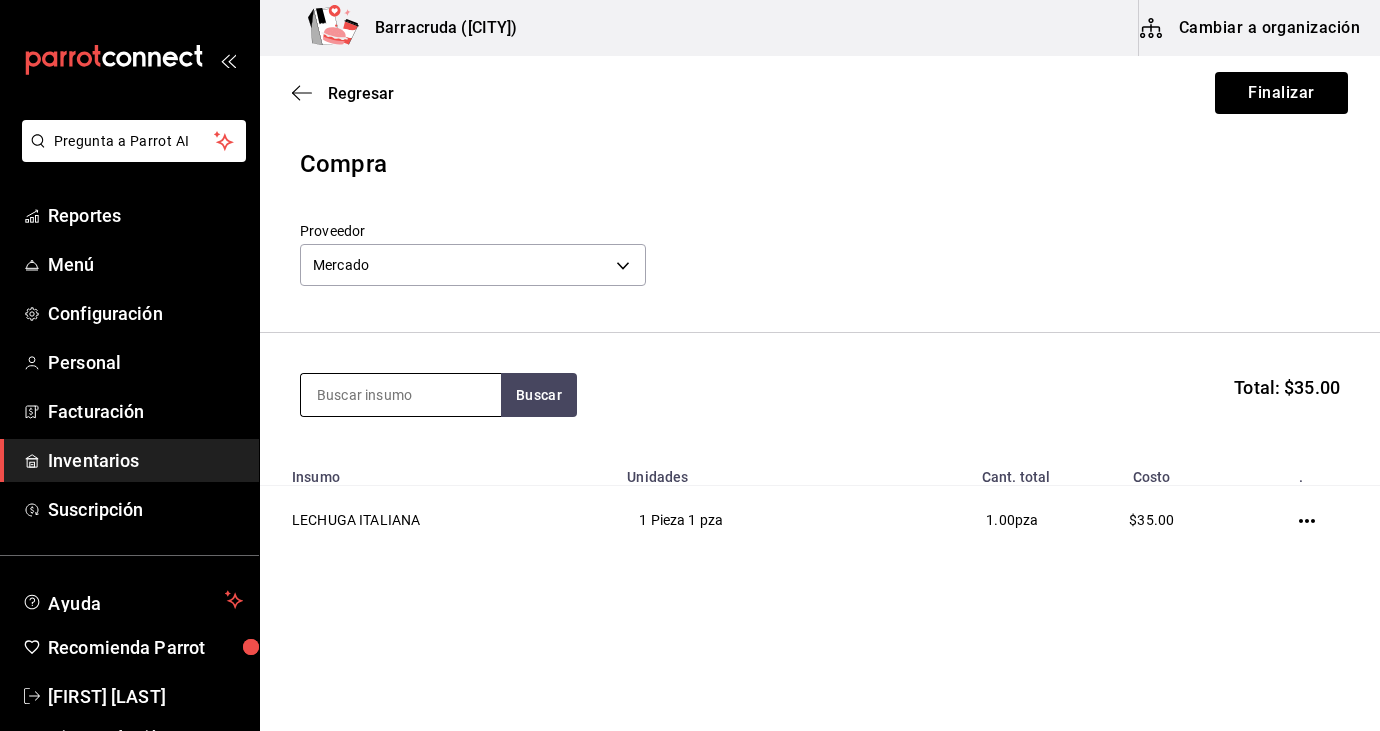 click at bounding box center [401, 395] 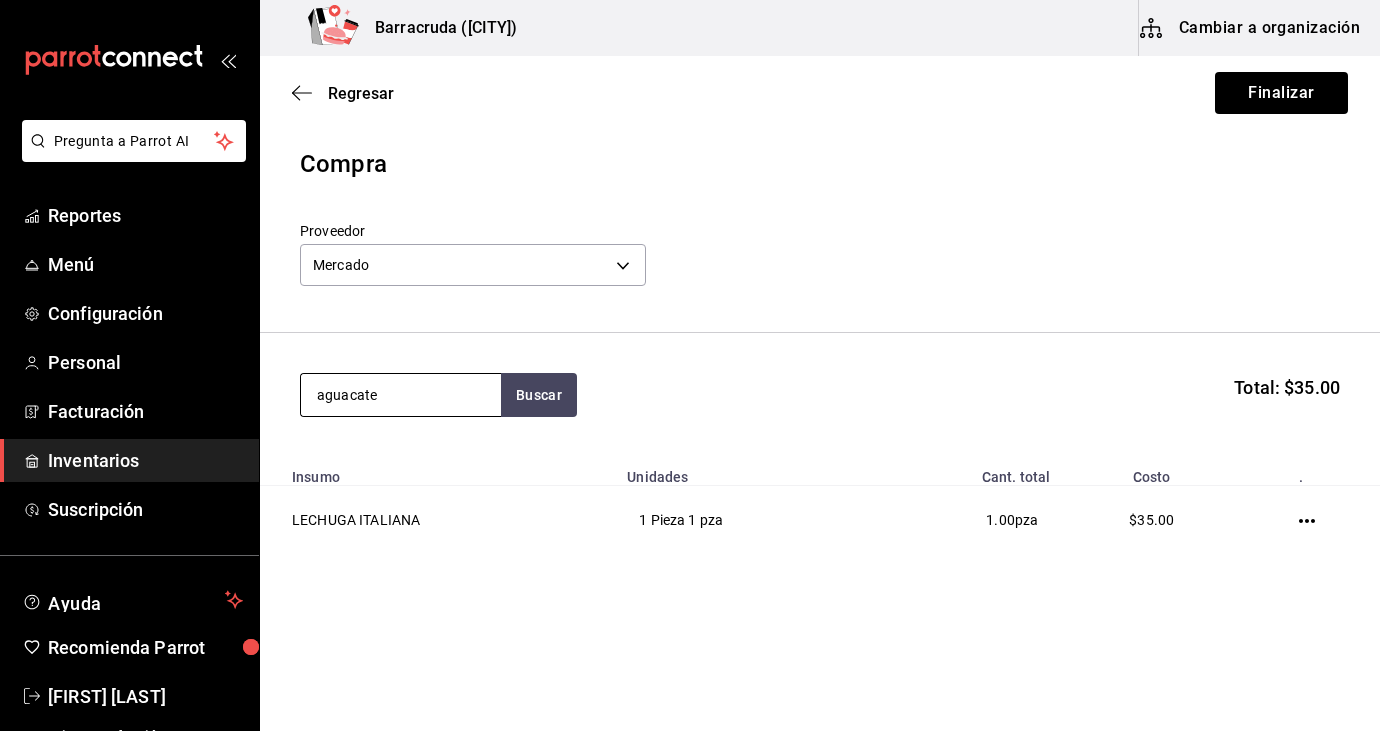 type on "aguacate" 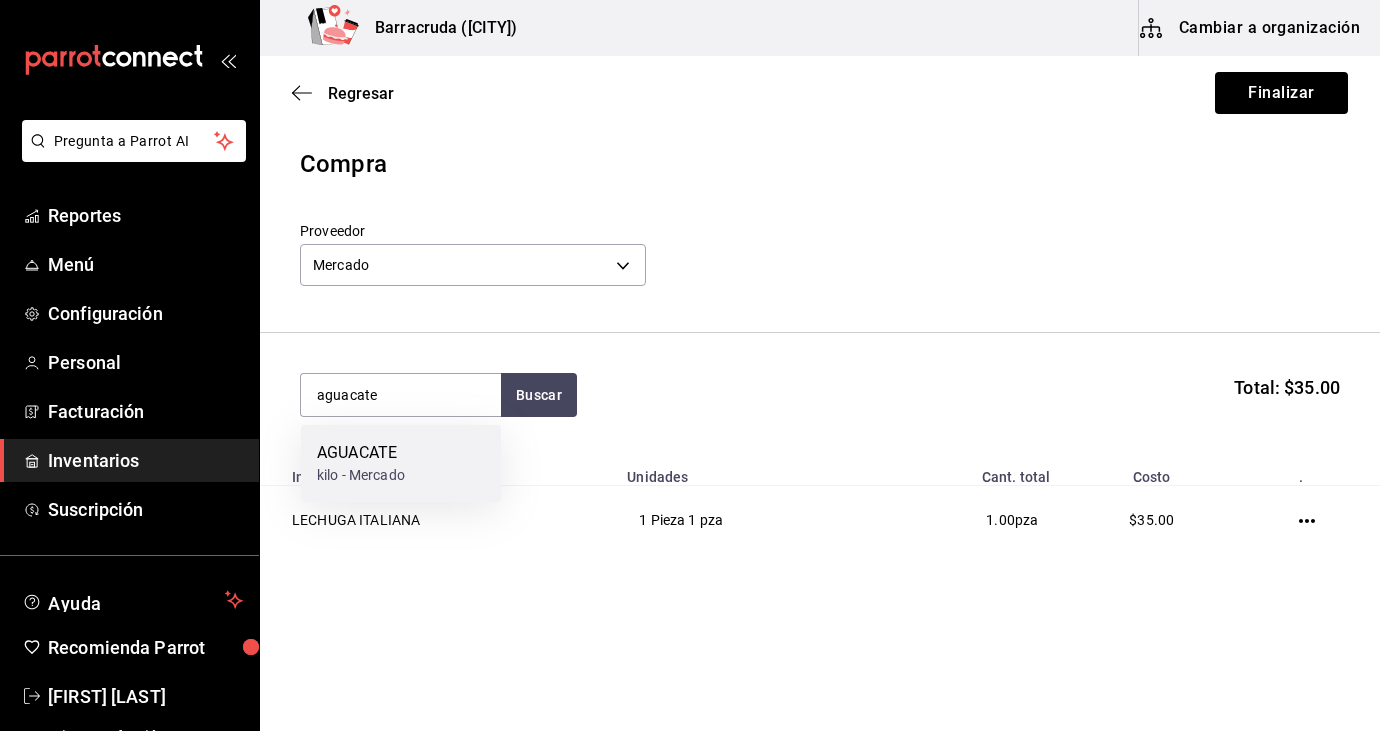 click on "AGUACATE kilo - Mercado" at bounding box center [401, 463] 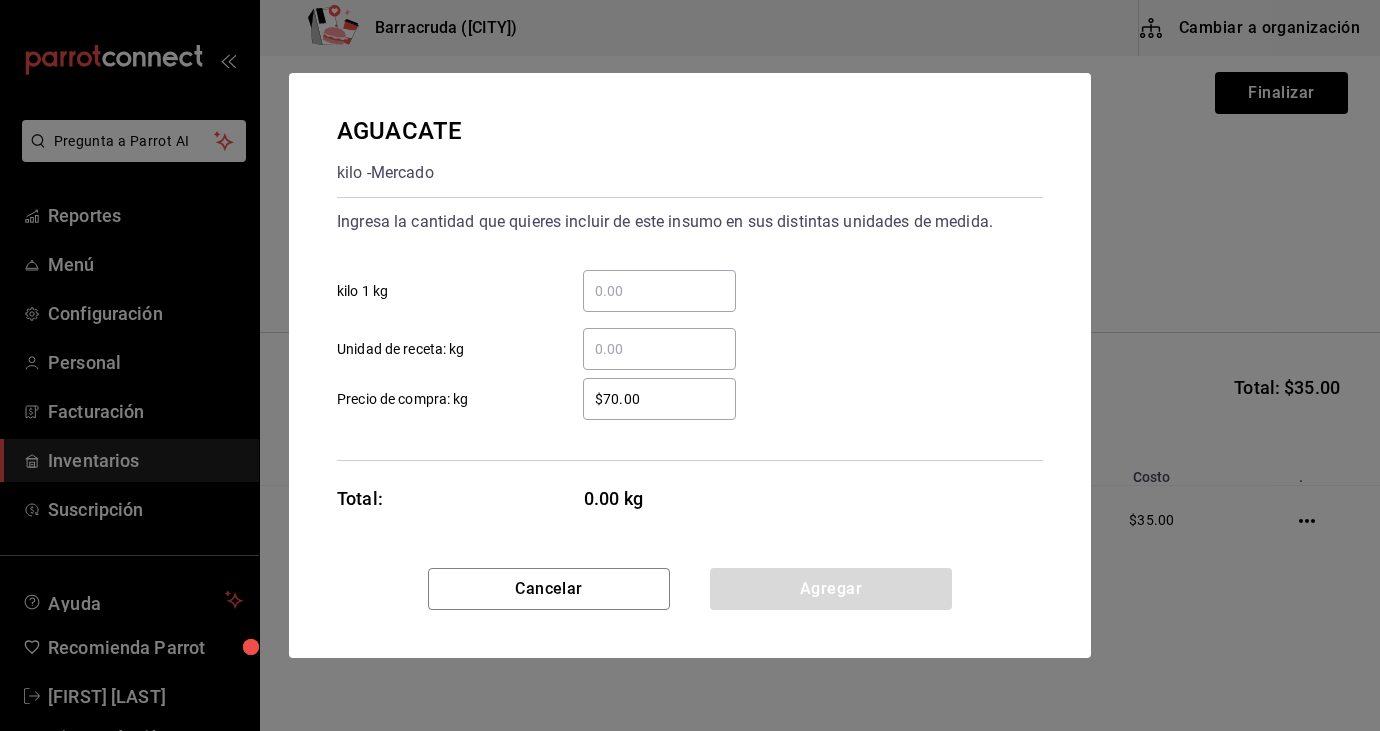 click on "​ kilo 1 kg" at bounding box center (659, 291) 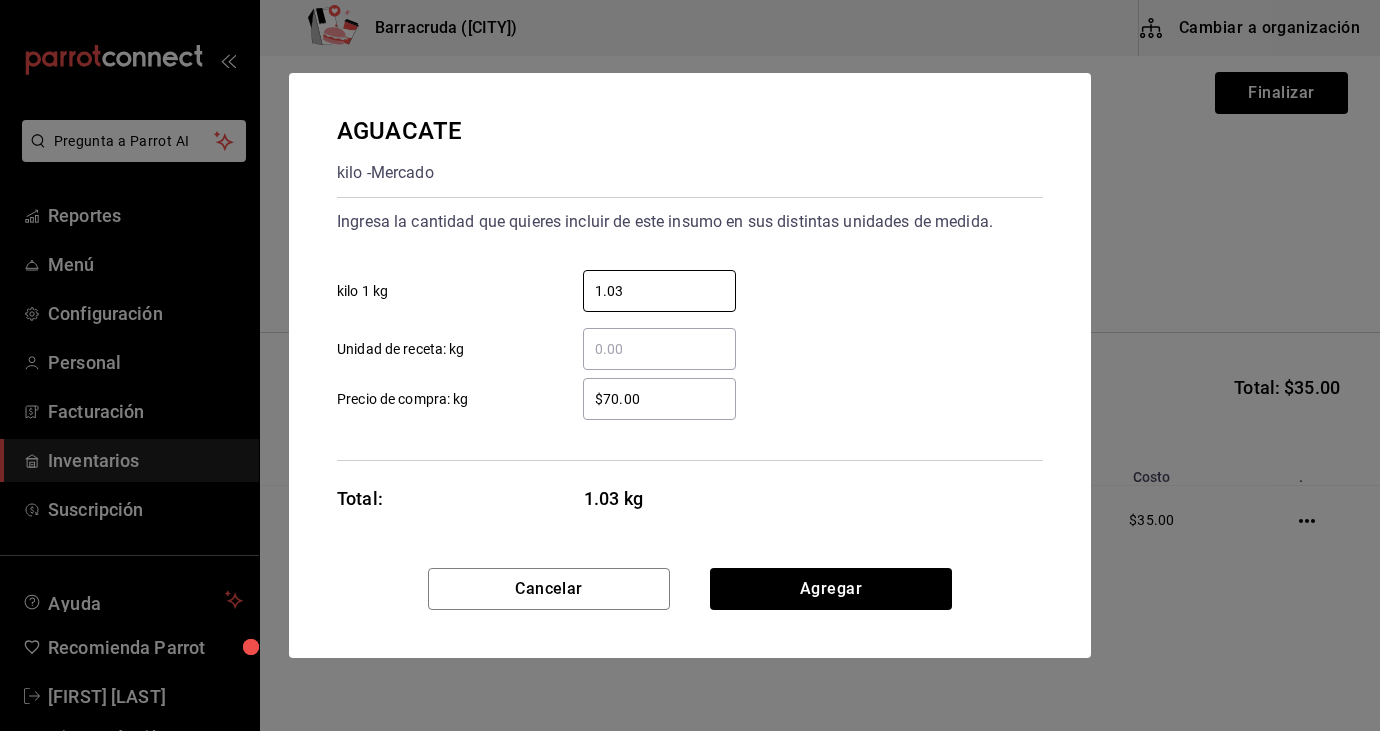 type on "1.03" 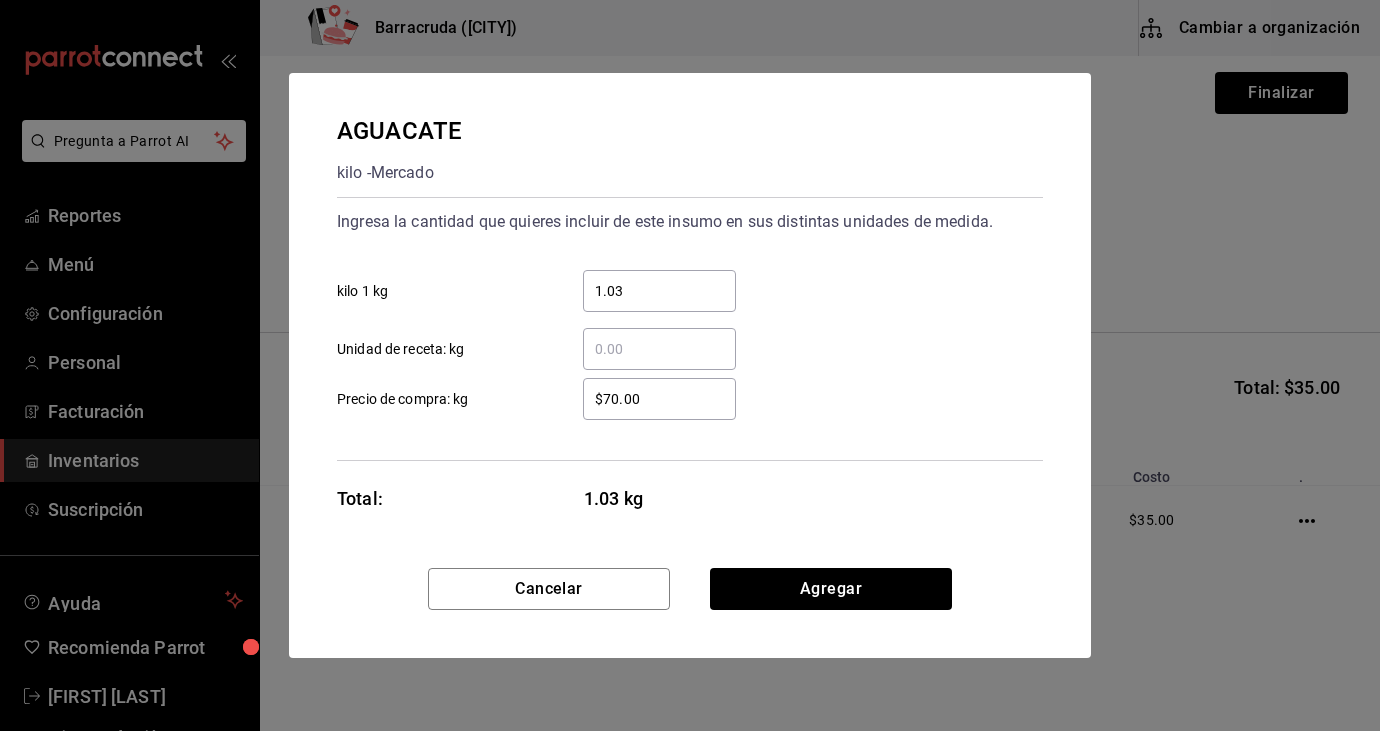 click on "$70.00" at bounding box center (659, 399) 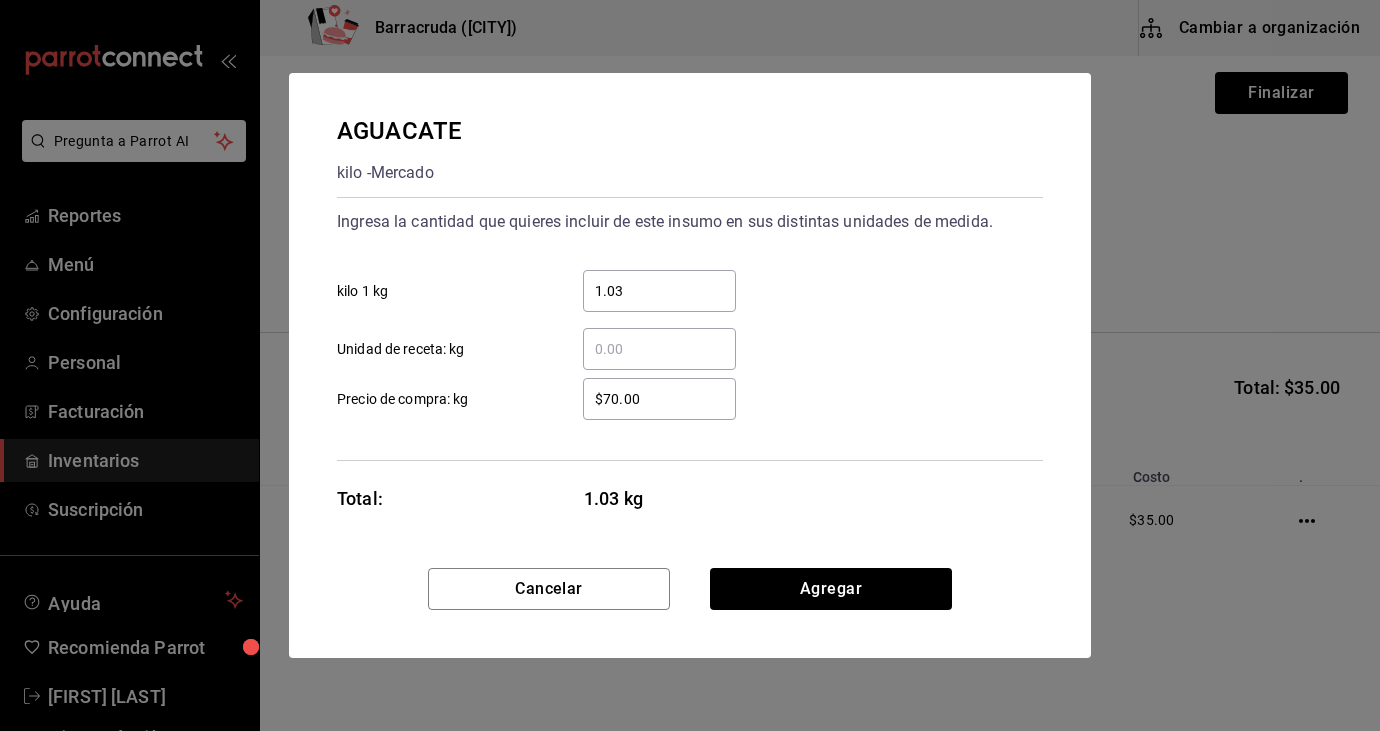 type on "$7.00" 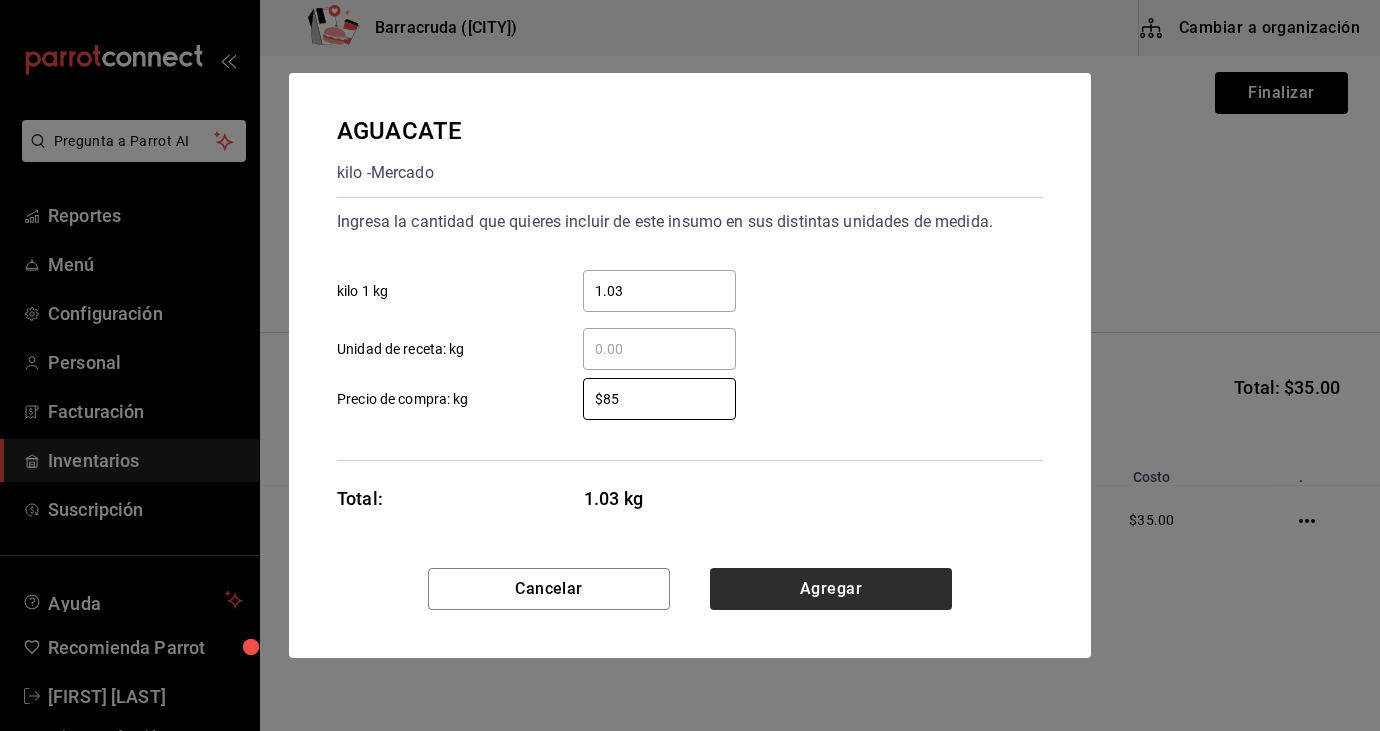 type on "$85" 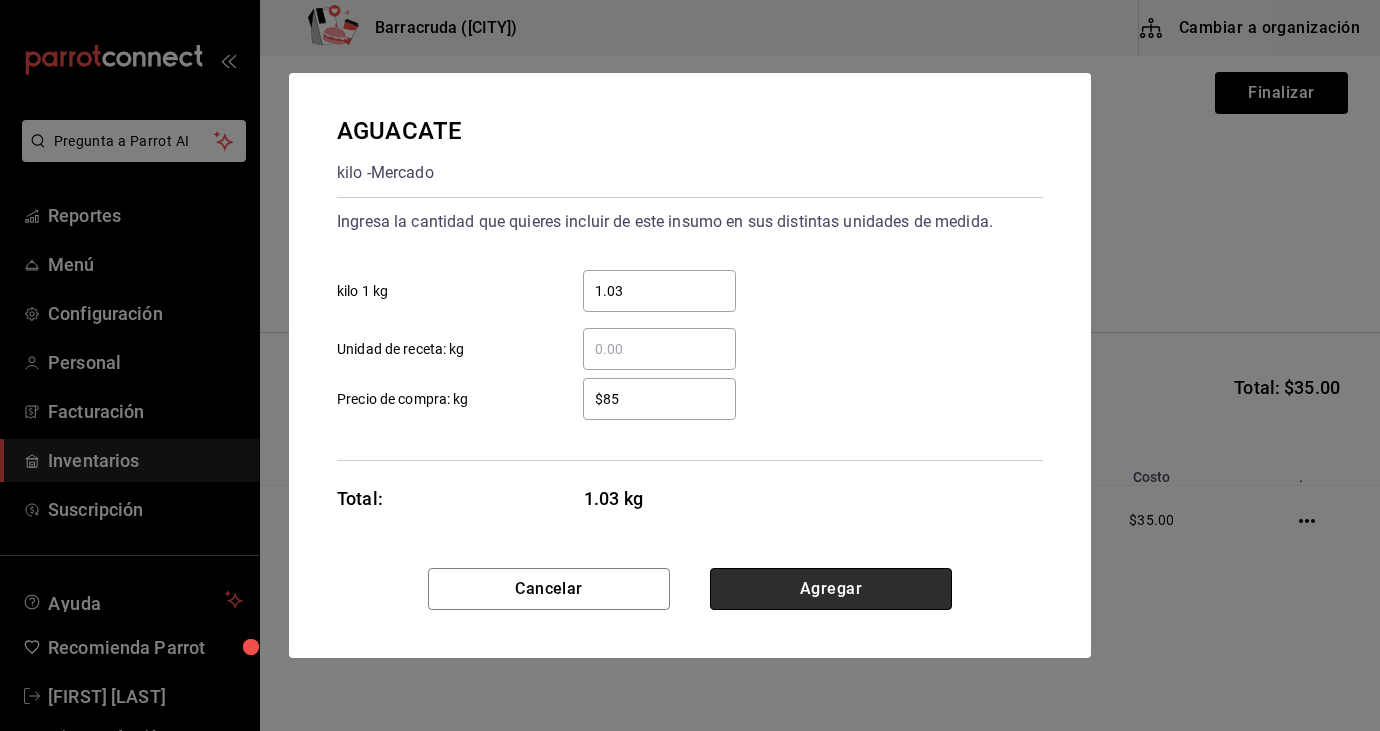 click on "Agregar" at bounding box center (831, 589) 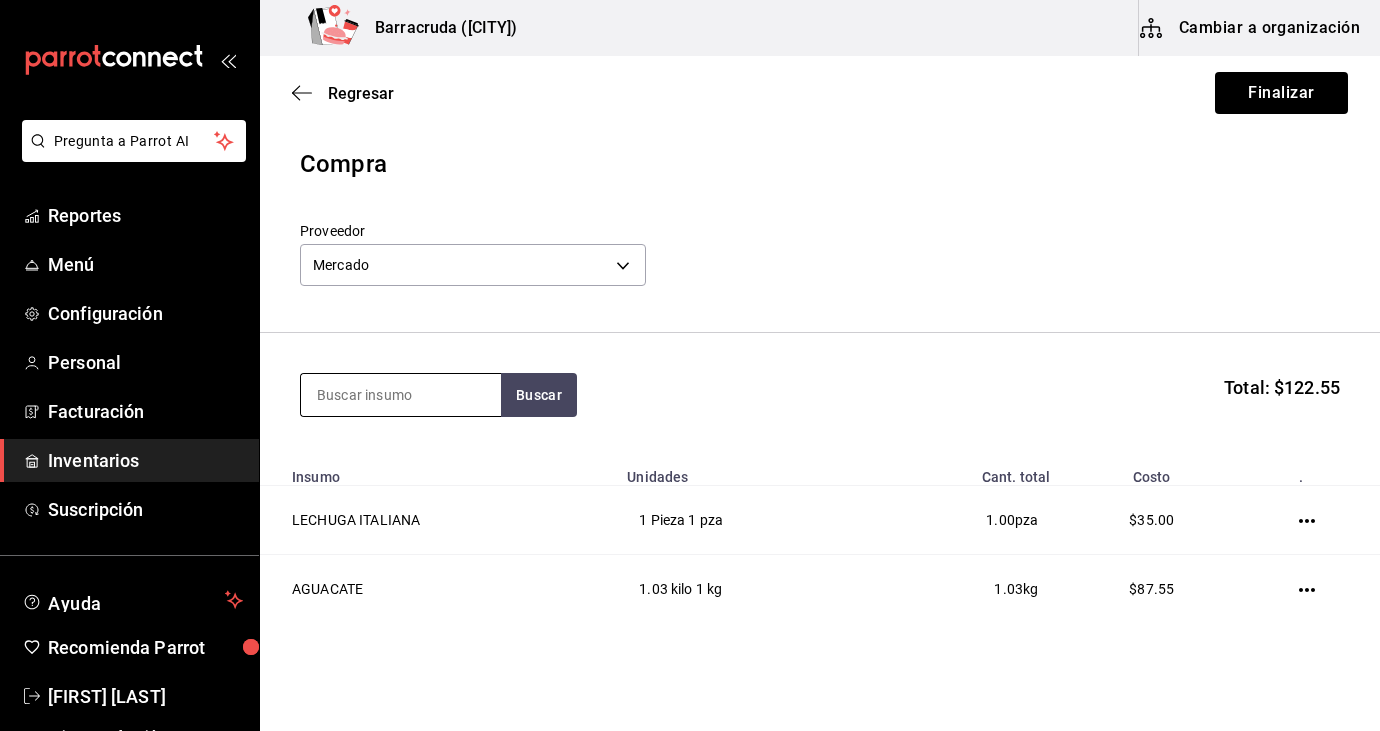 click at bounding box center (401, 395) 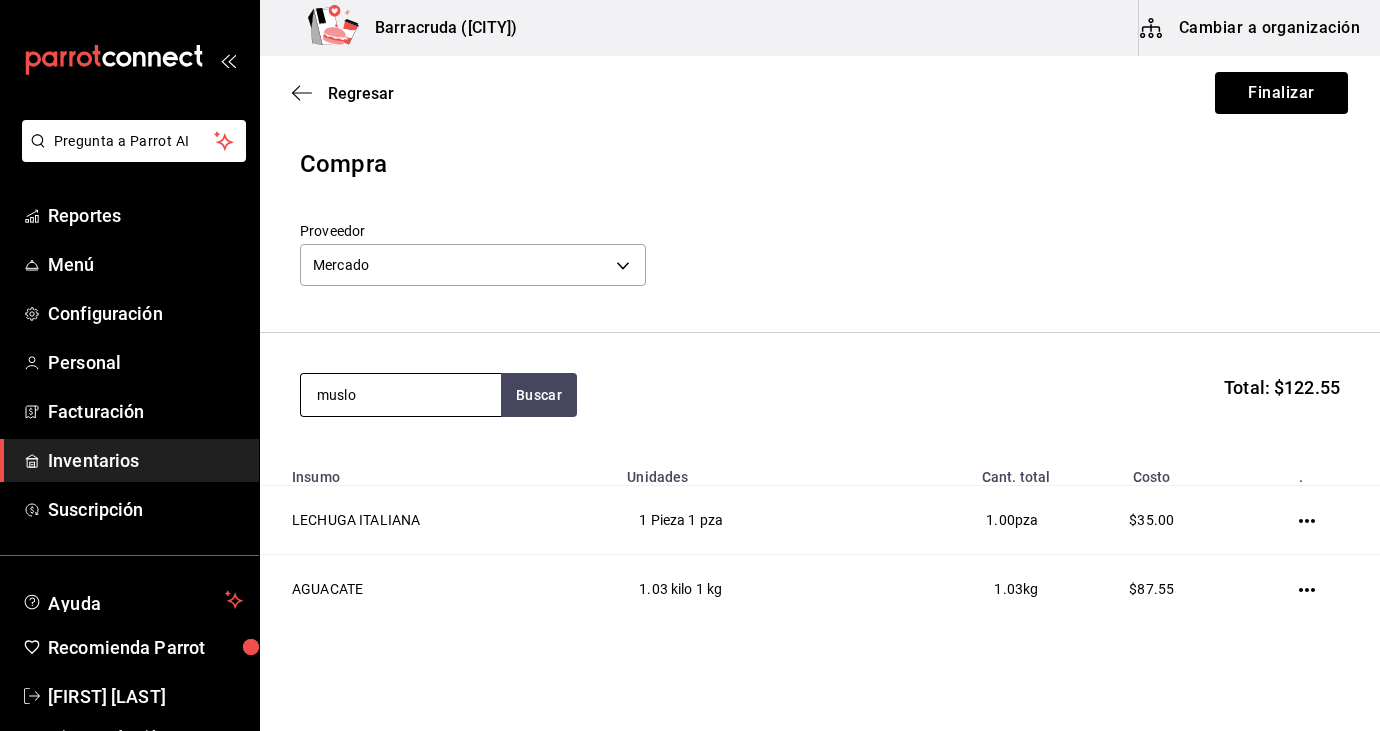 type on "muslo" 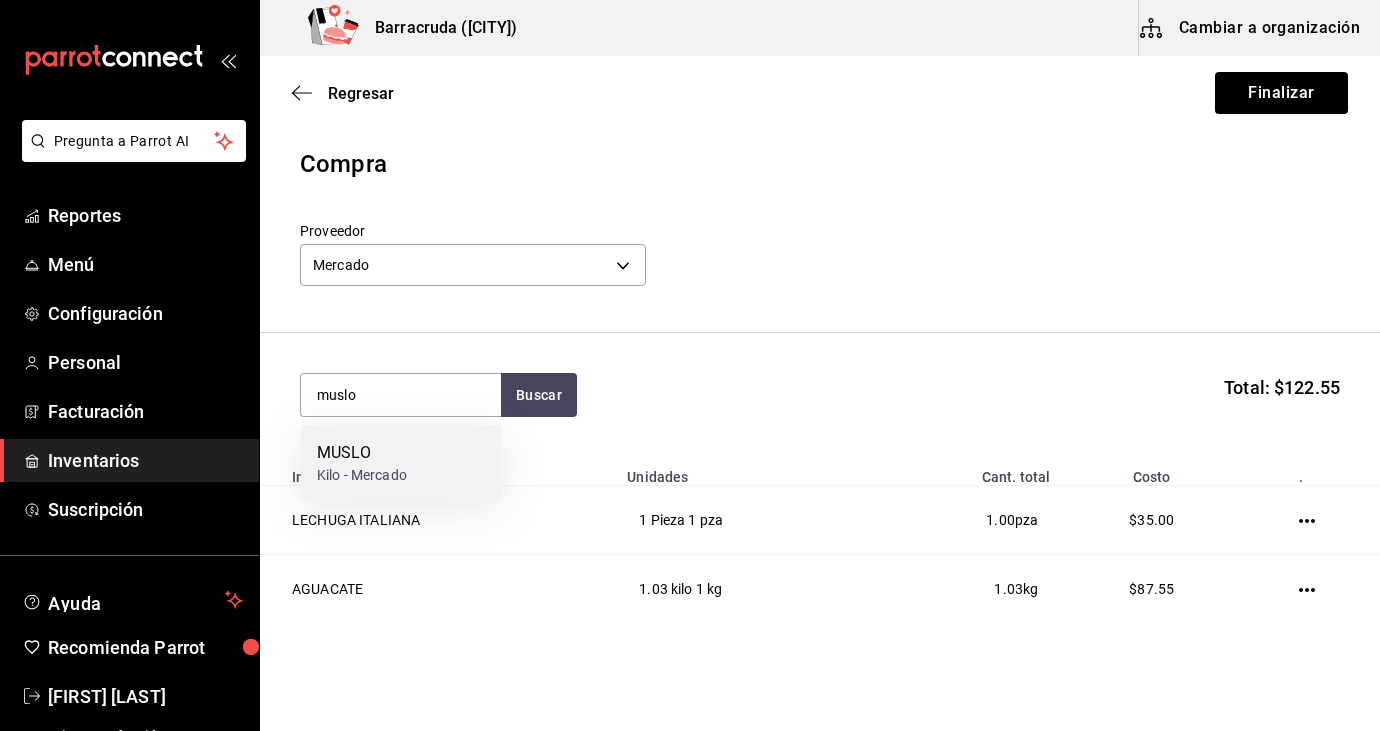 click on "MUSLO Kilo - Mercado" at bounding box center [401, 463] 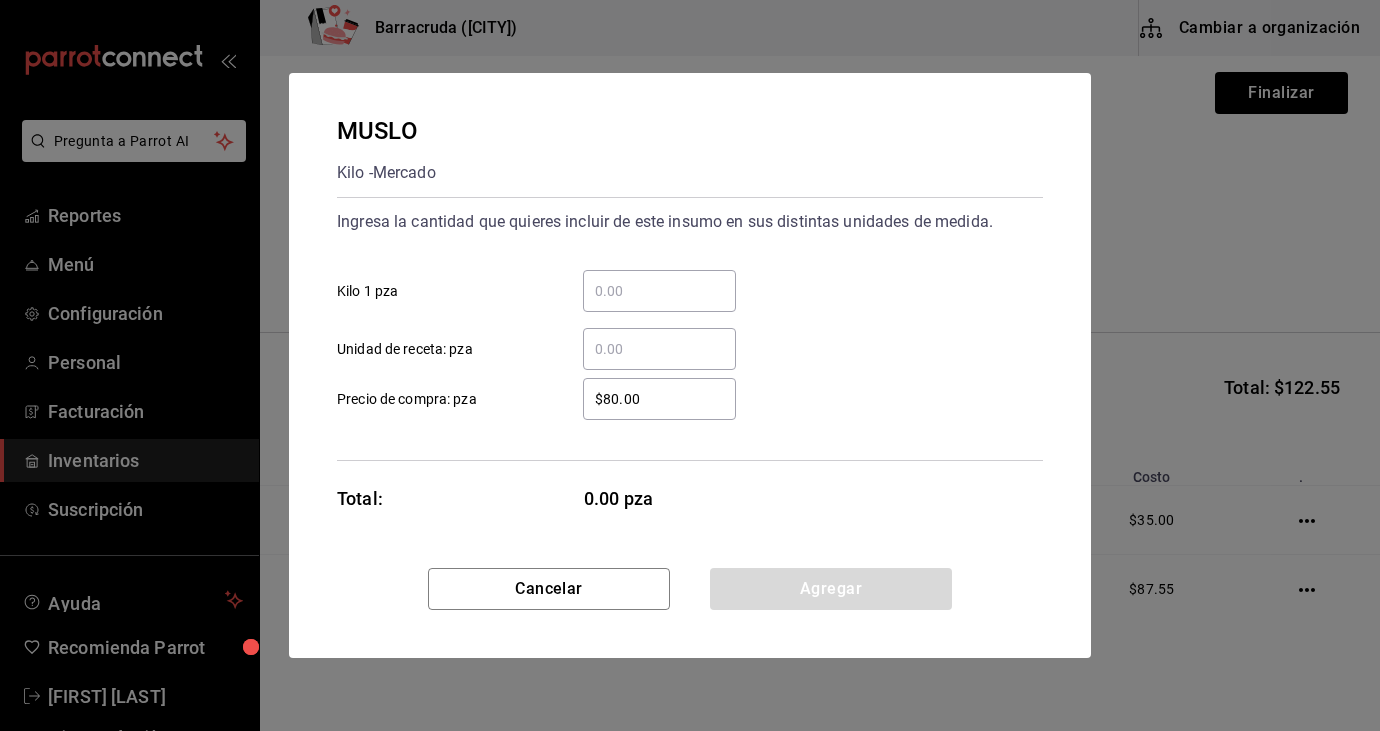 click on "​ Kilo 1 pza" at bounding box center [659, 291] 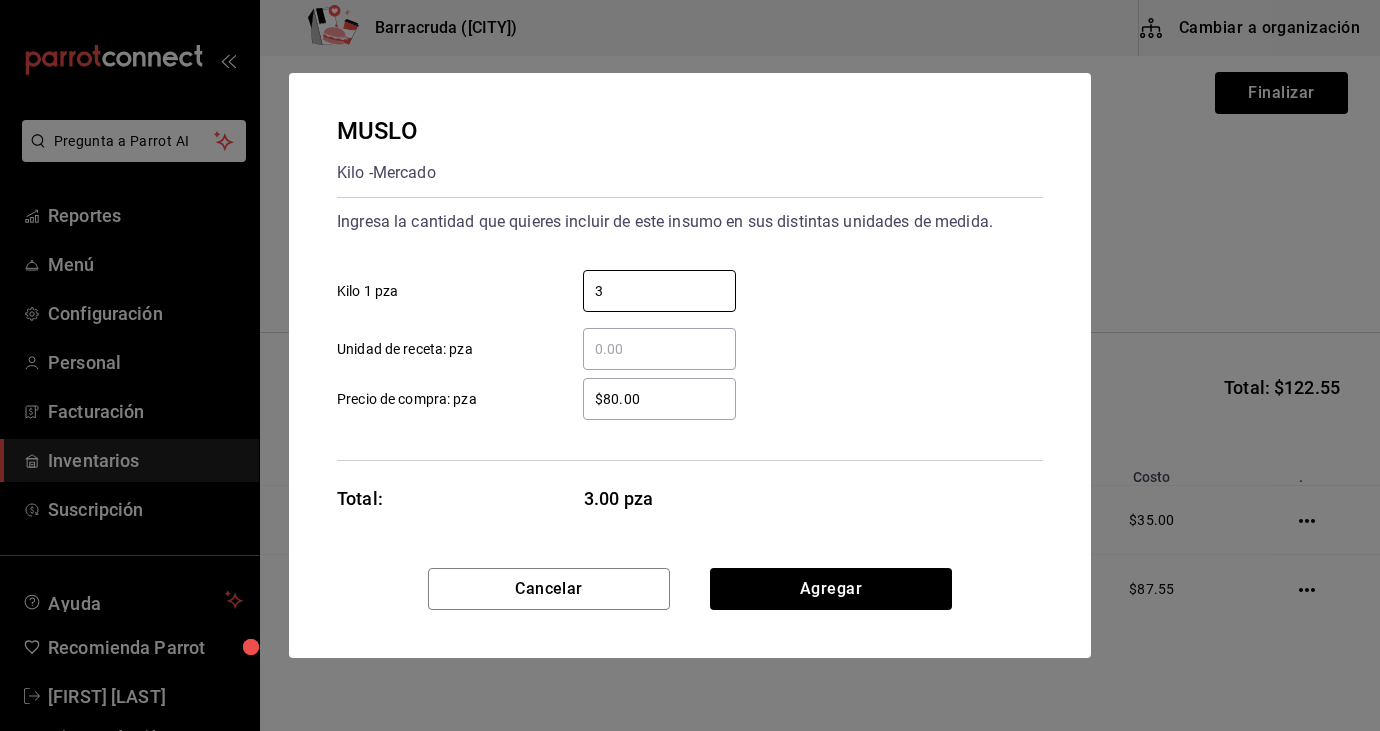 type on "3" 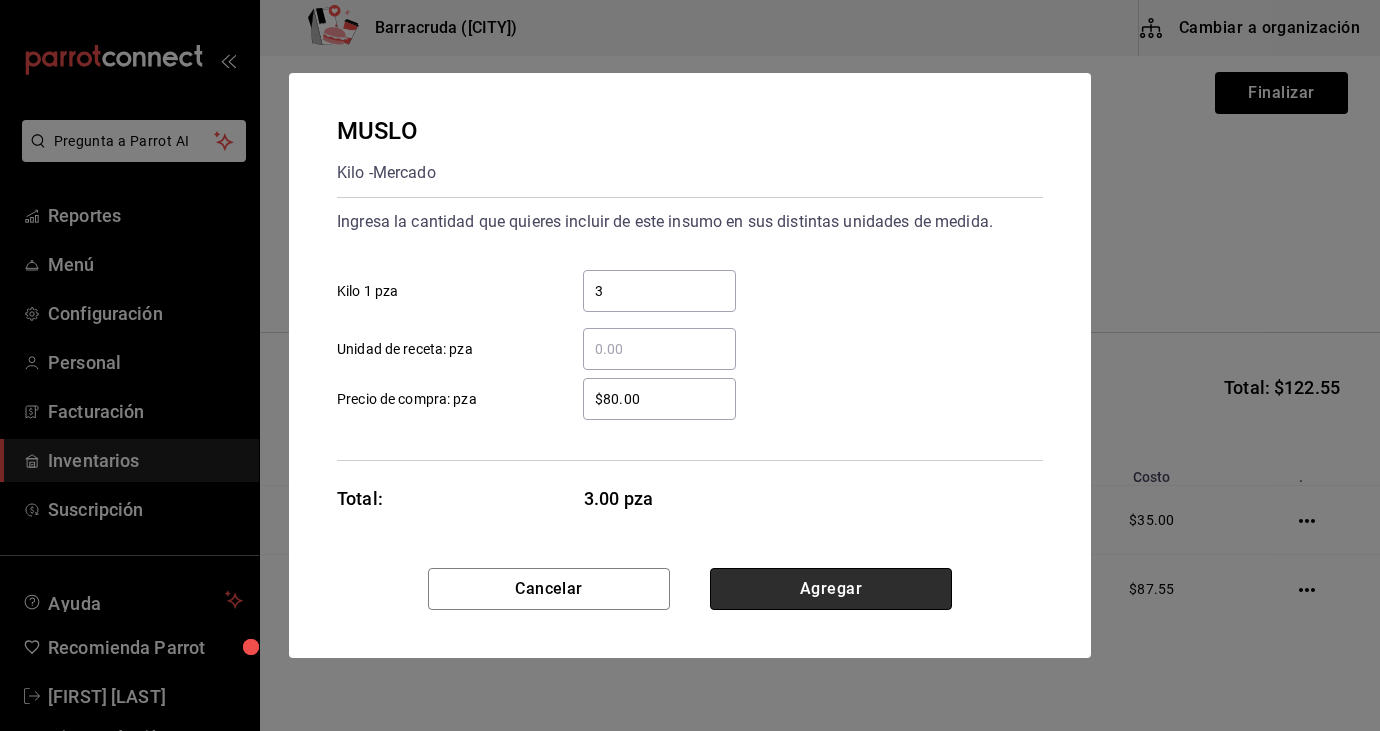click on "Agregar" at bounding box center (831, 589) 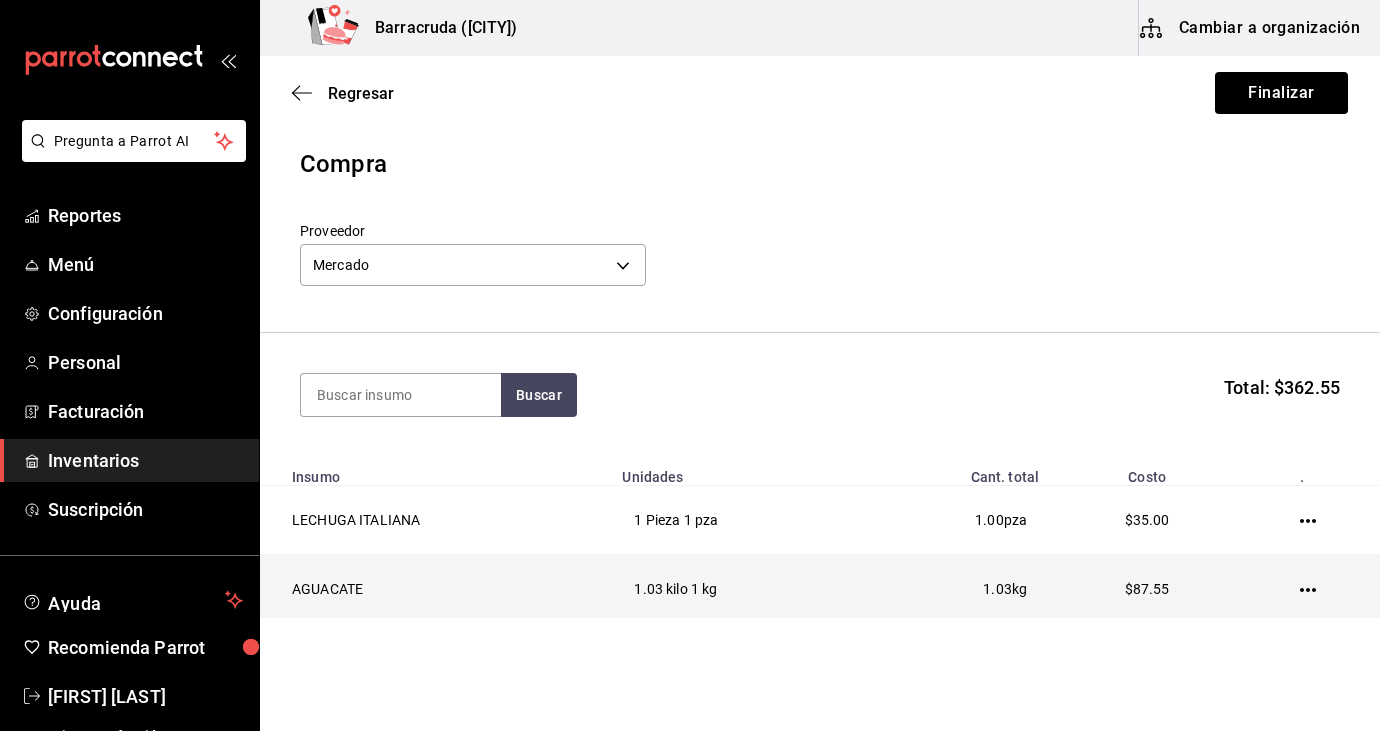 type on "ñ" 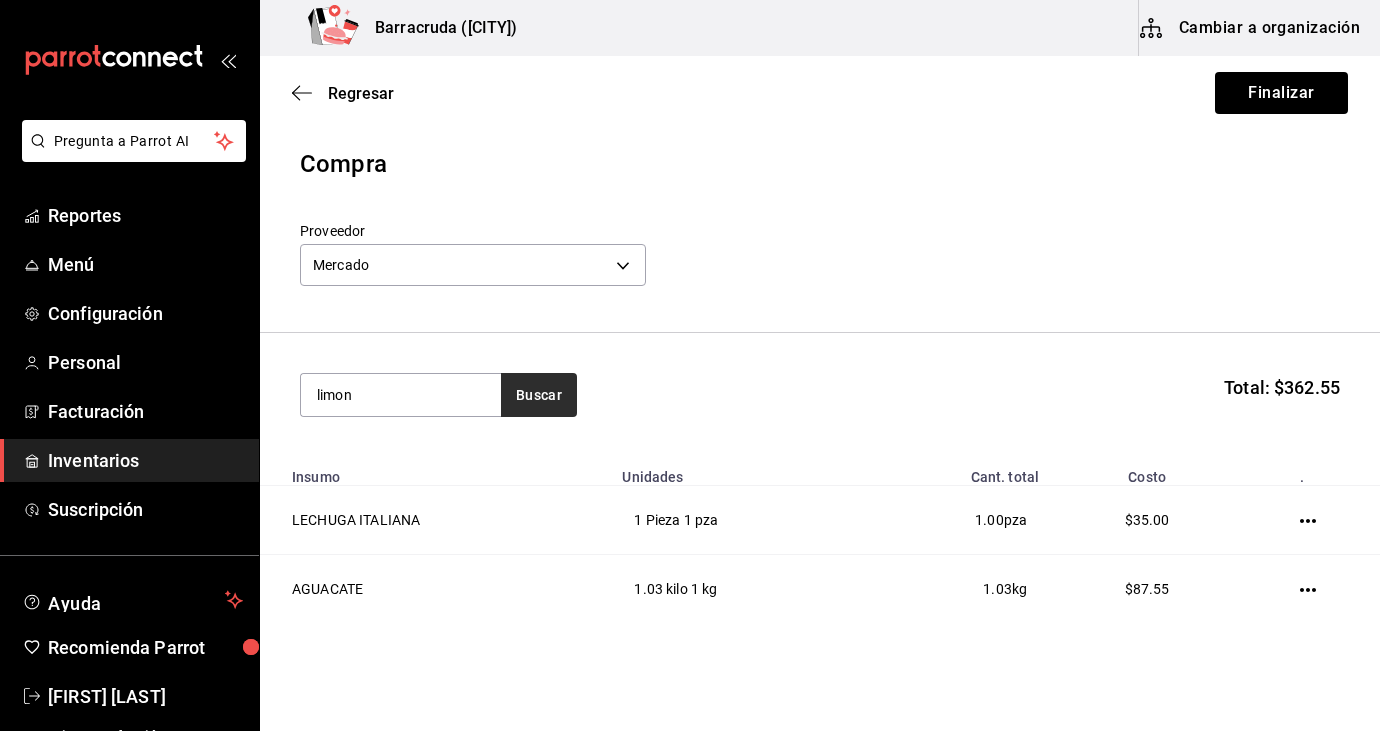 type on "limon" 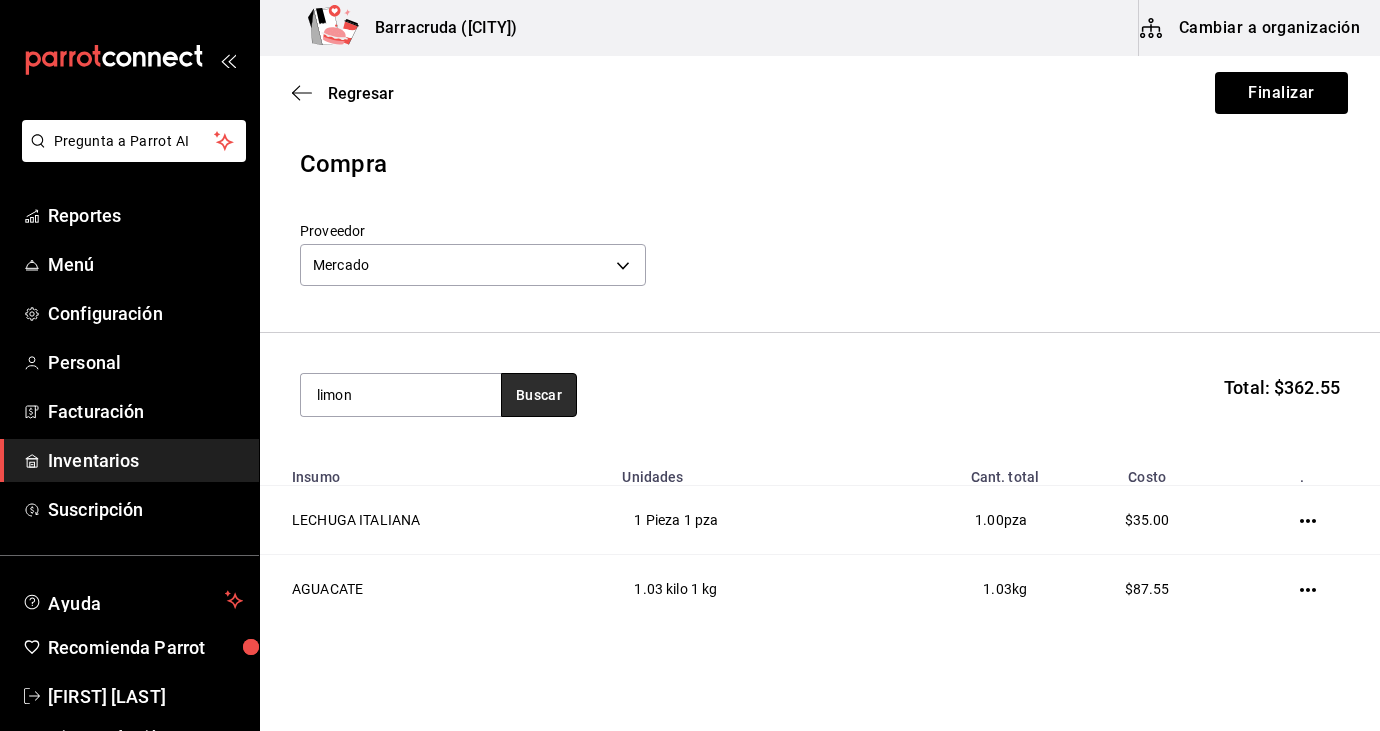click on "Buscar" at bounding box center (539, 395) 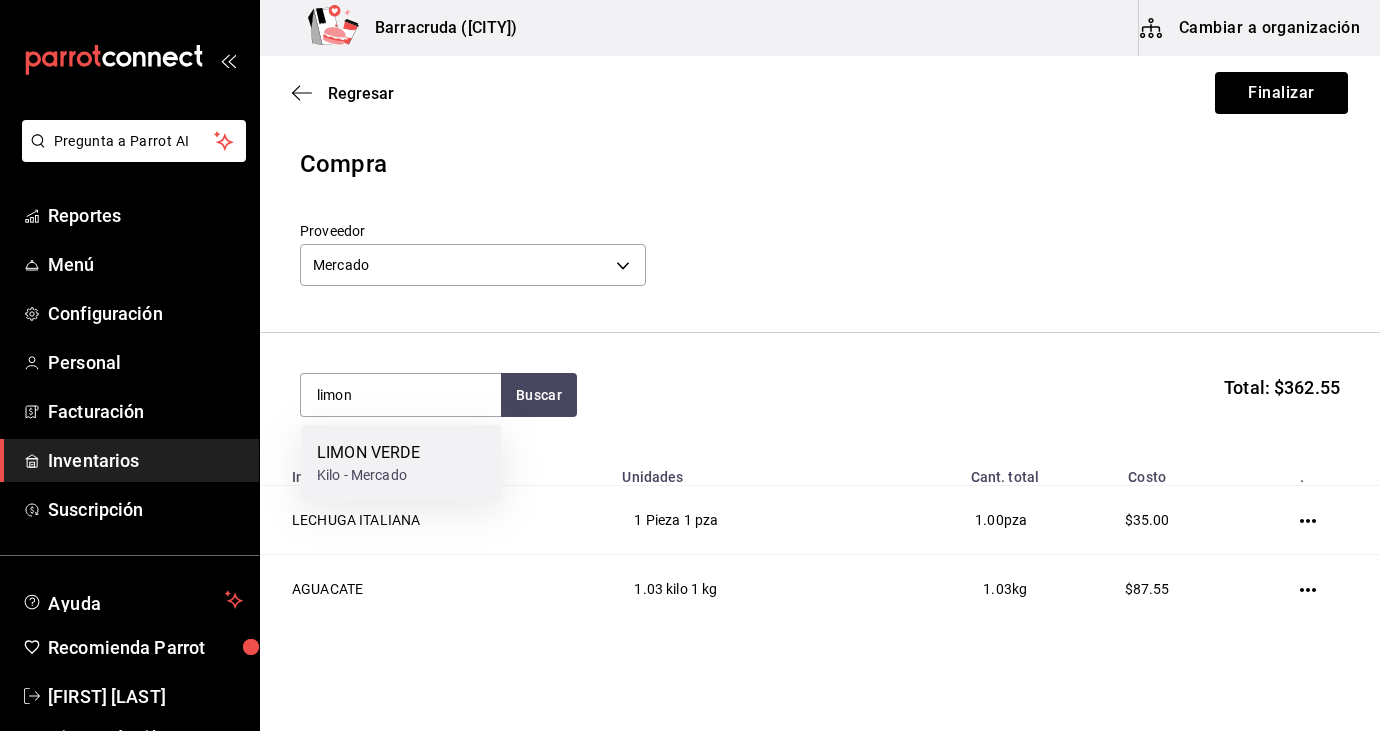 click on "LIMON VERDE Kilo - Mercado" at bounding box center (401, 463) 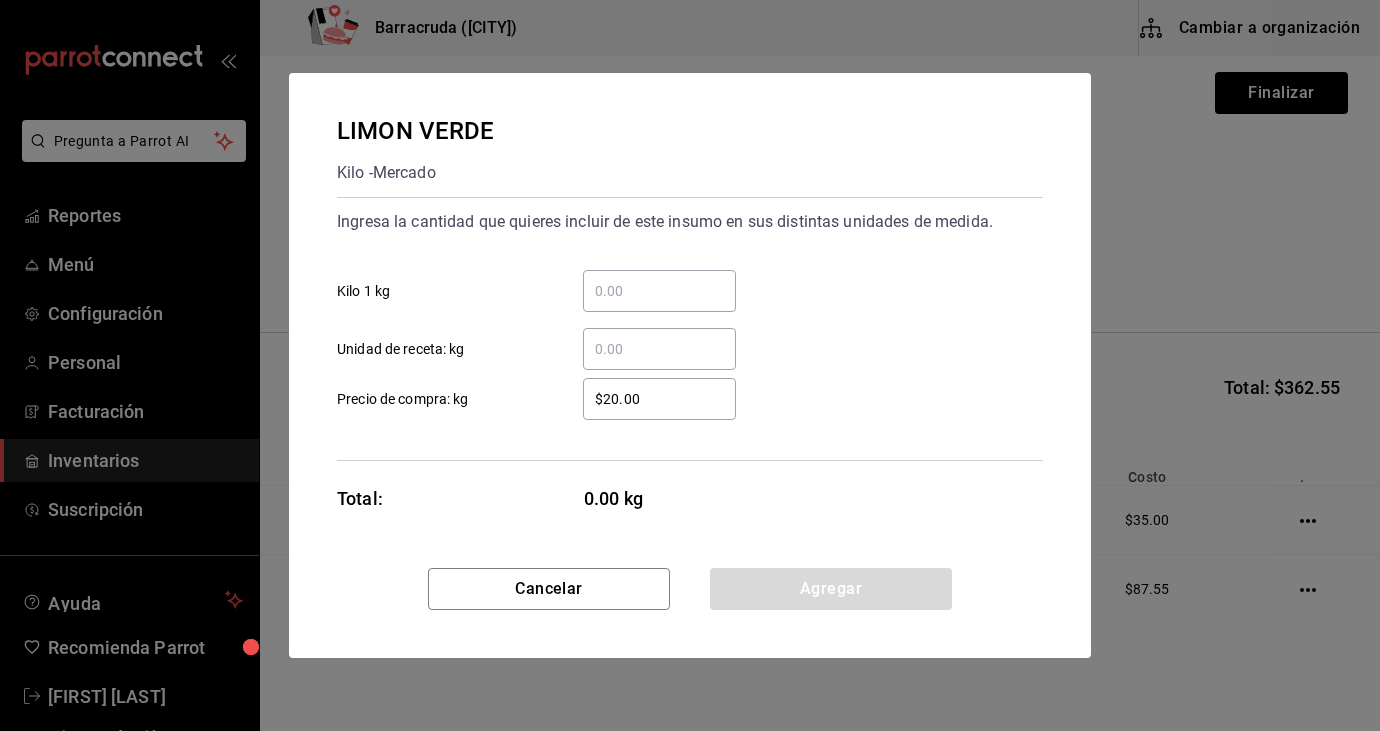click on "​" at bounding box center (659, 291) 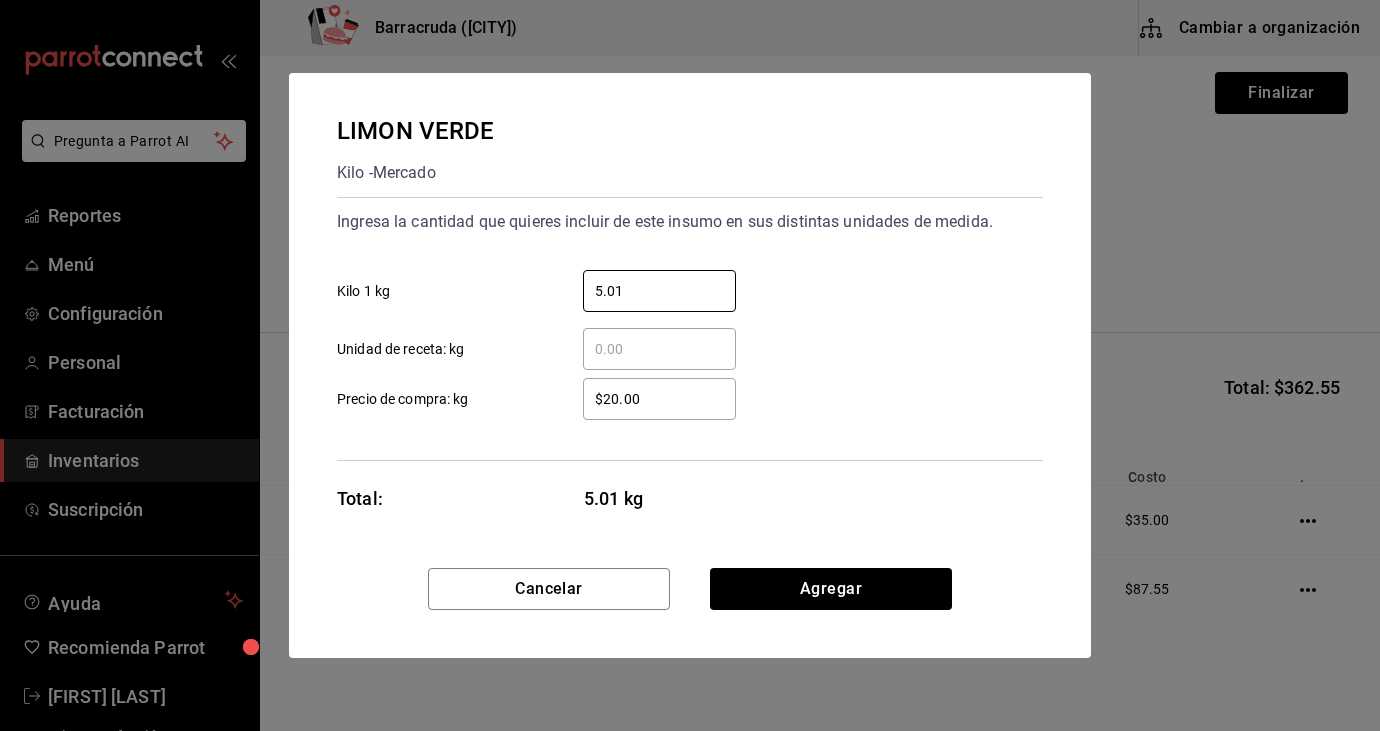 type on "5.01" 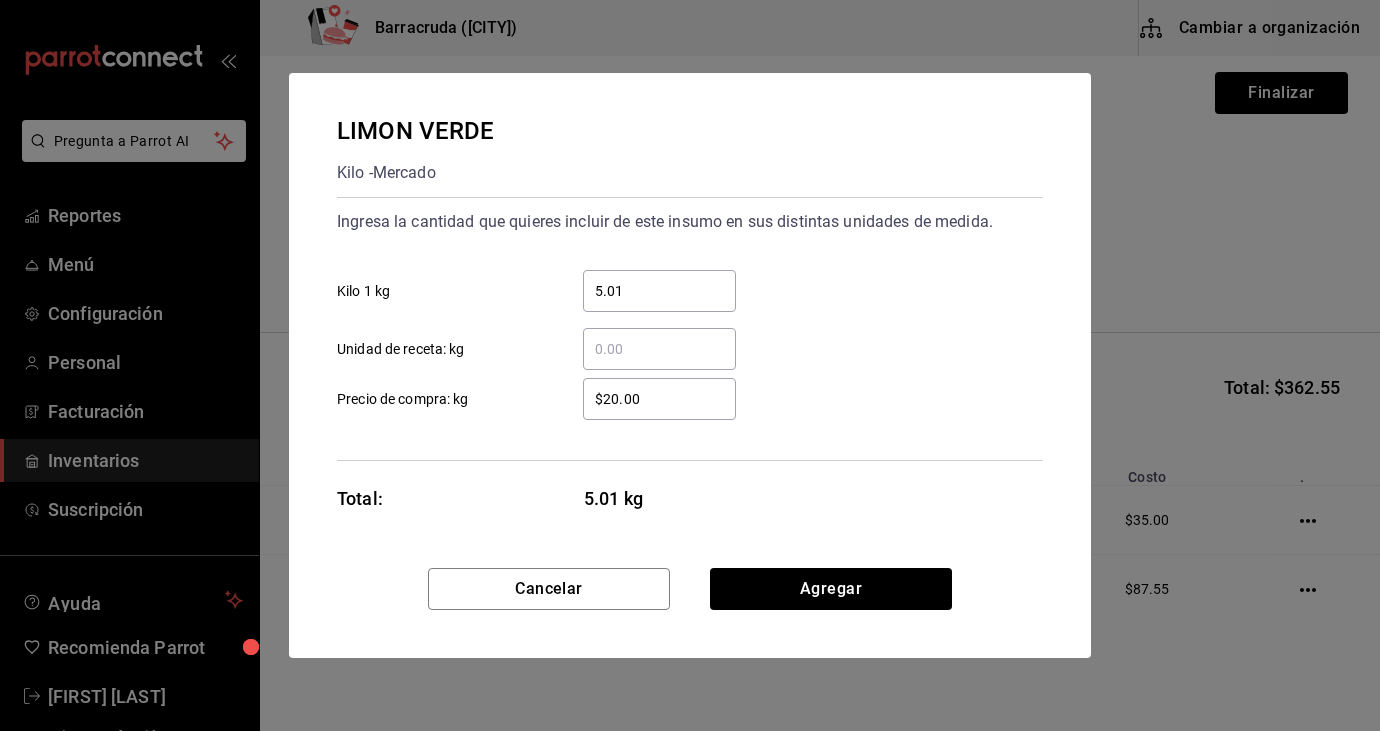 click on "$20.00" at bounding box center [659, 399] 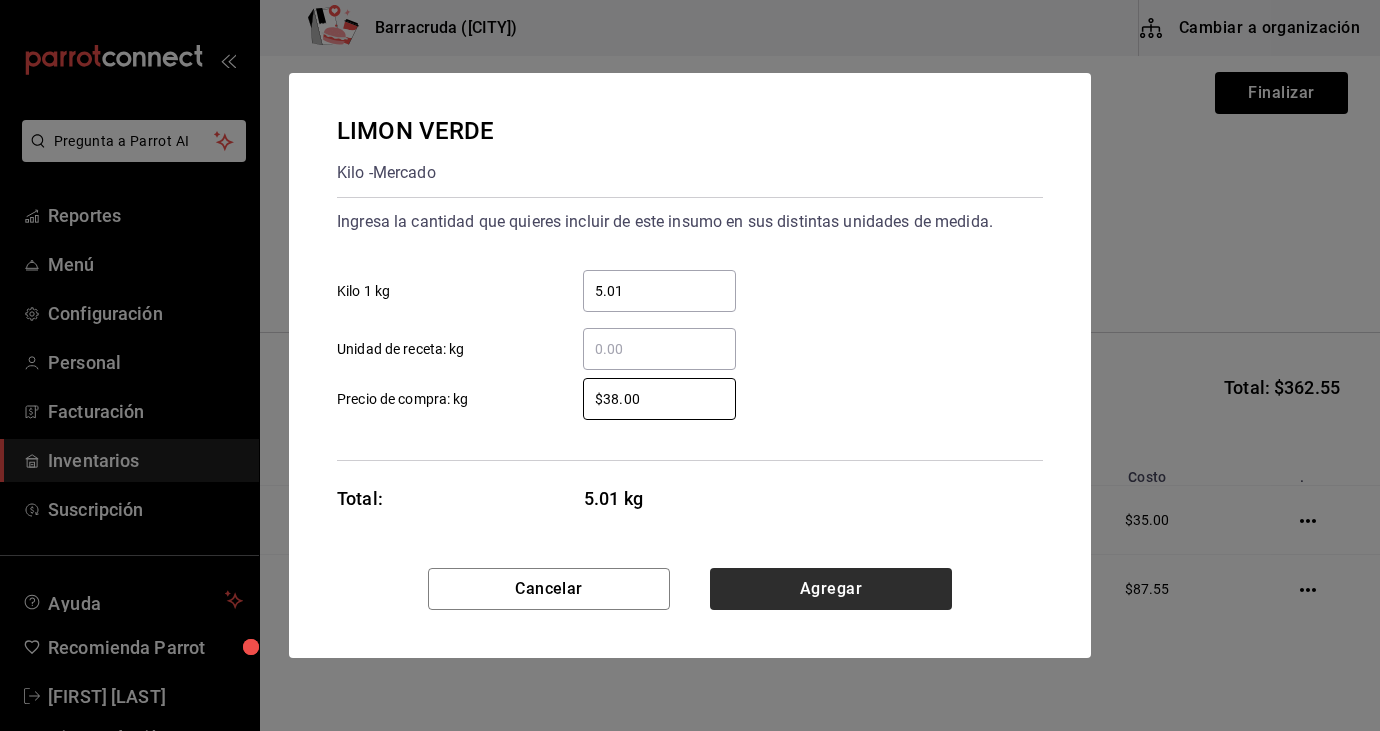 type on "$38.00" 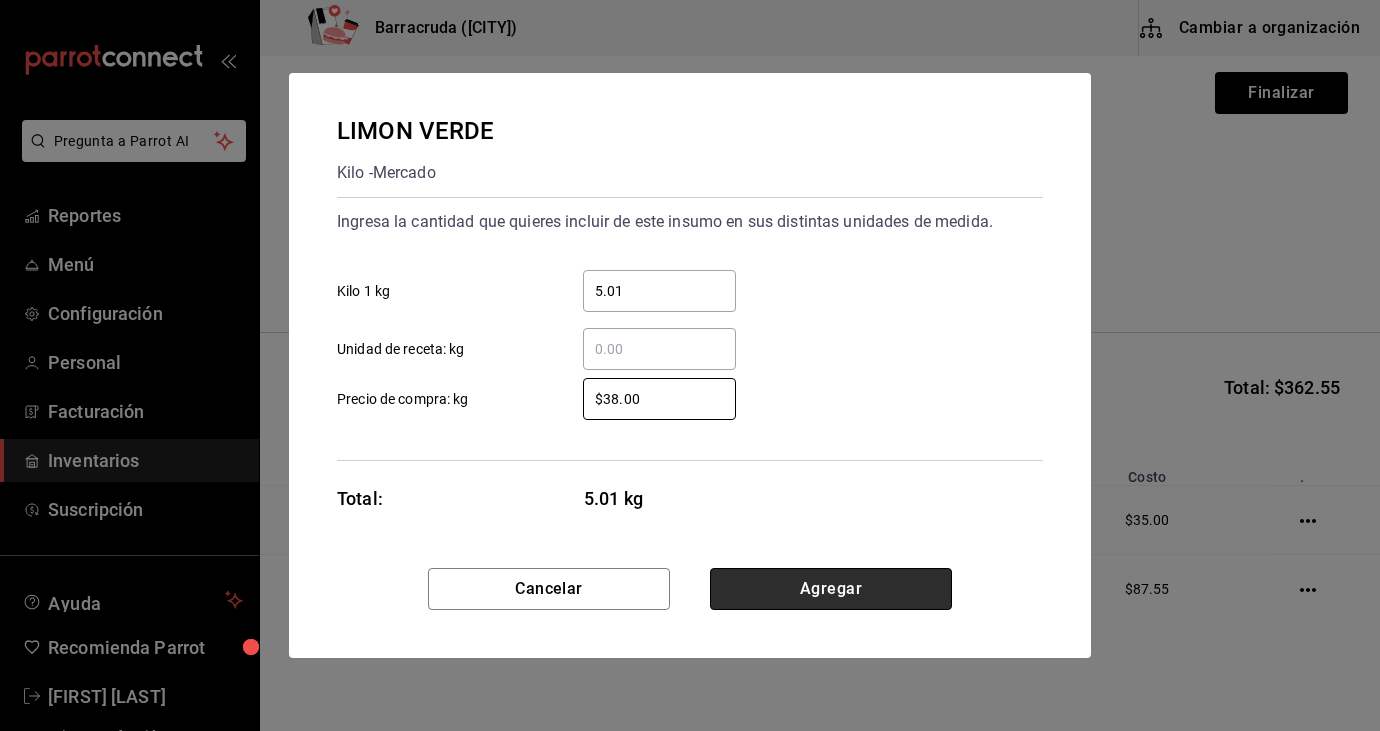 click on "Agregar" at bounding box center [831, 589] 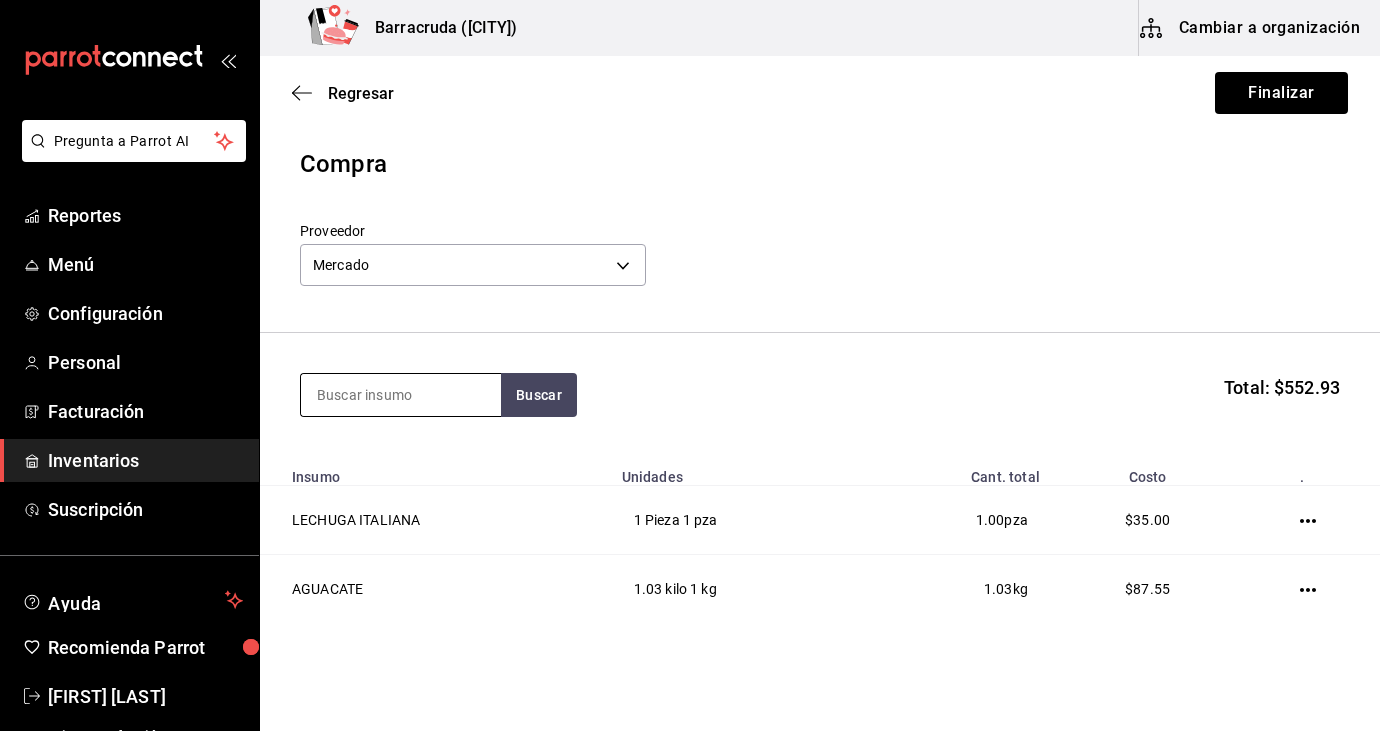 click at bounding box center [401, 395] 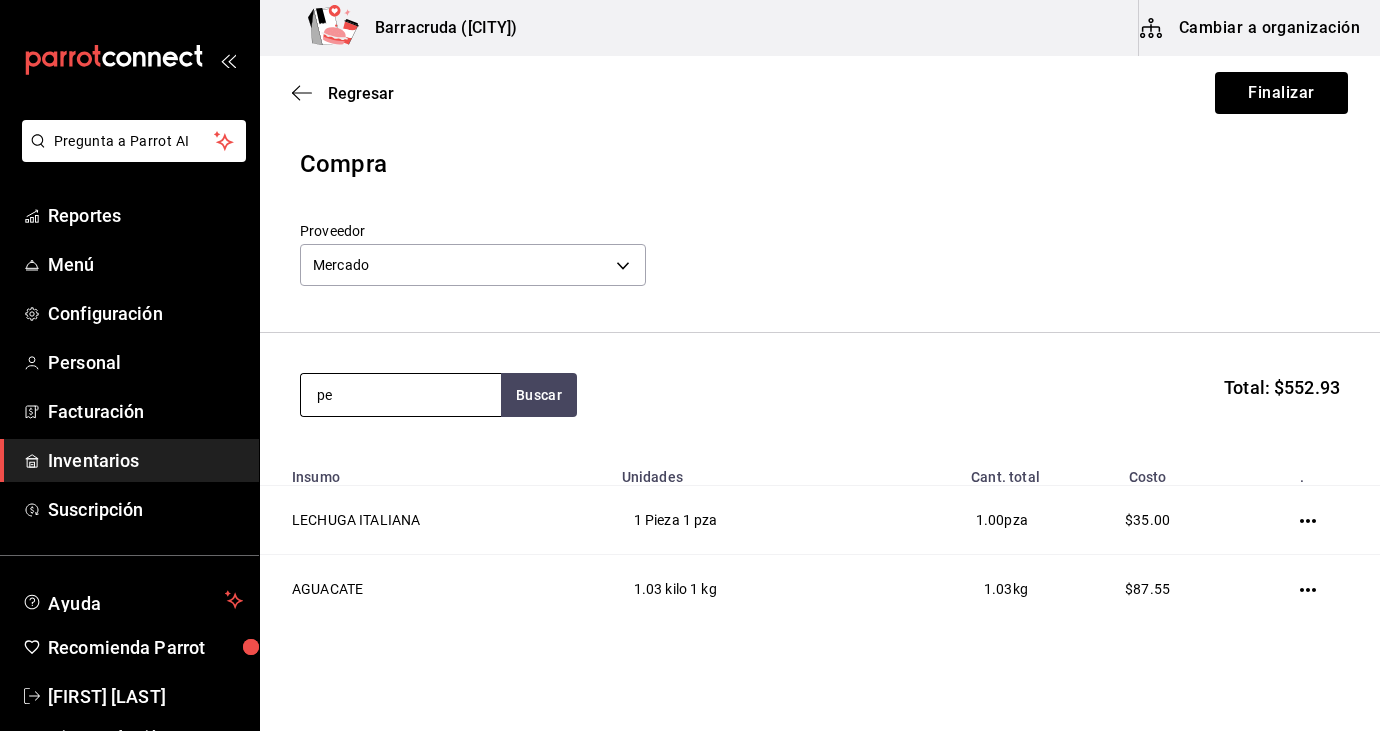 type on "p" 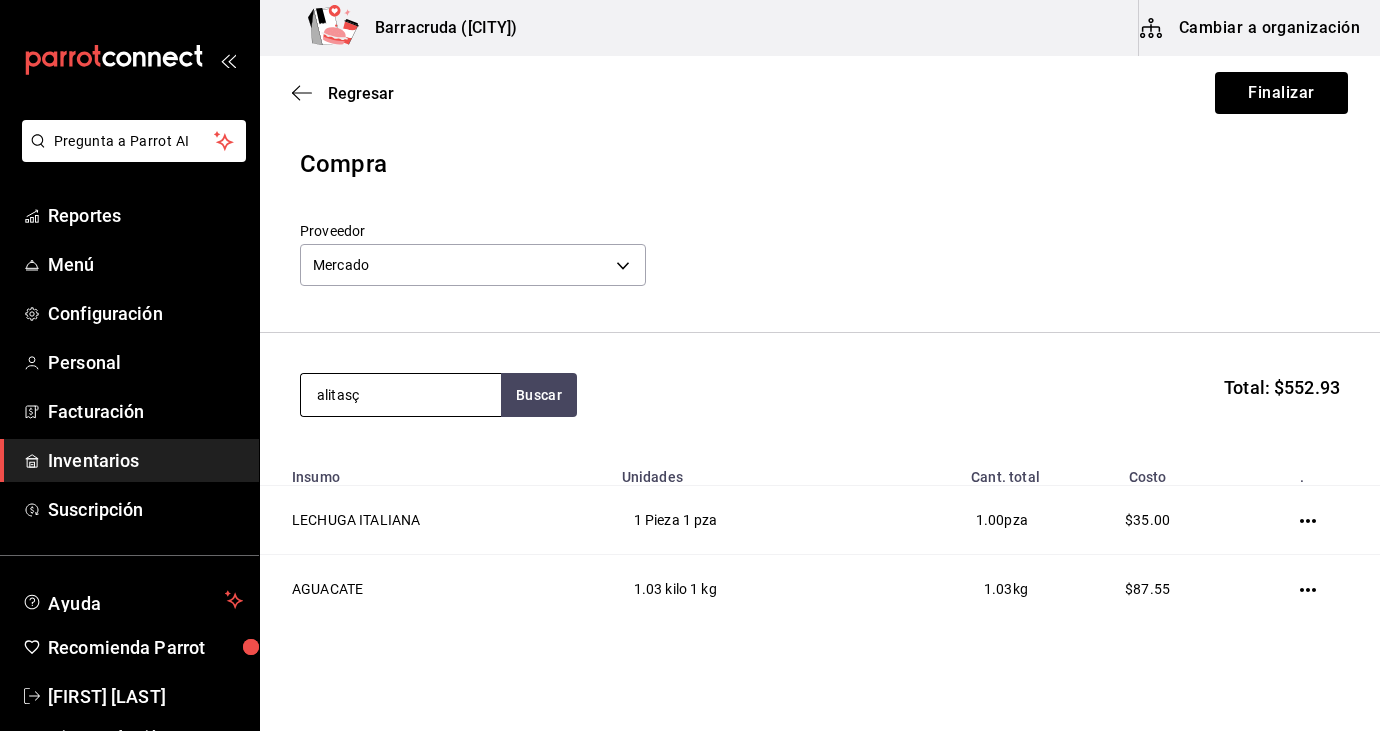 type on "alitas" 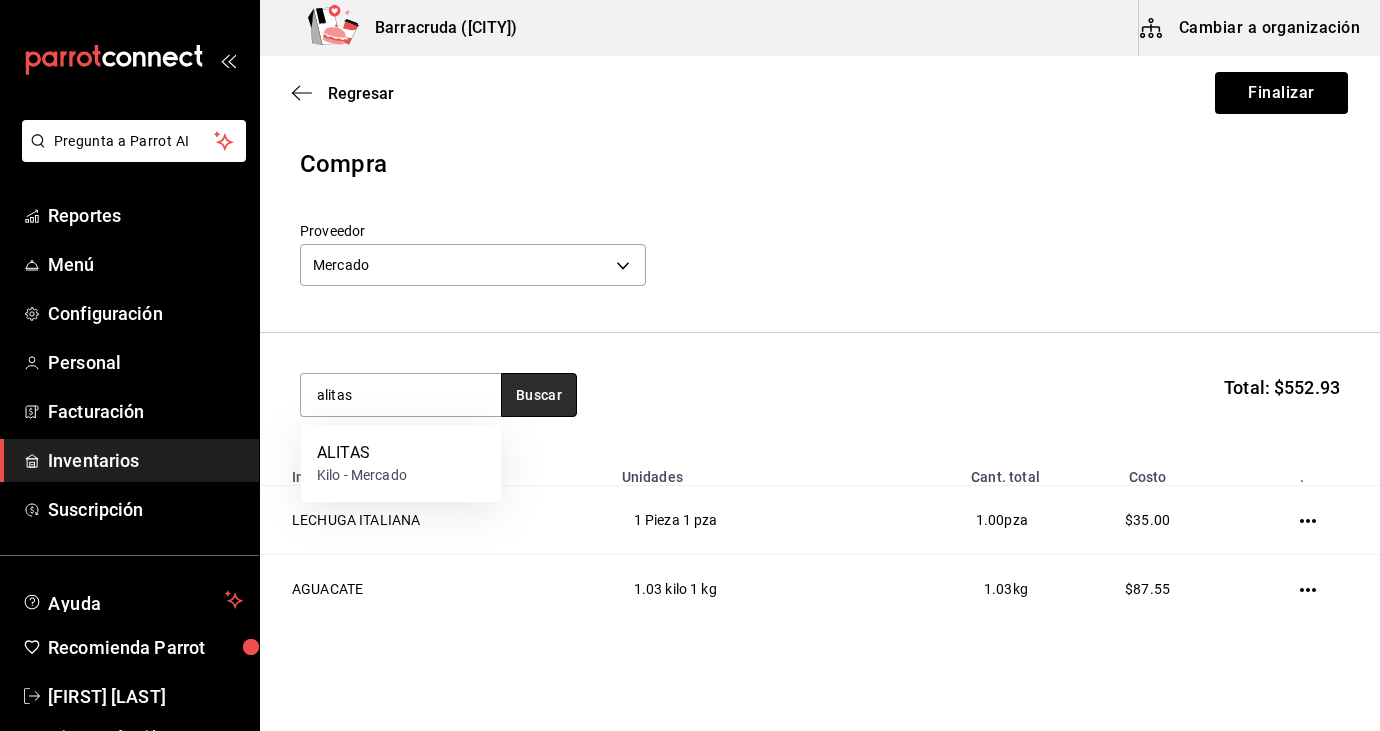 click on "Buscar" at bounding box center (539, 395) 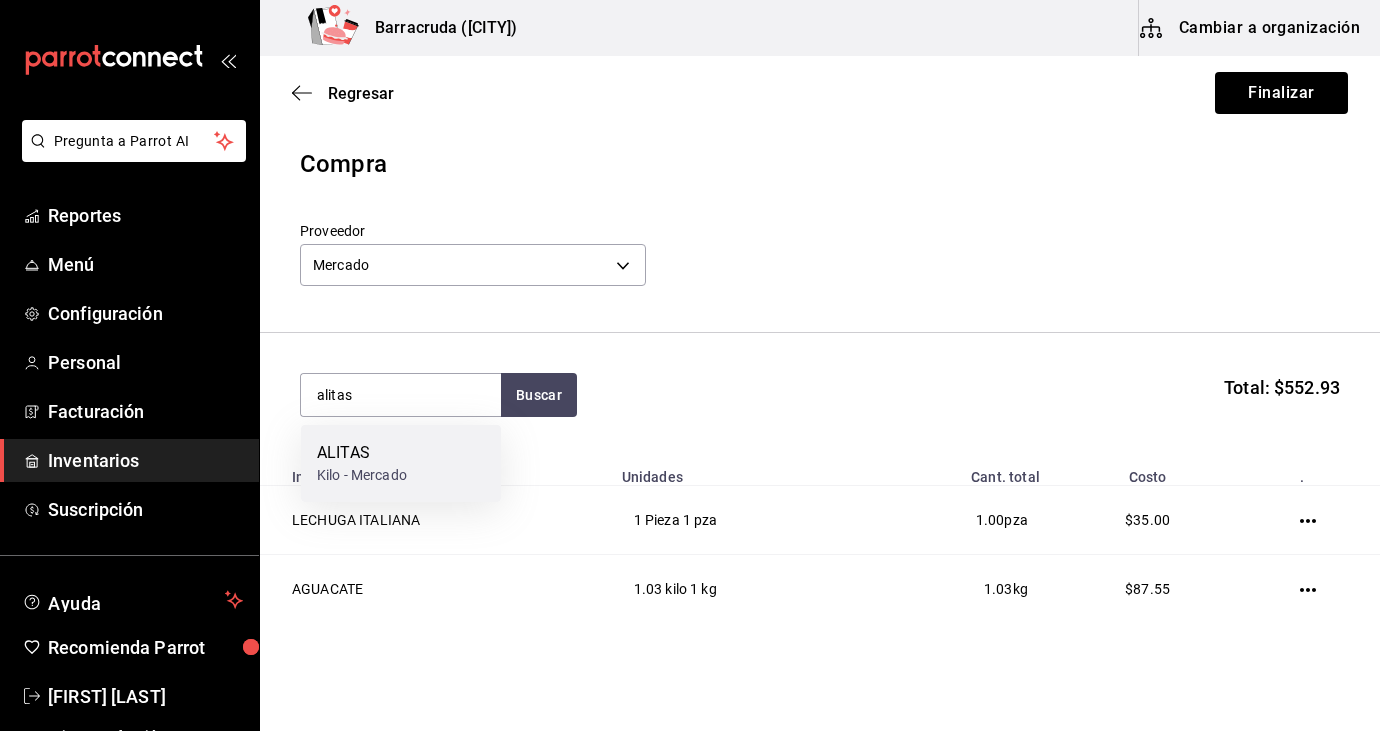 click on "ALITAS Kilo - Mercado" at bounding box center (401, 463) 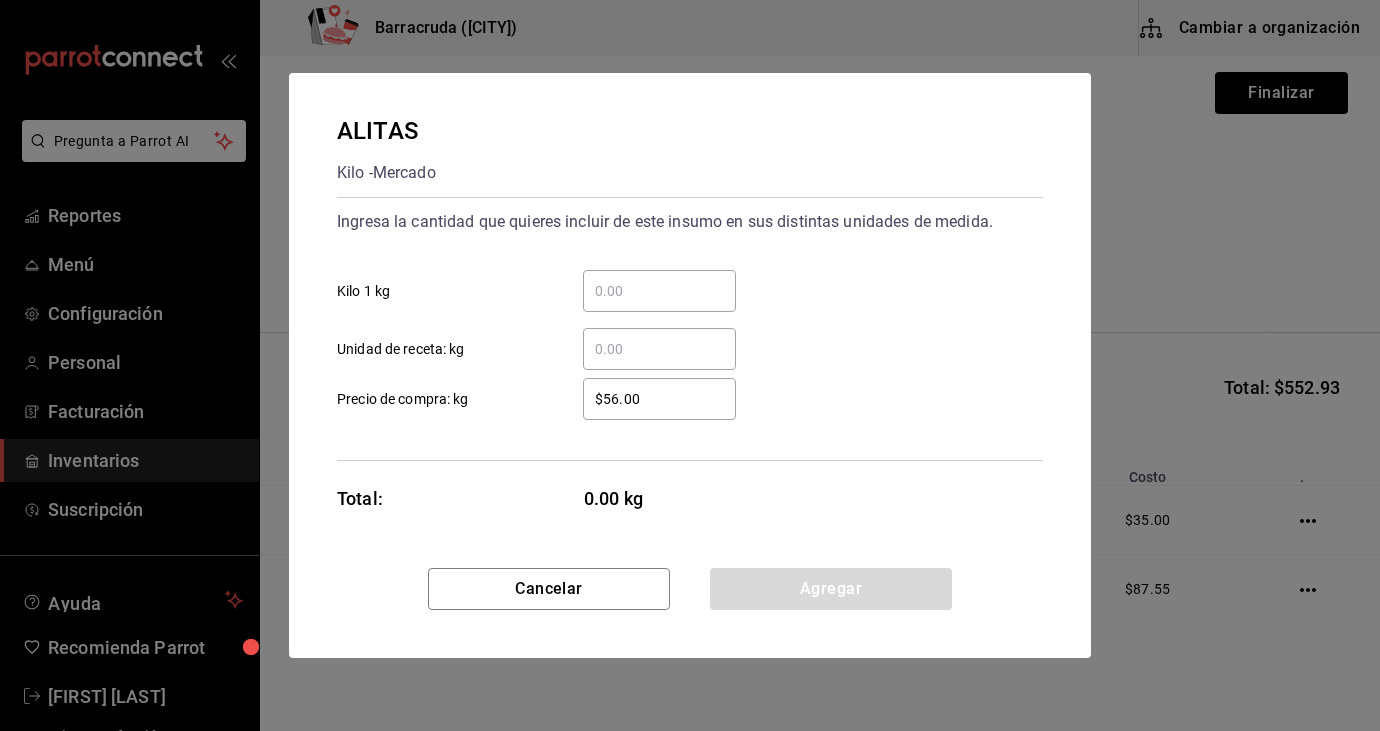click on "​ Kilo 1 kg" at bounding box center (659, 291) 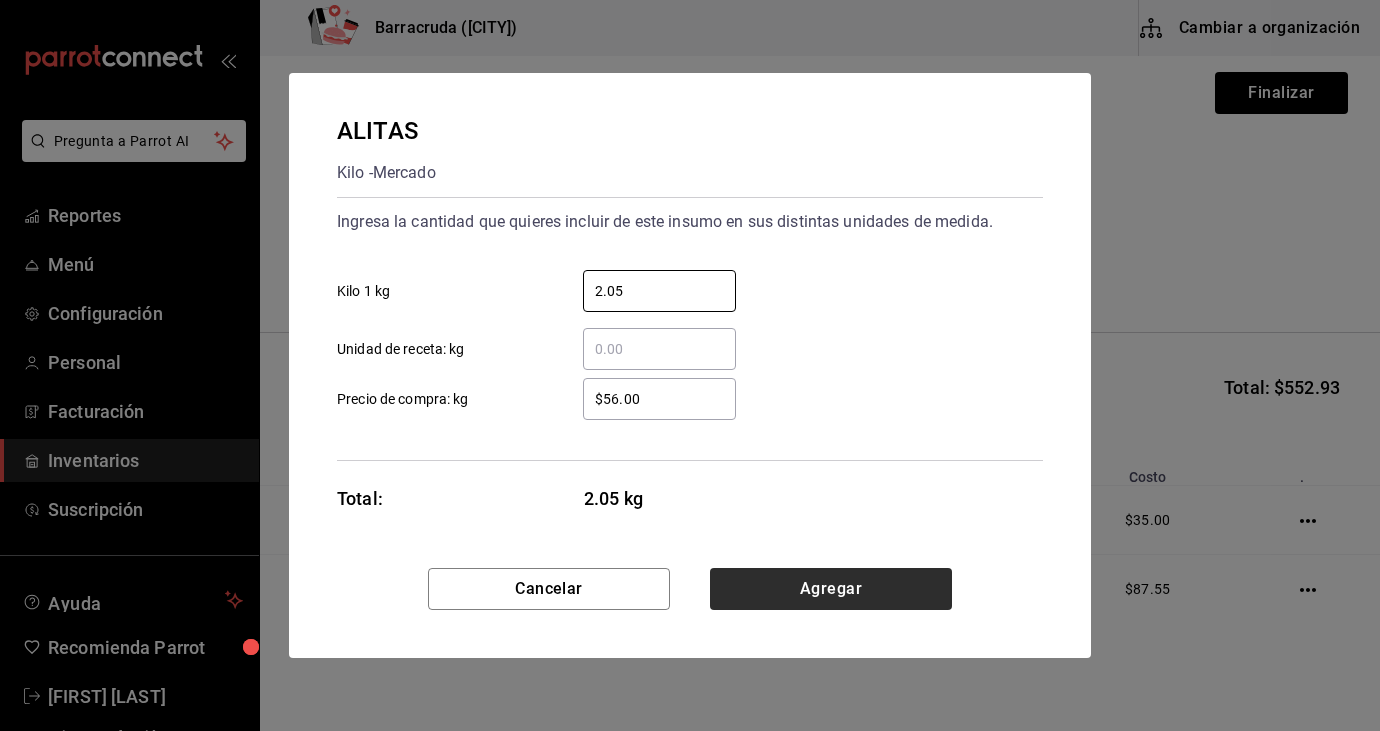 type on "2.05" 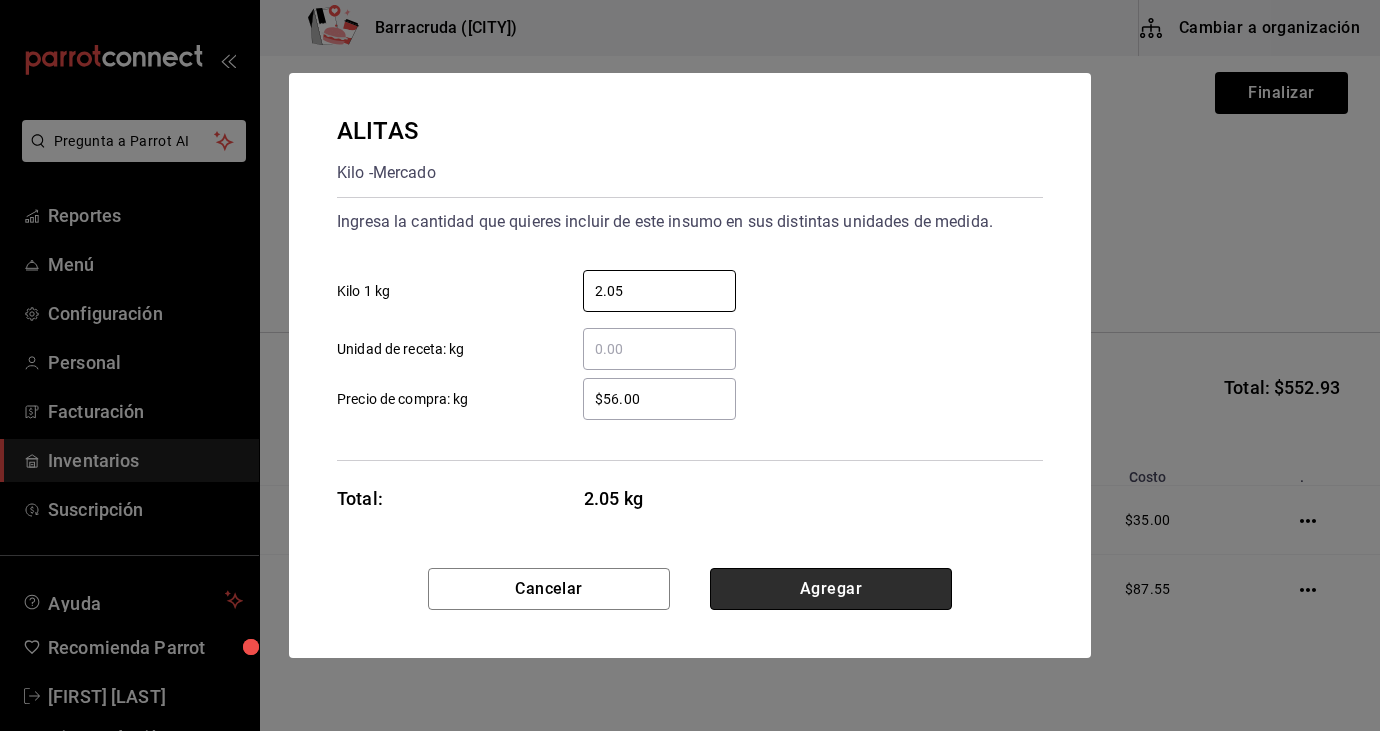 click on "Agregar" at bounding box center [831, 589] 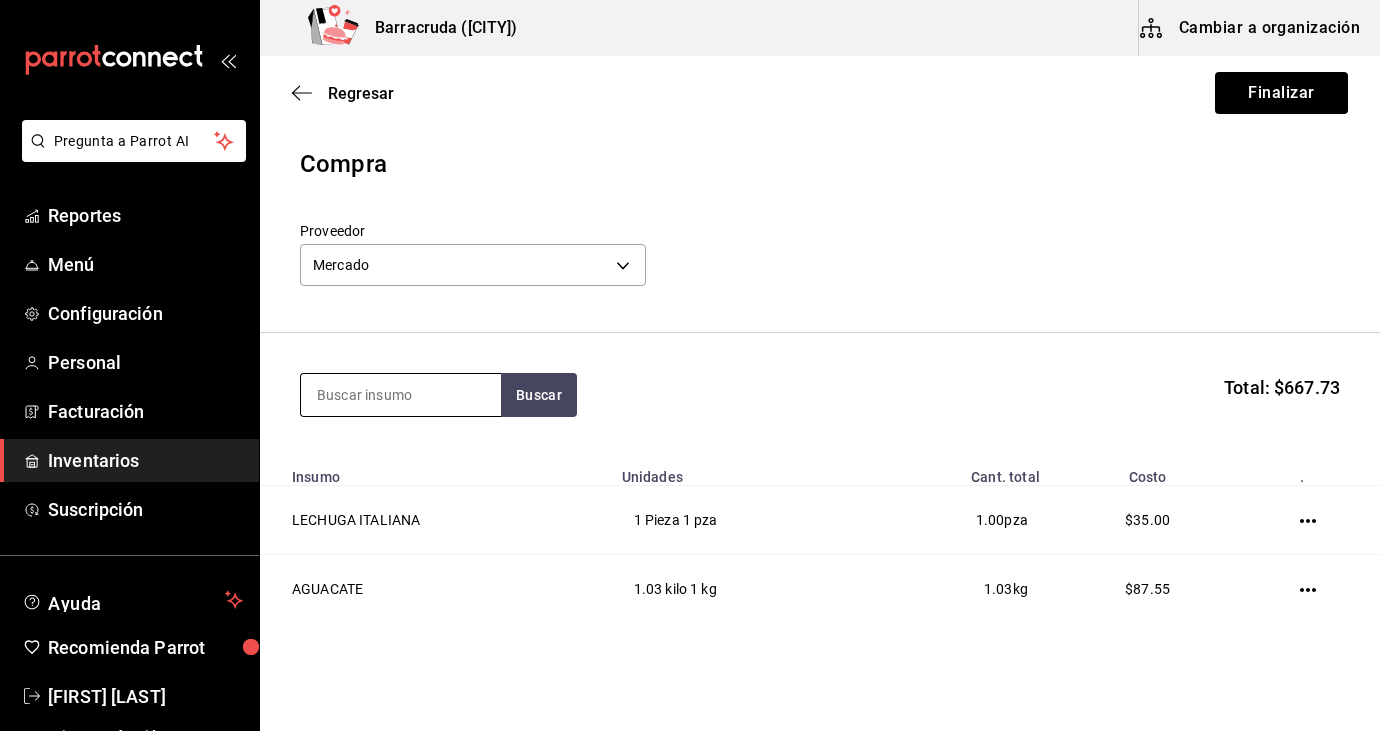 click at bounding box center (401, 395) 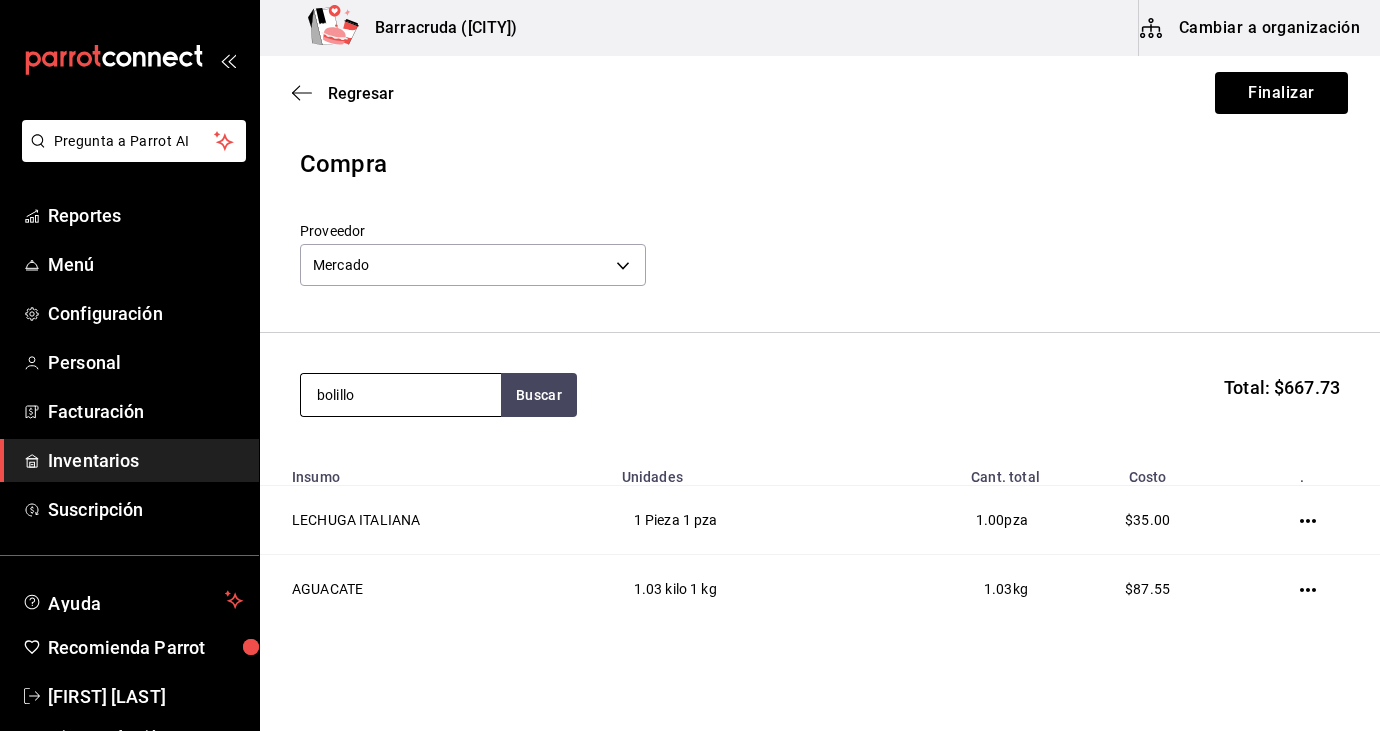type on "bolillo" 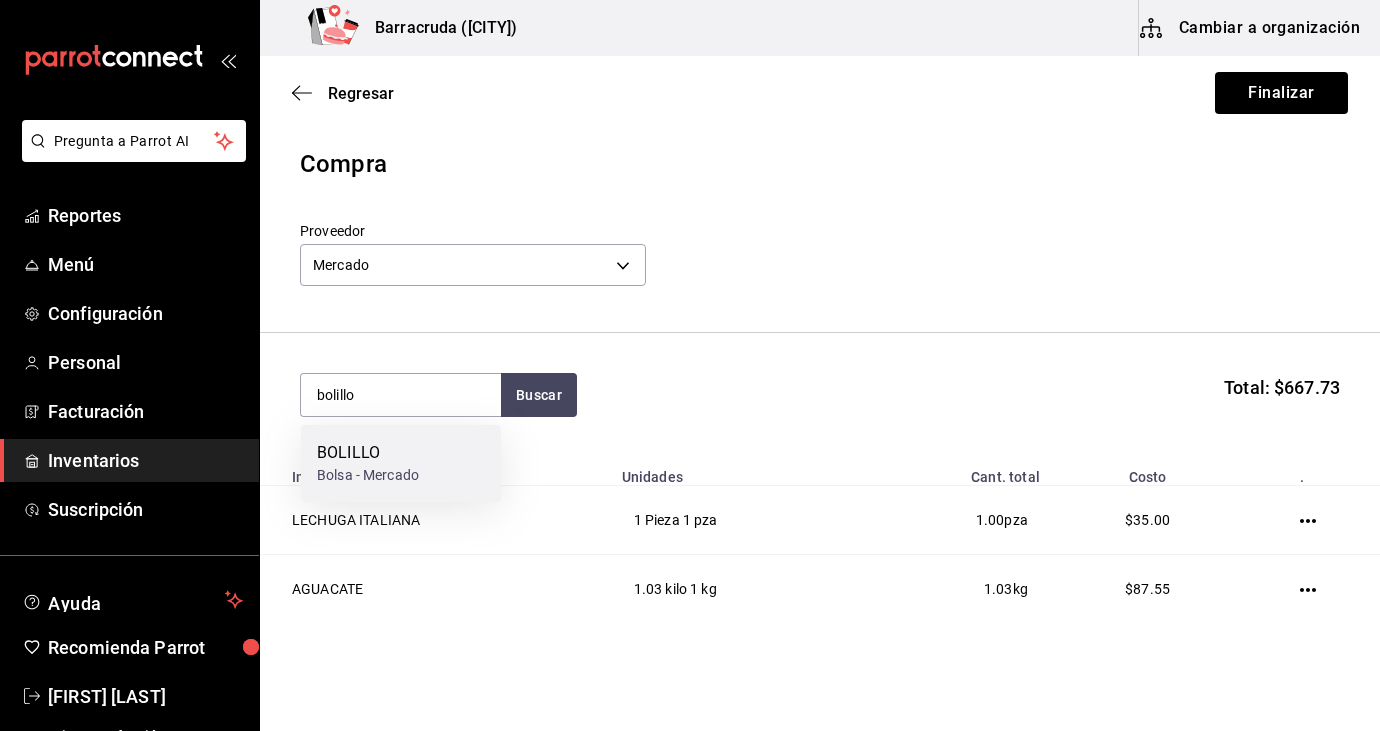 click on "Bolsa - Mercado" at bounding box center (368, 475) 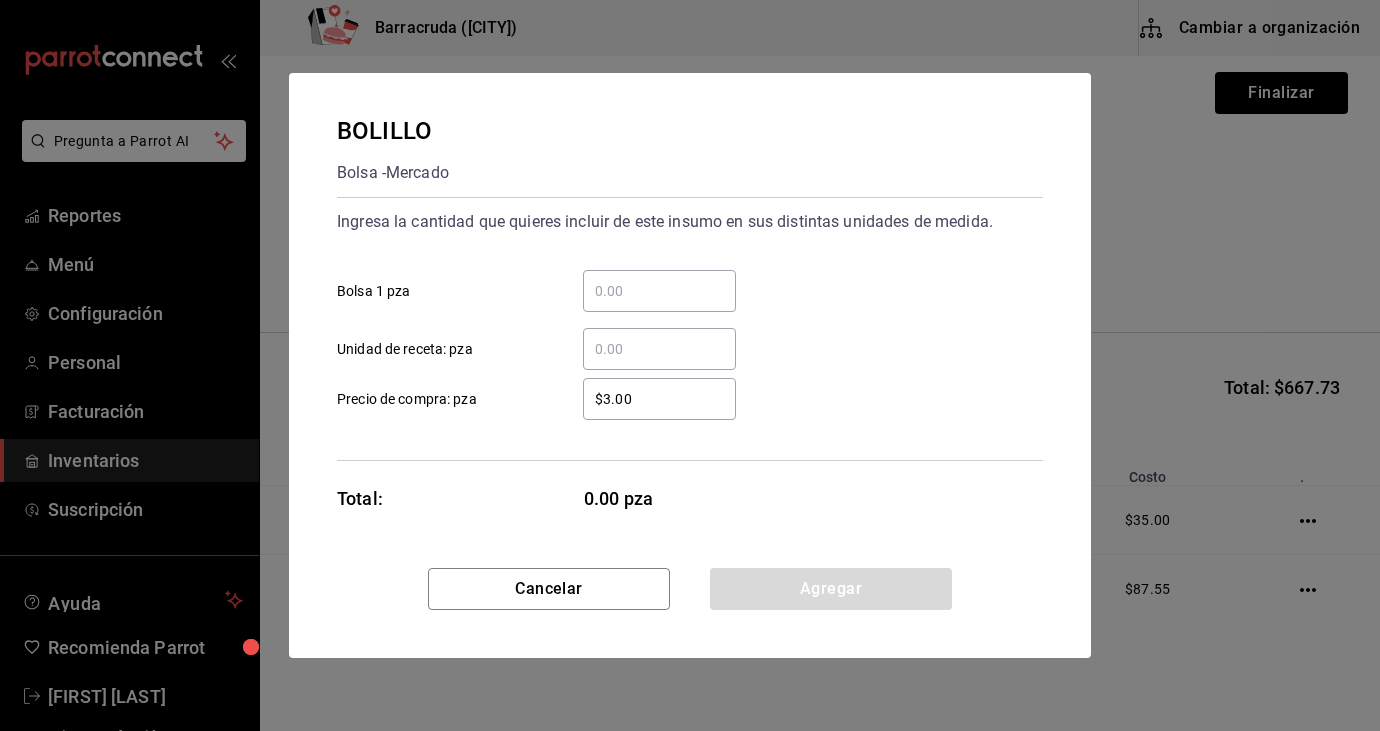 click on "​ Bolsa 1 pza" at bounding box center [659, 291] 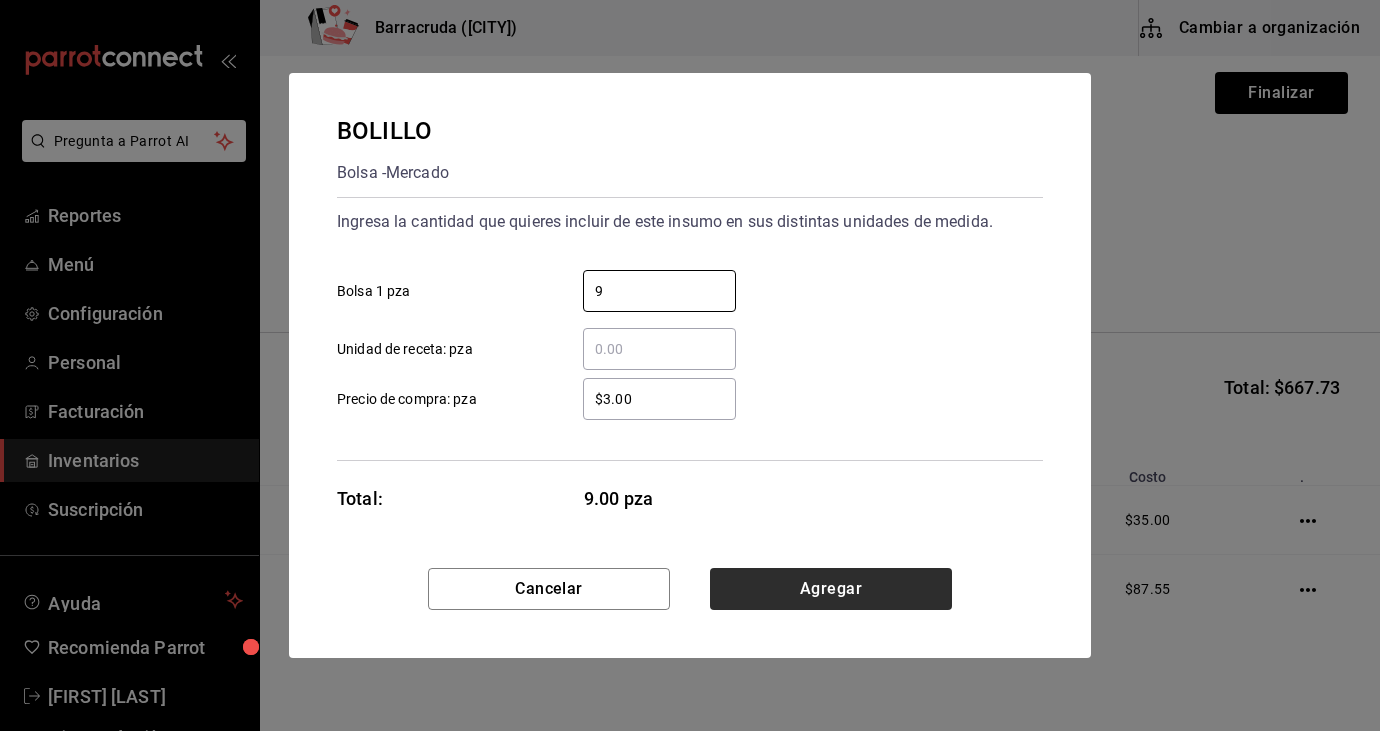 type on "9" 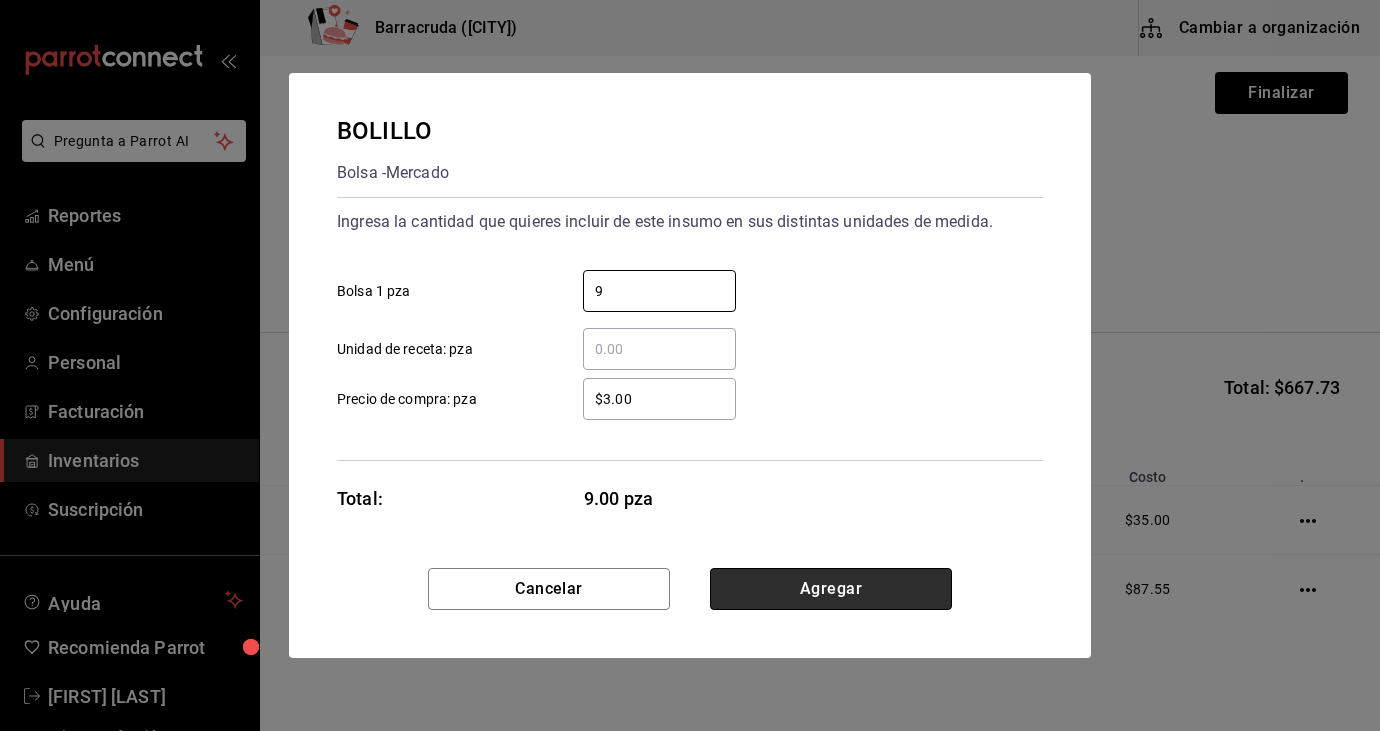 click on "Agregar" at bounding box center [831, 589] 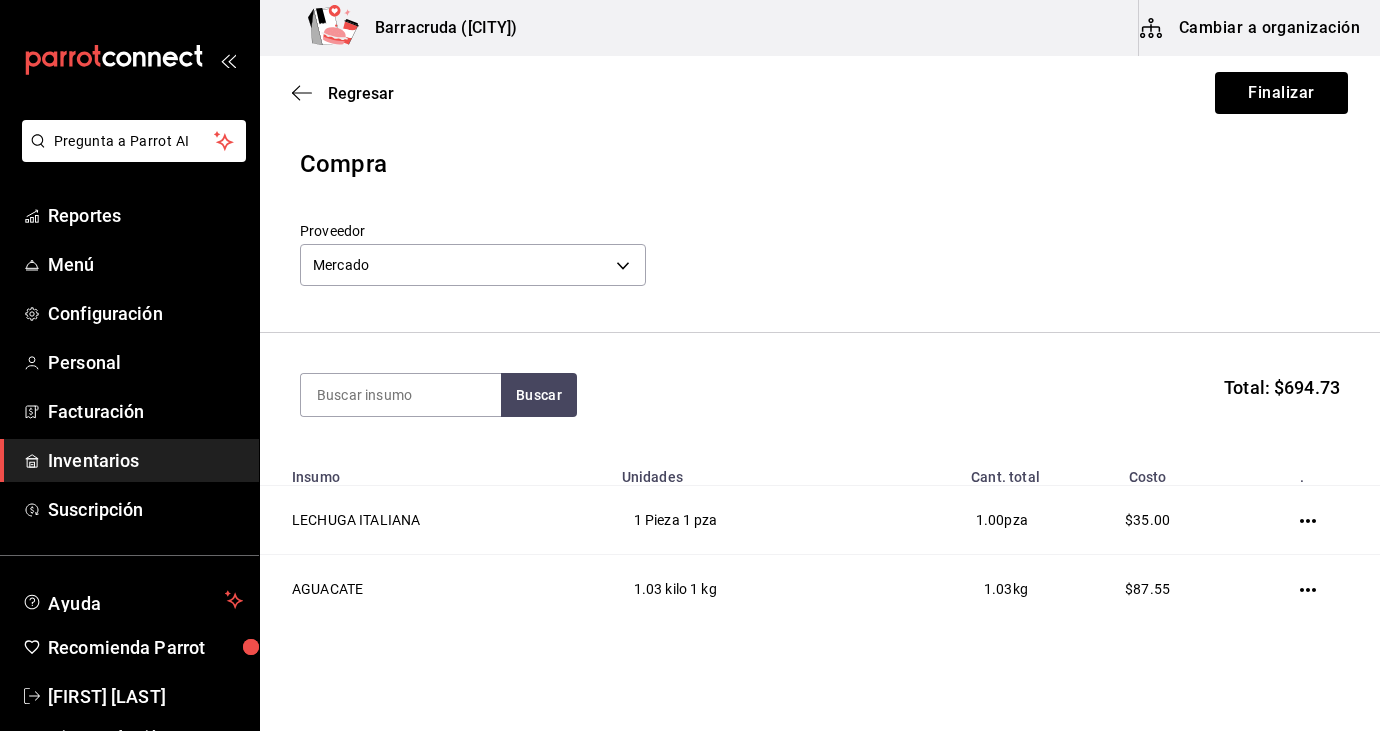 click on "Insumo Unidades Cant. total Costo  .  LECHUGA ITALIANA 1 Pieza 1 pza 1.00  pza $35.00 AGUACATE 1.03 kilo 1 kg 1.03  kg $87.55 MUSLO 3 Kilo 1 pza 3.00  pza $240.00 LIMON VERDE 5.01 Kilo 1 kg 5.01  kg $190.38 ALITAS 2.05 Kilo 1 kg 2.05  kg $114.80 BOLILLO 9 Bolsa 1 pza 9.00  pza $27.00 GANA 1 MES GRATIS EN TU SUSCRIPCIÓN AQUÍ ¿Recuerdas cómo empezó tu restaurante?
Hoy puedes ayudar a un colega a tener el mismo cambio que tú viviste.
Recomienda Parrot directamente desde tu Portal Administrador.
Es fácil y rápido.
🎁 Por cada restaurante que se una, ganas 1 mes gratis. Ver video tutorial Ir a video Pregunta a Parrot AI Reportes   Menú   Configuración   Personal   Facturación" at bounding box center [690, 309] 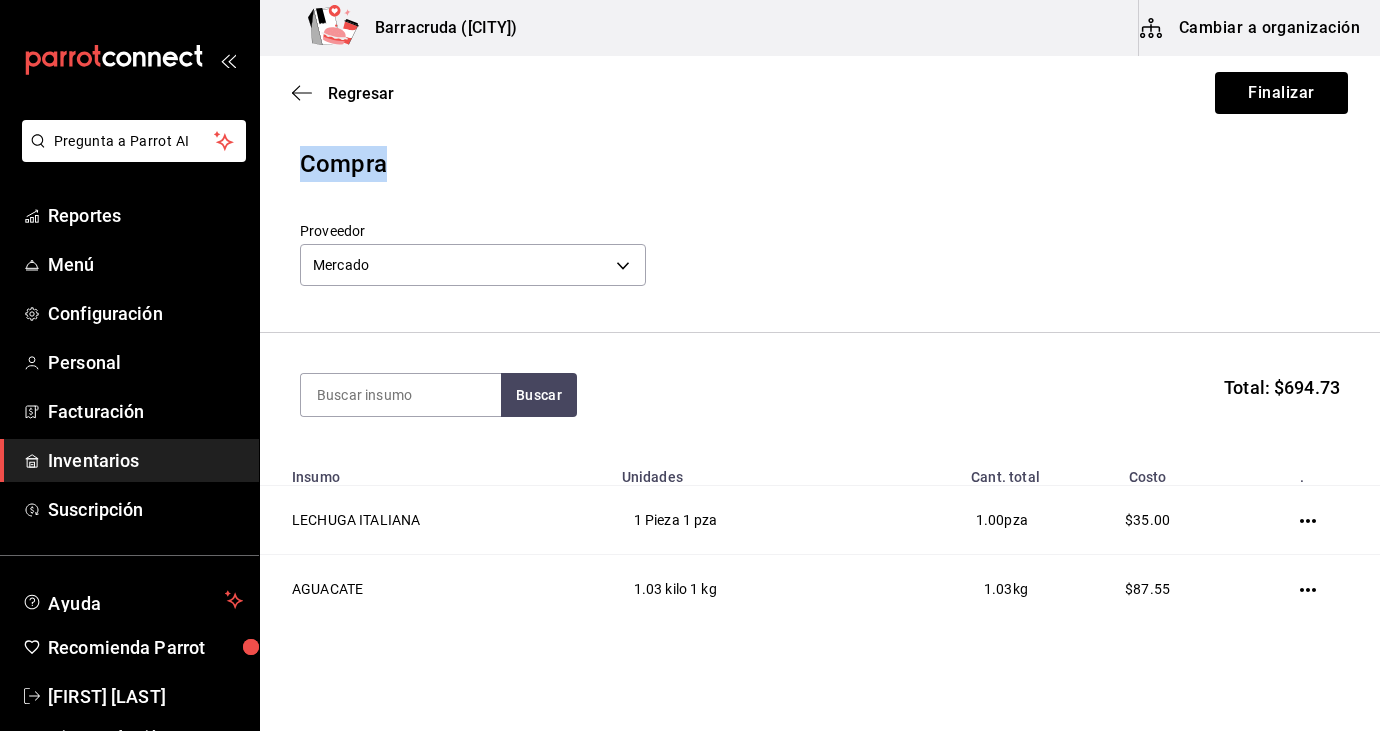 click on "Regresar Finalizar" at bounding box center (820, 93) 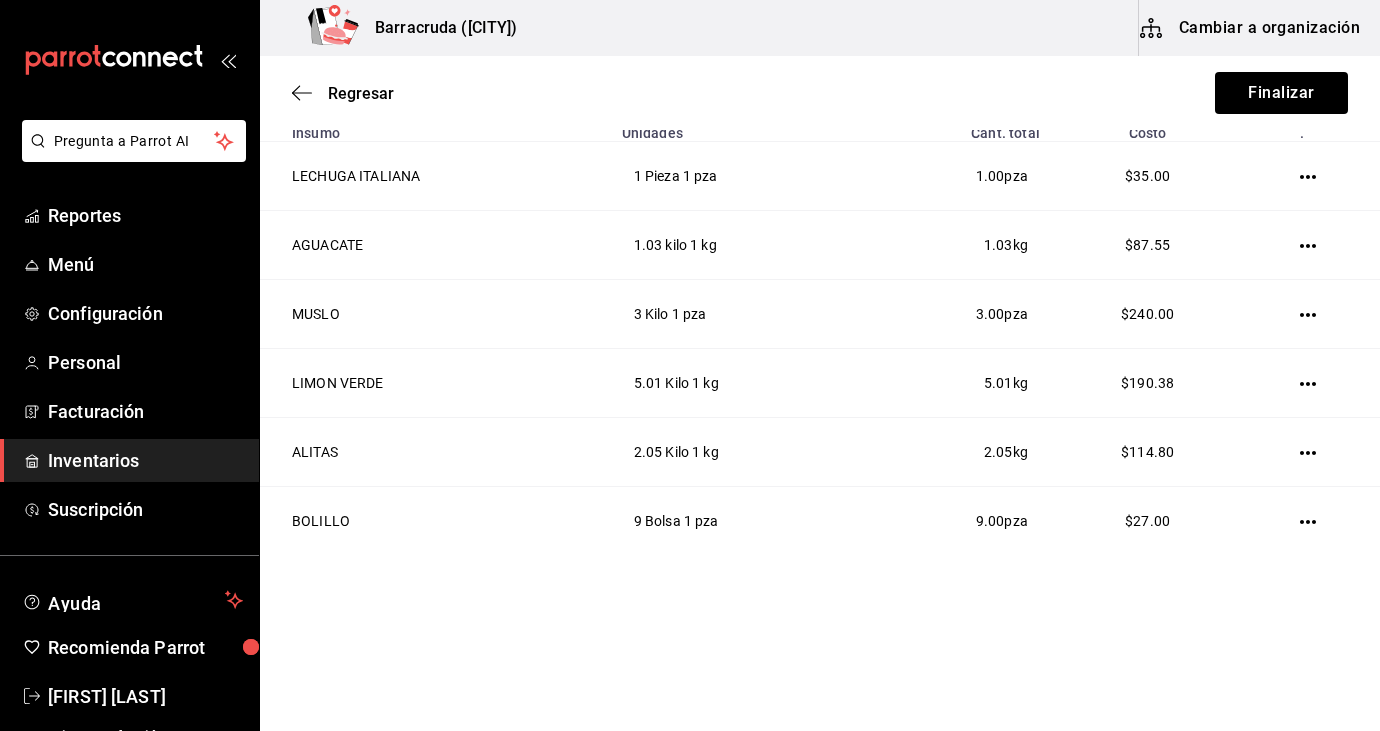 scroll, scrollTop: 345, scrollLeft: 0, axis: vertical 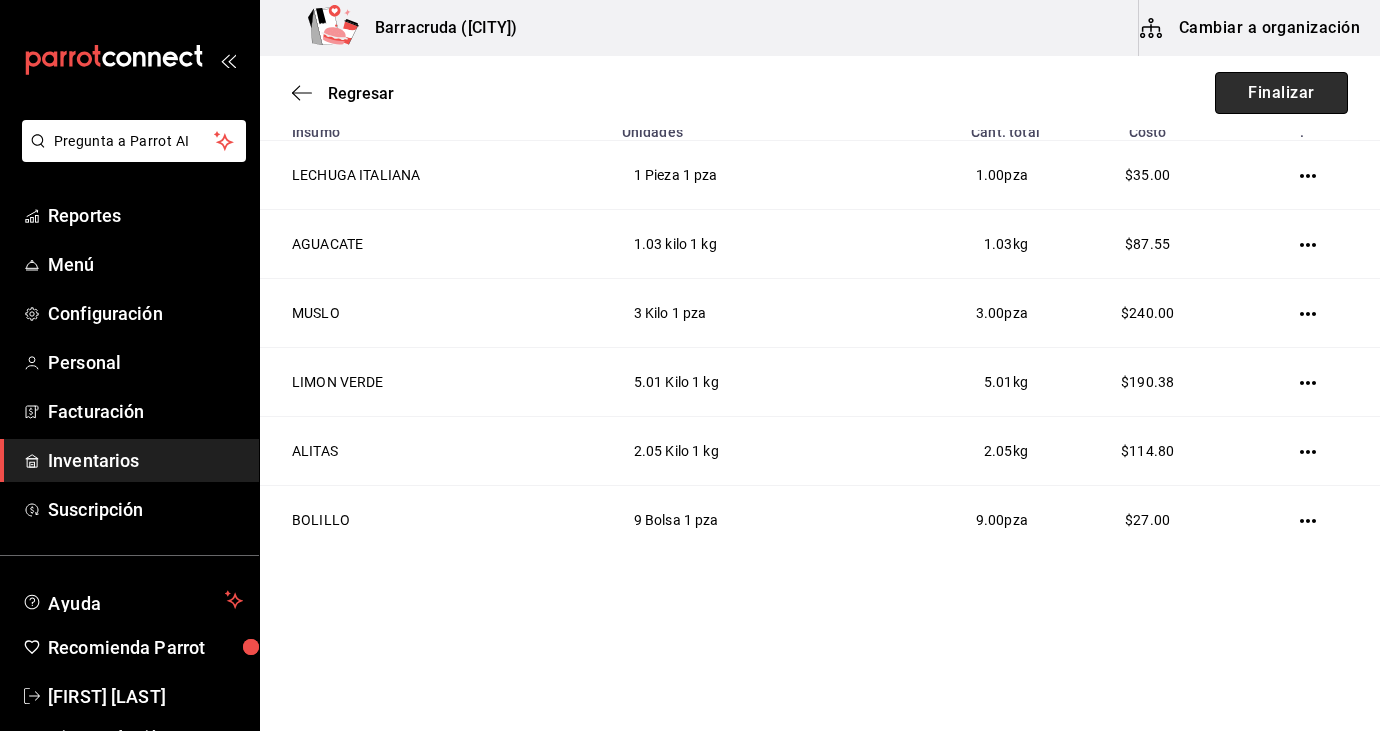 click on "Finalizar" at bounding box center (1281, 93) 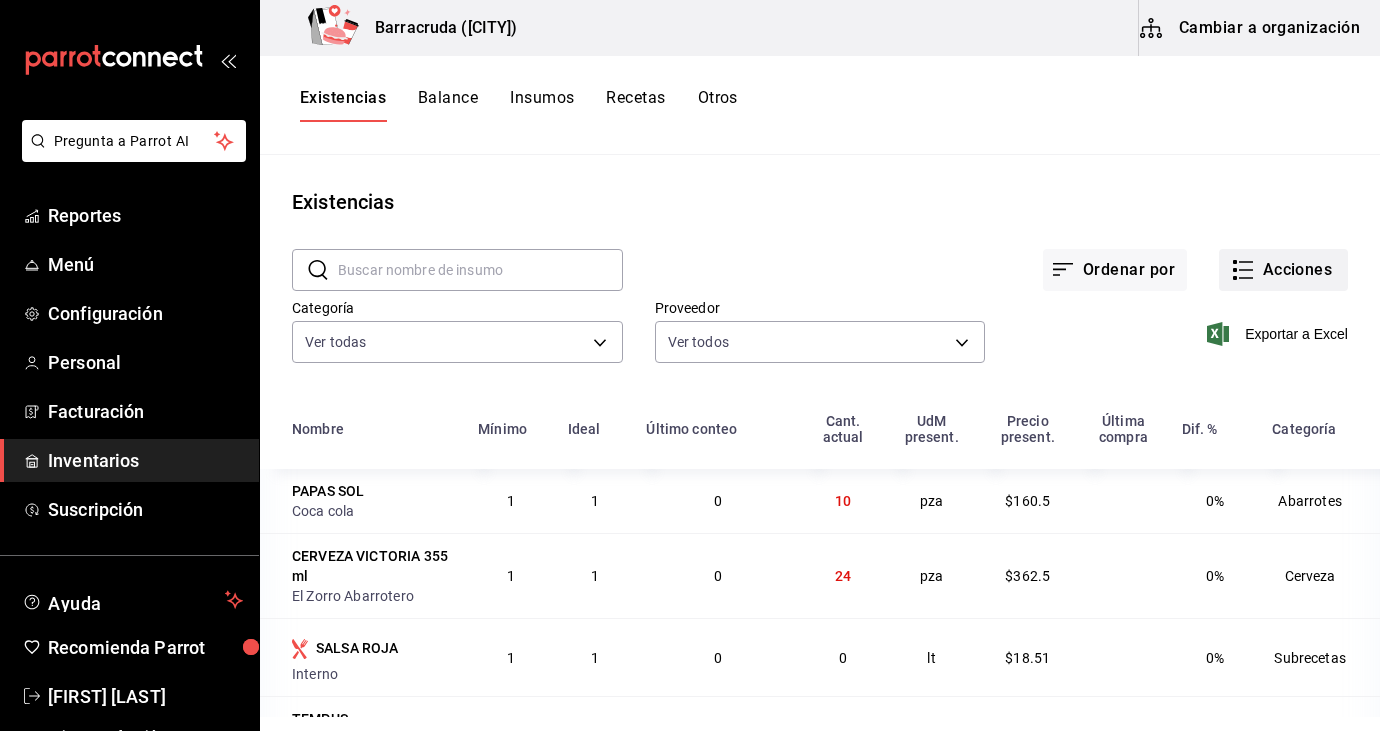 click on "Acciones" at bounding box center (1283, 270) 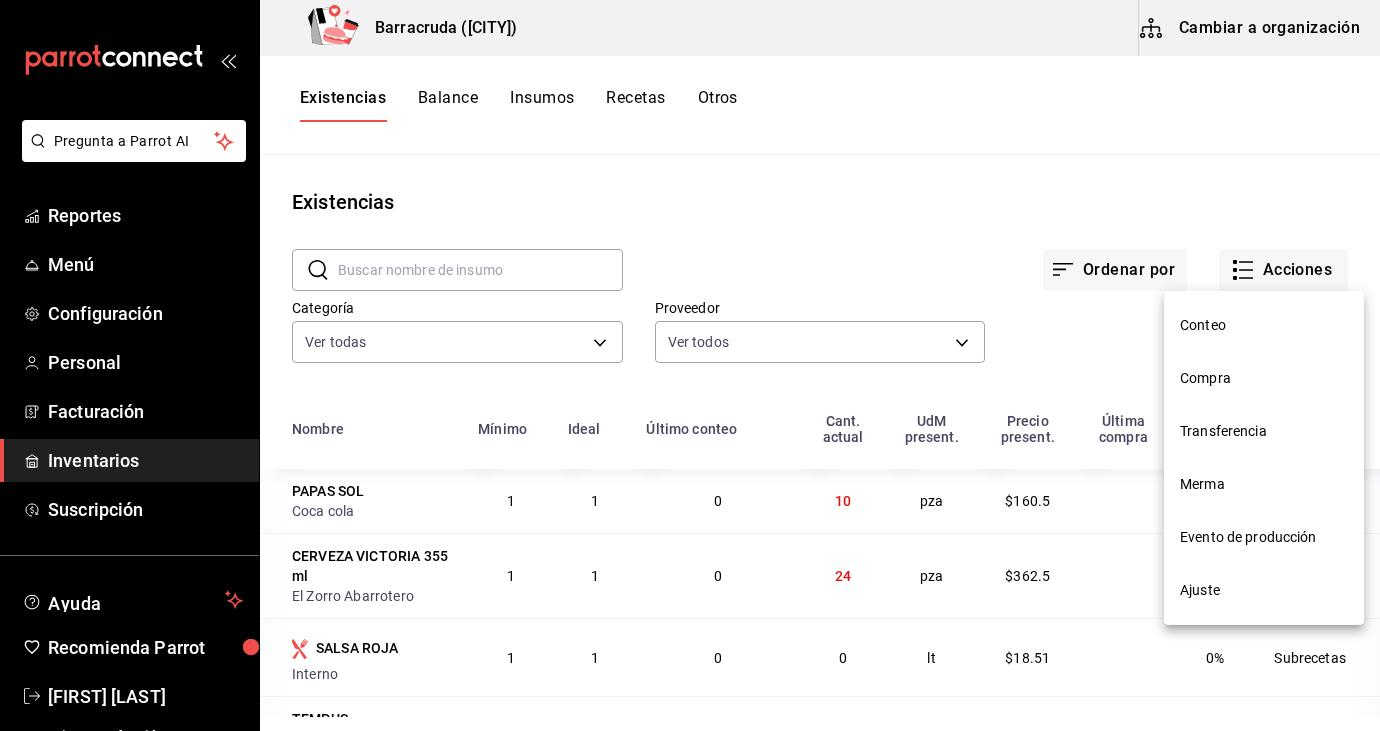 click on "Compra" at bounding box center (1264, 378) 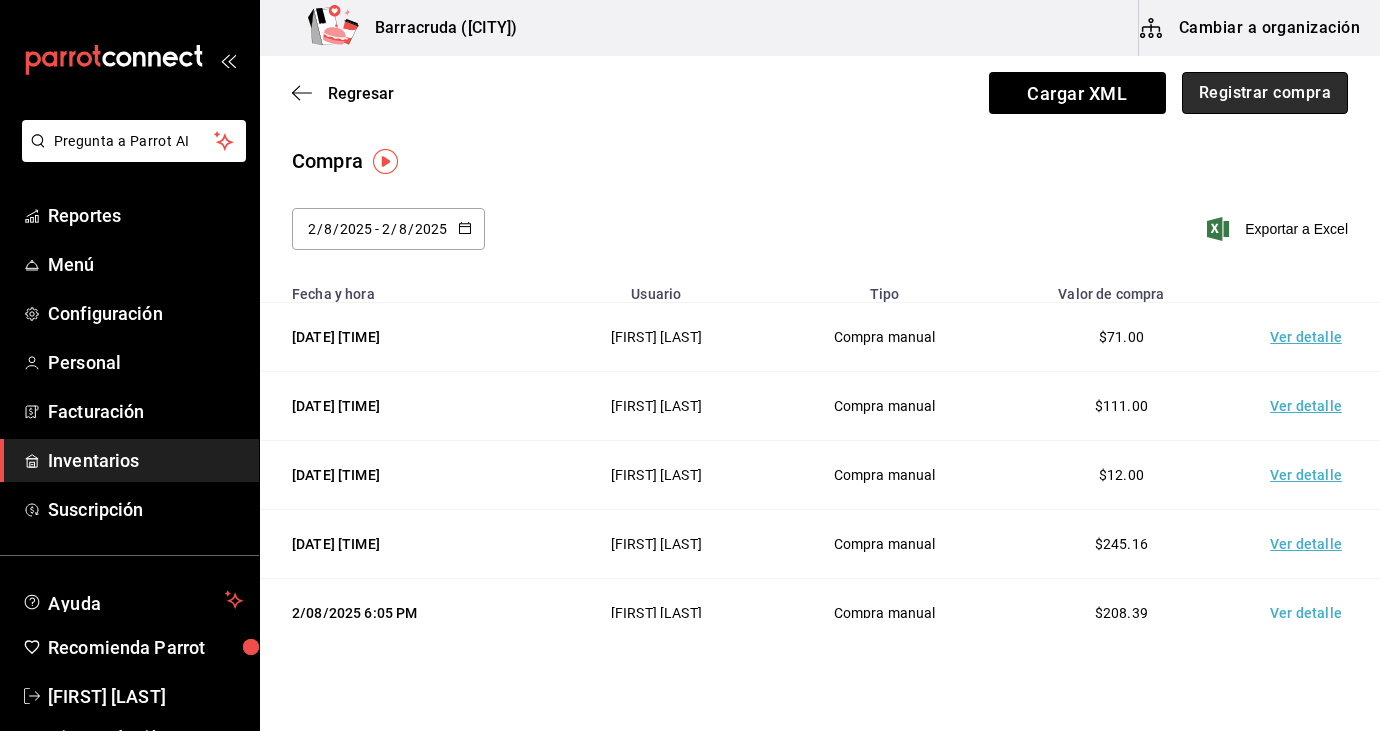 click on "Registrar compra" at bounding box center (1265, 93) 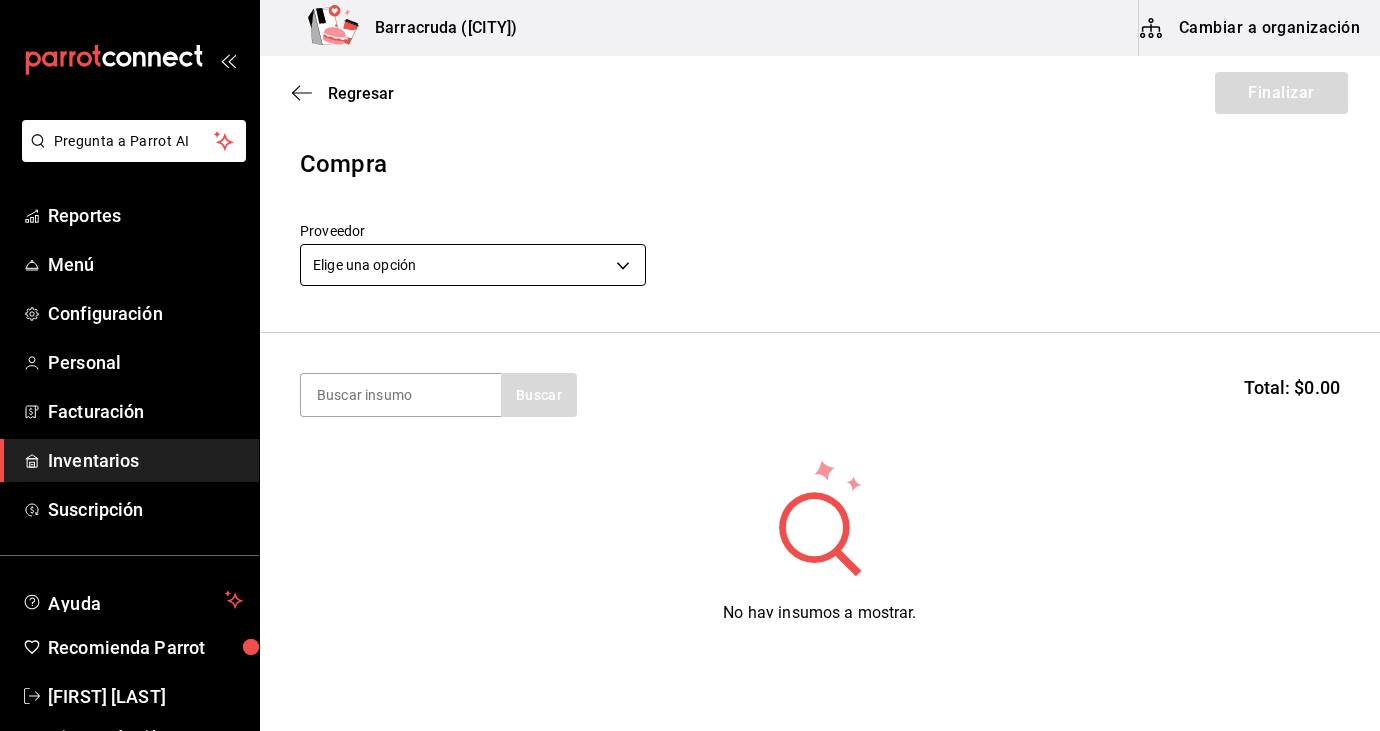 click on "Pregunta a Parrot AI Reportes   Menú   Configuración   Personal   Facturación   Inventarios   Suscripción   Ayuda Recomienda Parrot   [FIRST] [LAST]   Sugerir nueva función   Barracruda (Ecatepec) Cambiar a organización Regresar Finalizar Compra Proveedor Elige una opción default Buscar Total: $0.00 No hay insumos a mostrar. Busca un insumo para agregarlo a la lista GANA 1 MES GRATIS EN TU SUSCRIPCIÓN AQUÍ ¿Recuerdas cómo empezó tu restaurante?
Hoy puedes ayudar a un colega a tener el mismo cambio que tú viviste.
Recomienda Parrot directamente desde tu Portal Administrador.
Es fácil y rápido.
🎁 Por cada restaurante que se una, ganas 1 mes gratis. Ver video tutorial Ir a video Pregunta a Parrot AI Reportes   Menú   Configuración   Personal   Facturación   Inventarios   Suscripción   Ayuda Recomienda Parrot   [FIRST] [LAST]   Sugerir nueva función   Editar Eliminar Visitar centro de ayuda [PHONE] soporte@[EMAIL] Visitar centro de ayuda [PHONE]" at bounding box center (690, 309) 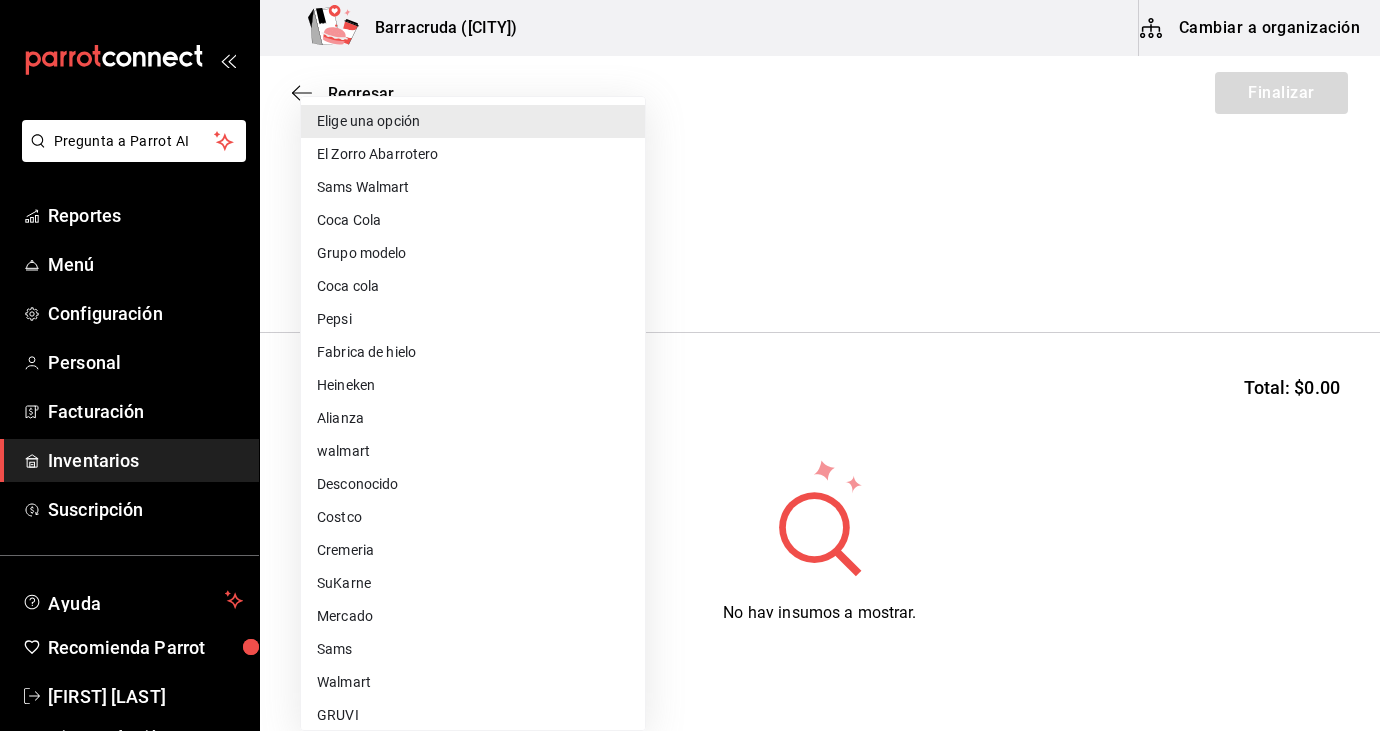 click on "Cremeria" at bounding box center [473, 550] 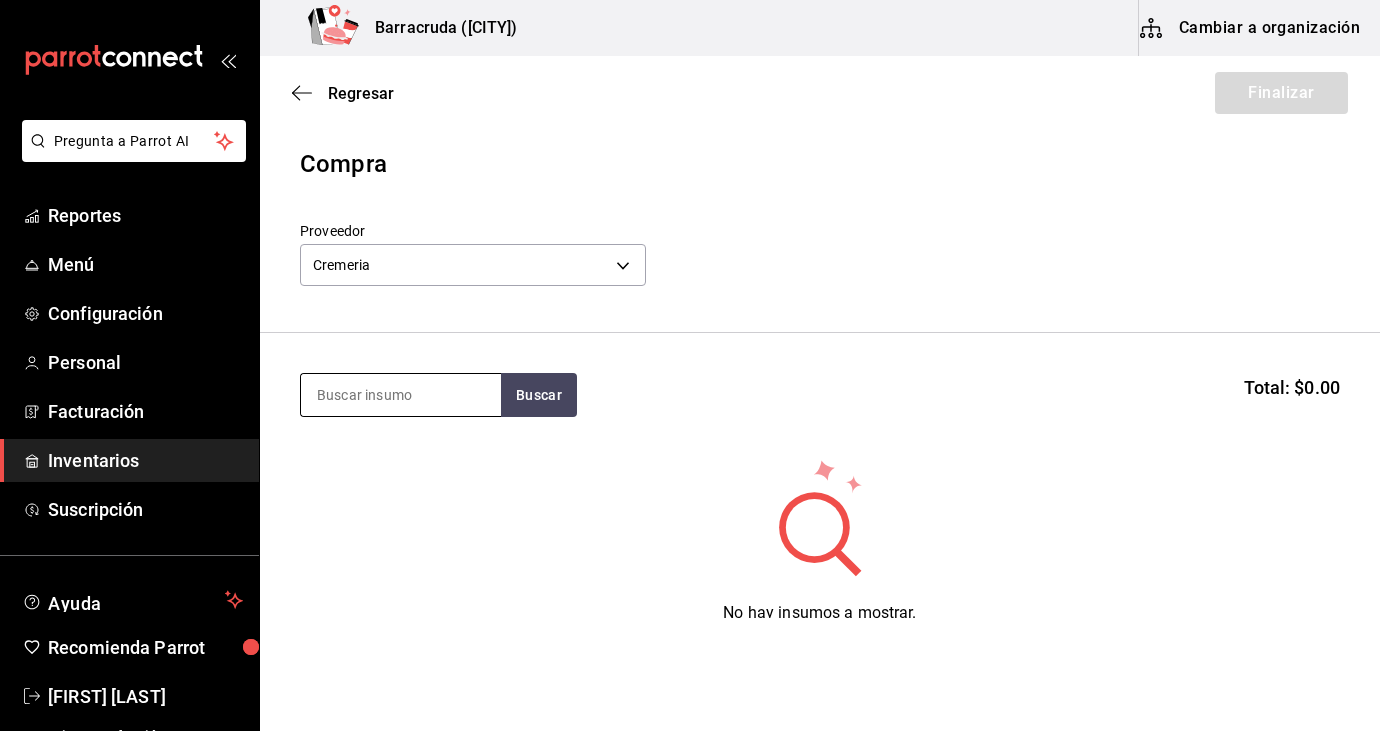 click at bounding box center (401, 395) 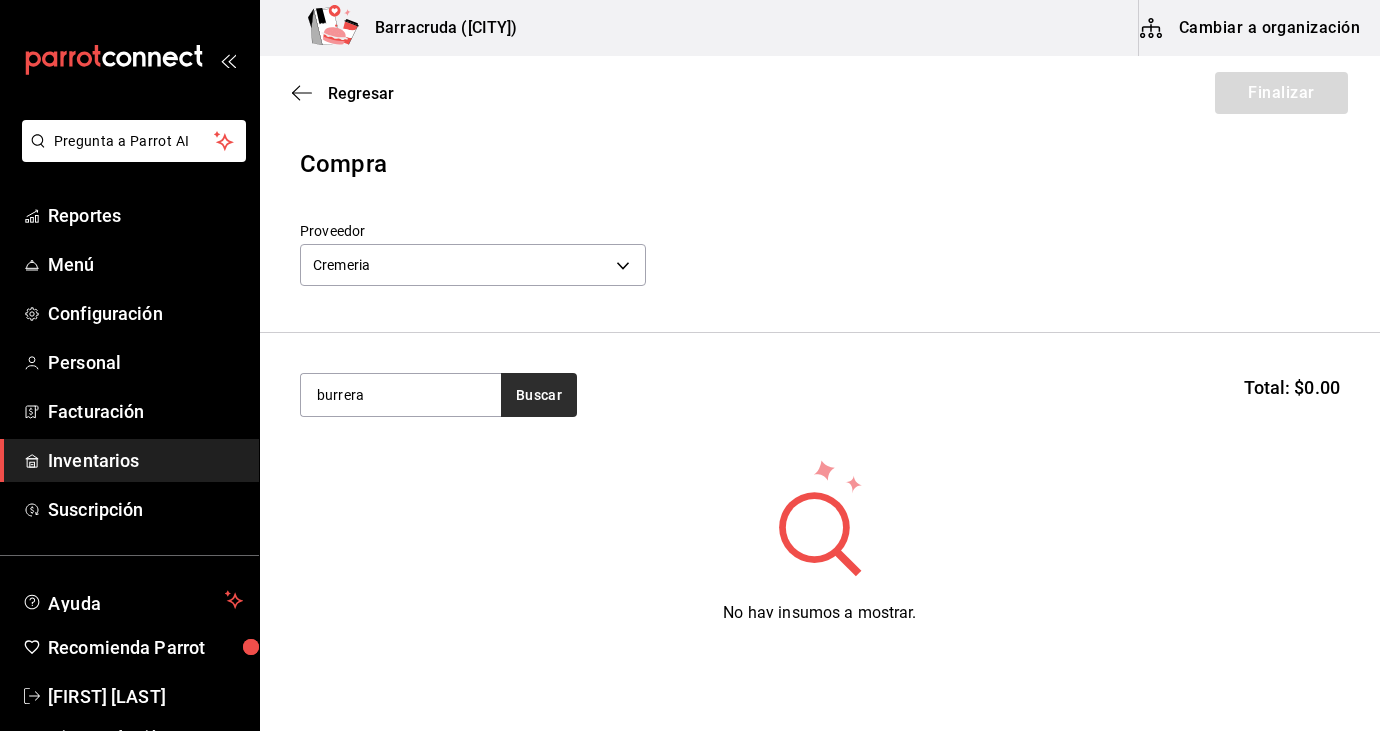 type on "burrera" 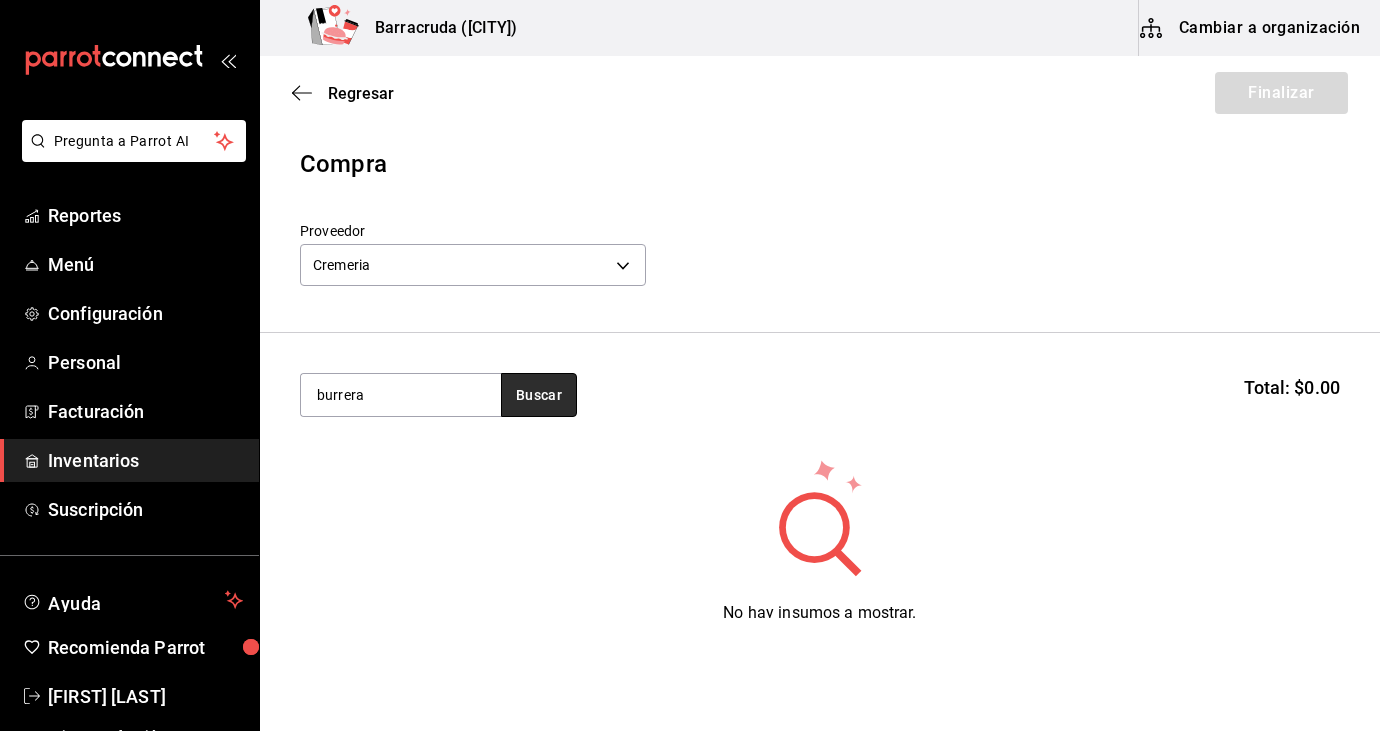 click on "Buscar" at bounding box center [539, 395] 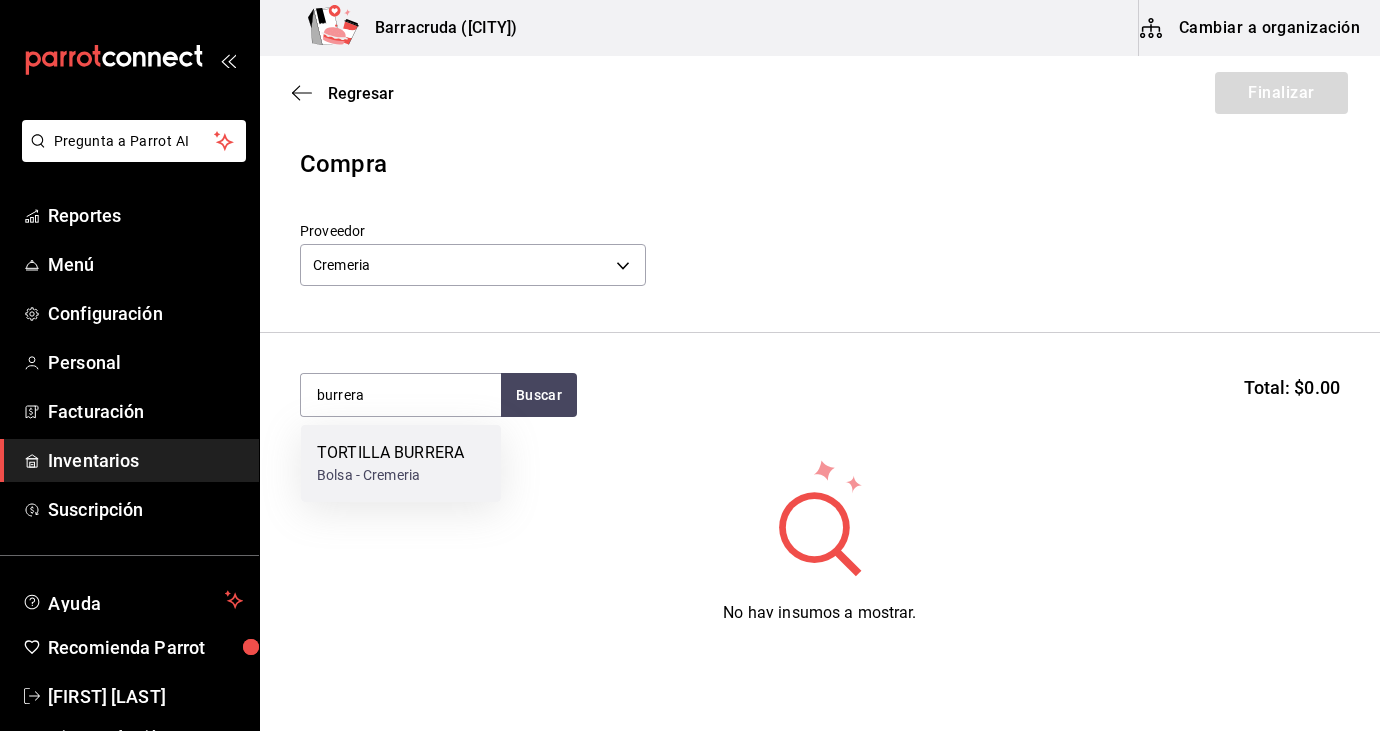 click on "TORTILLA BURRERA" at bounding box center (390, 453) 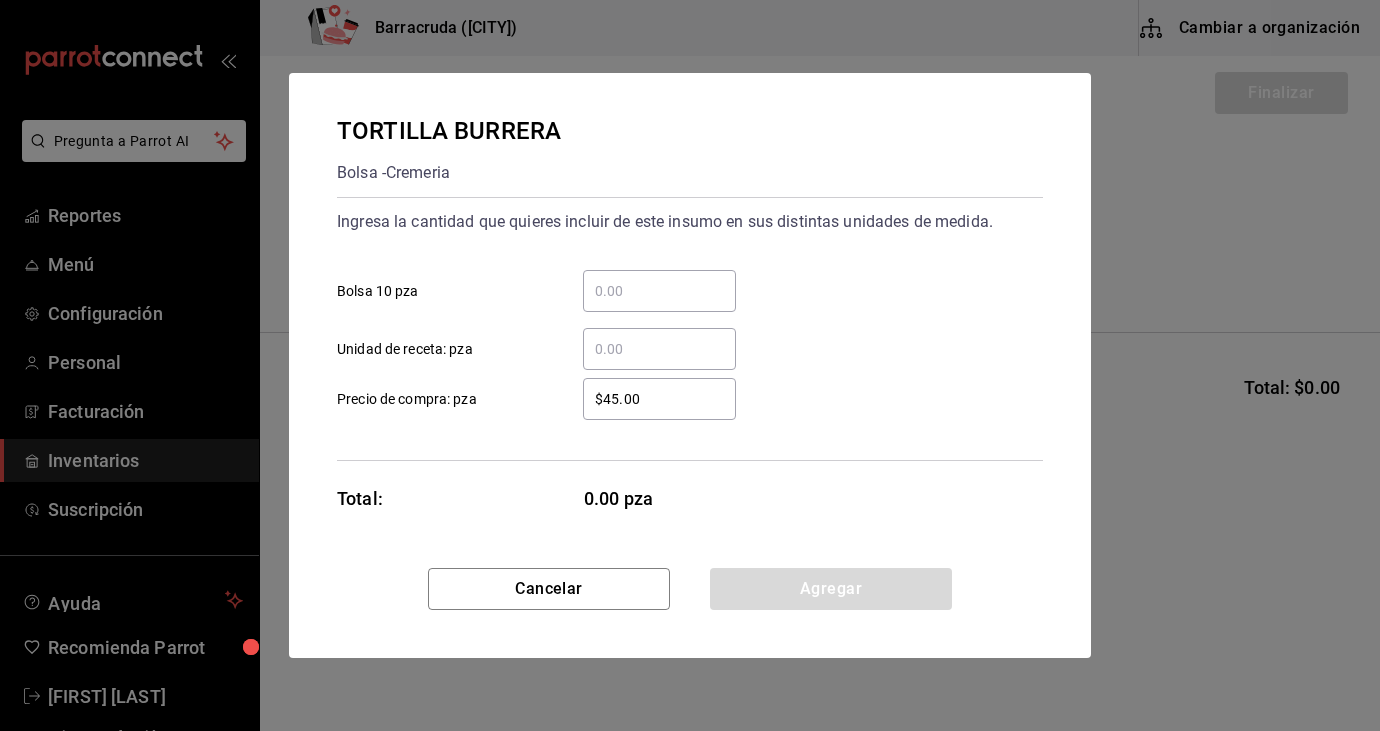 click on "​ Bolsa 10 pza" at bounding box center [659, 291] 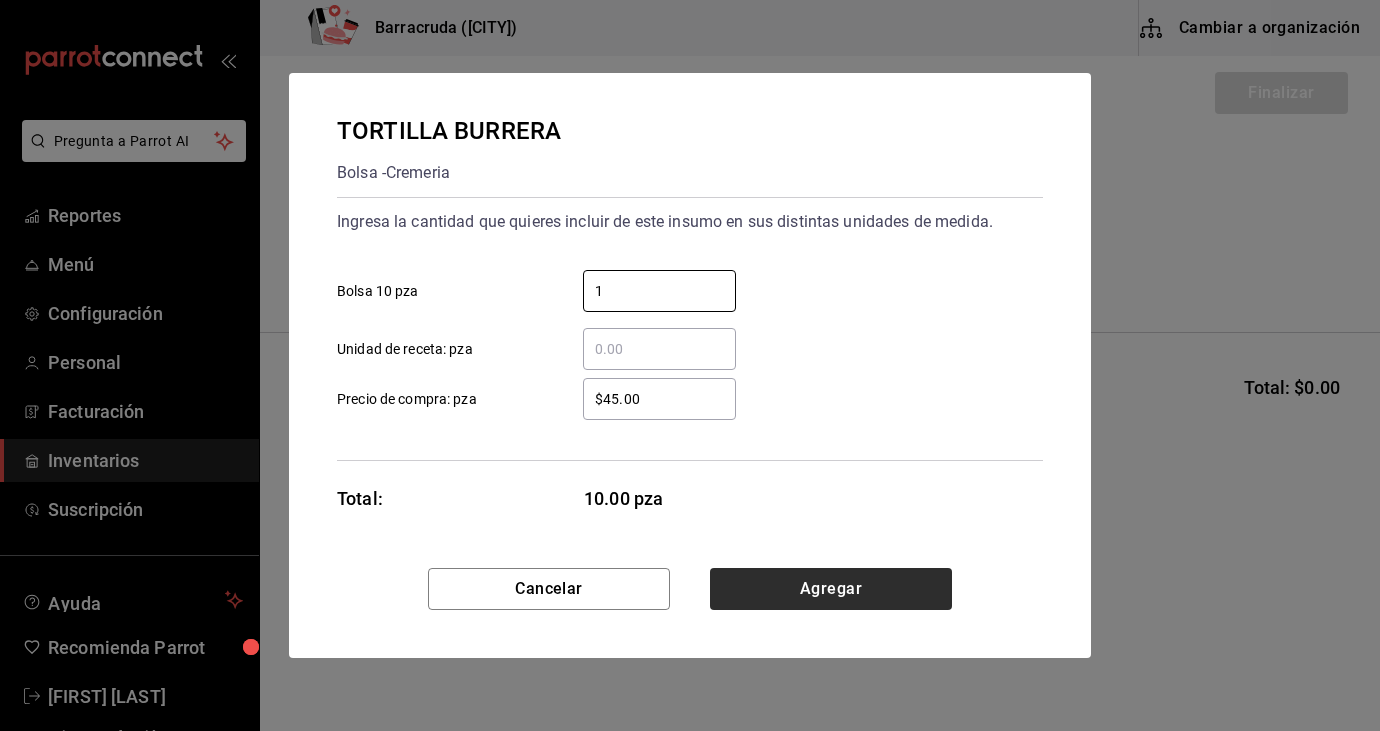 type on "1" 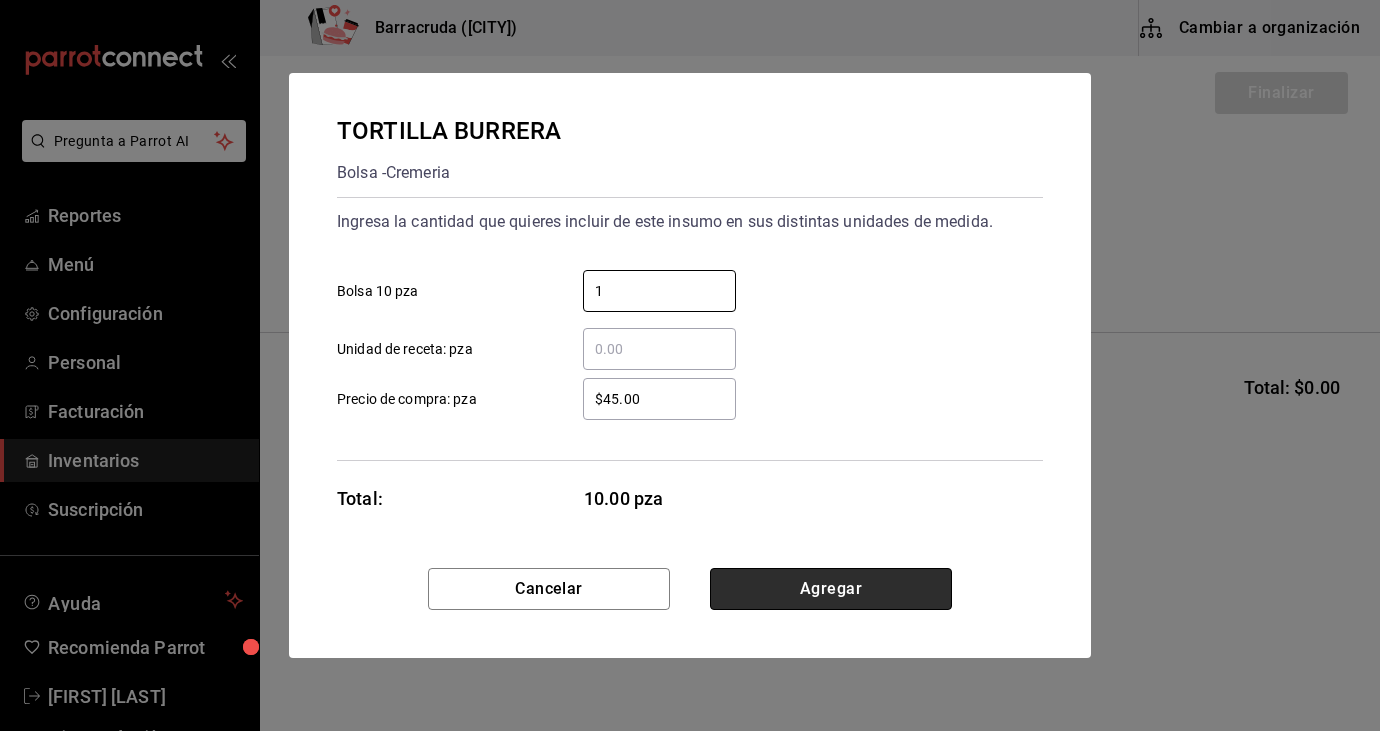 click on "Agregar" at bounding box center [831, 589] 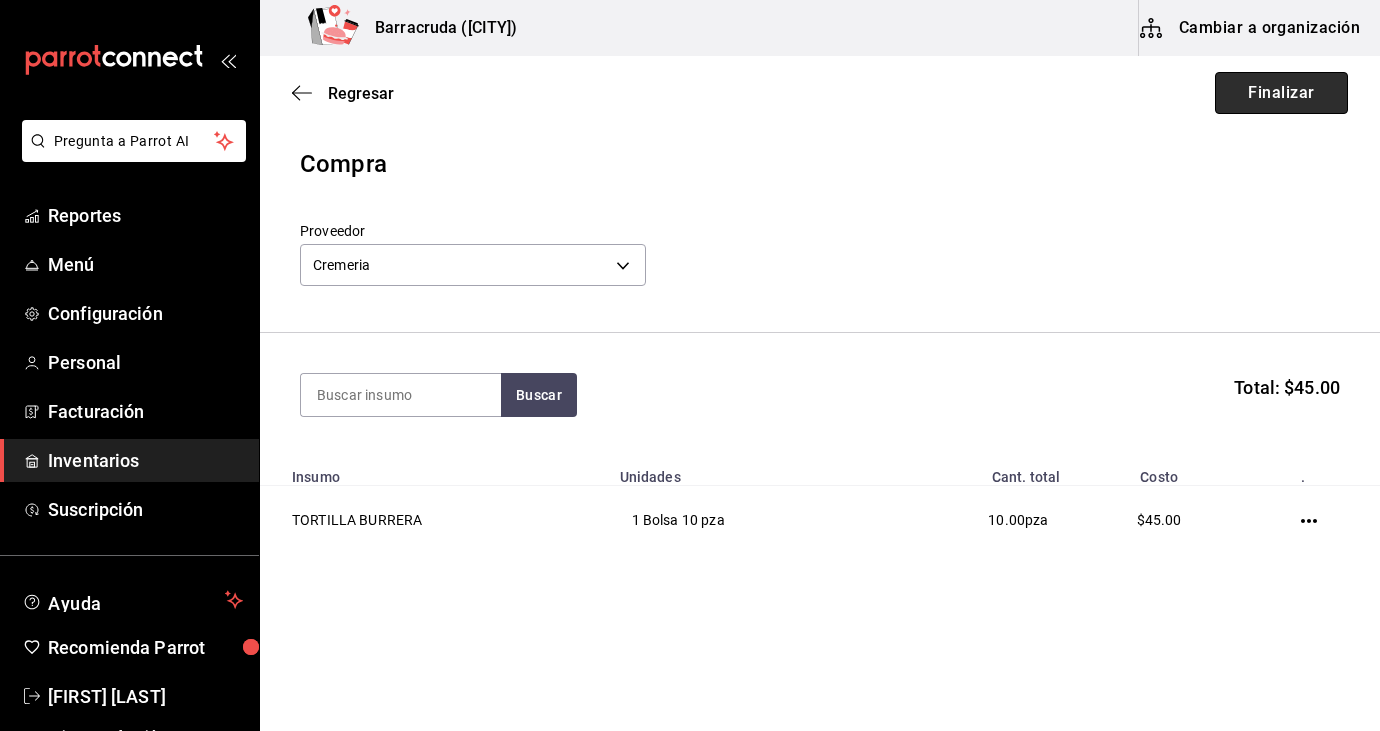 click on "Finalizar" at bounding box center [1281, 93] 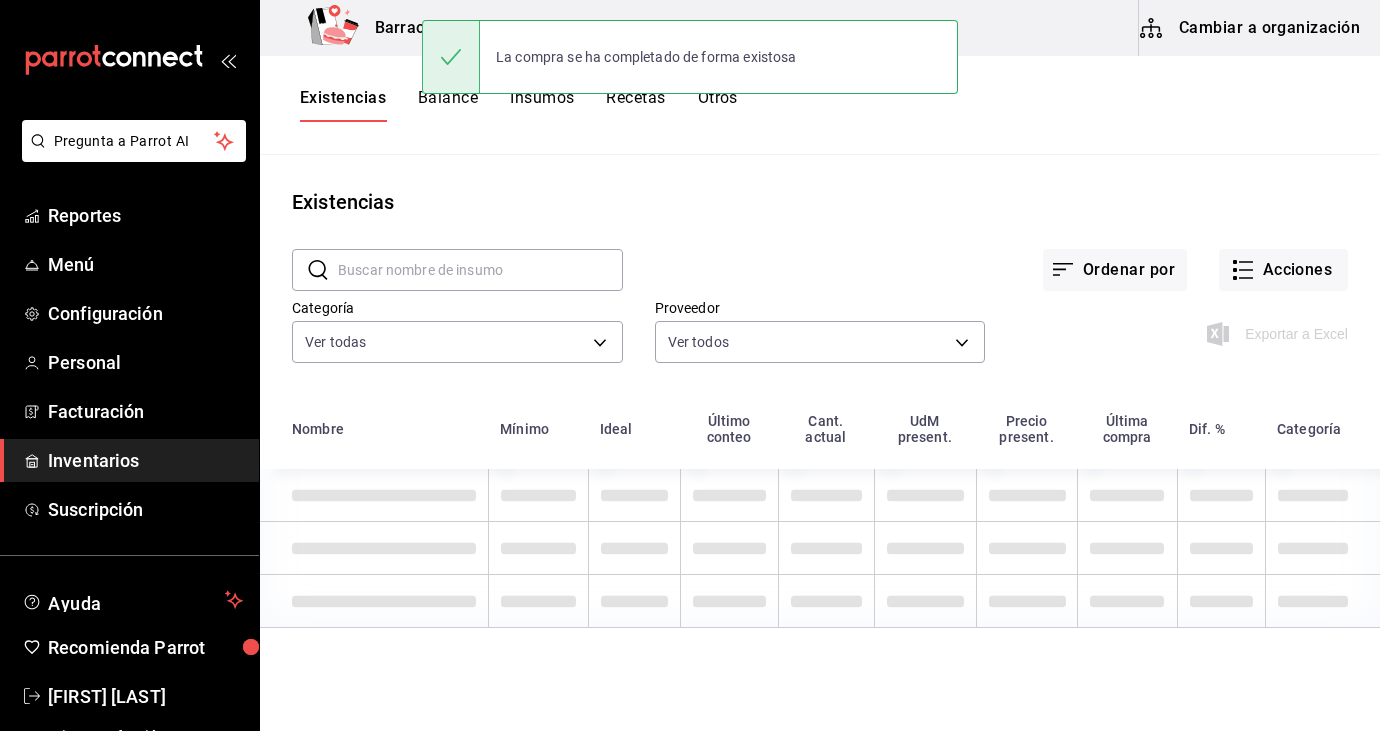 click at bounding box center (480, 270) 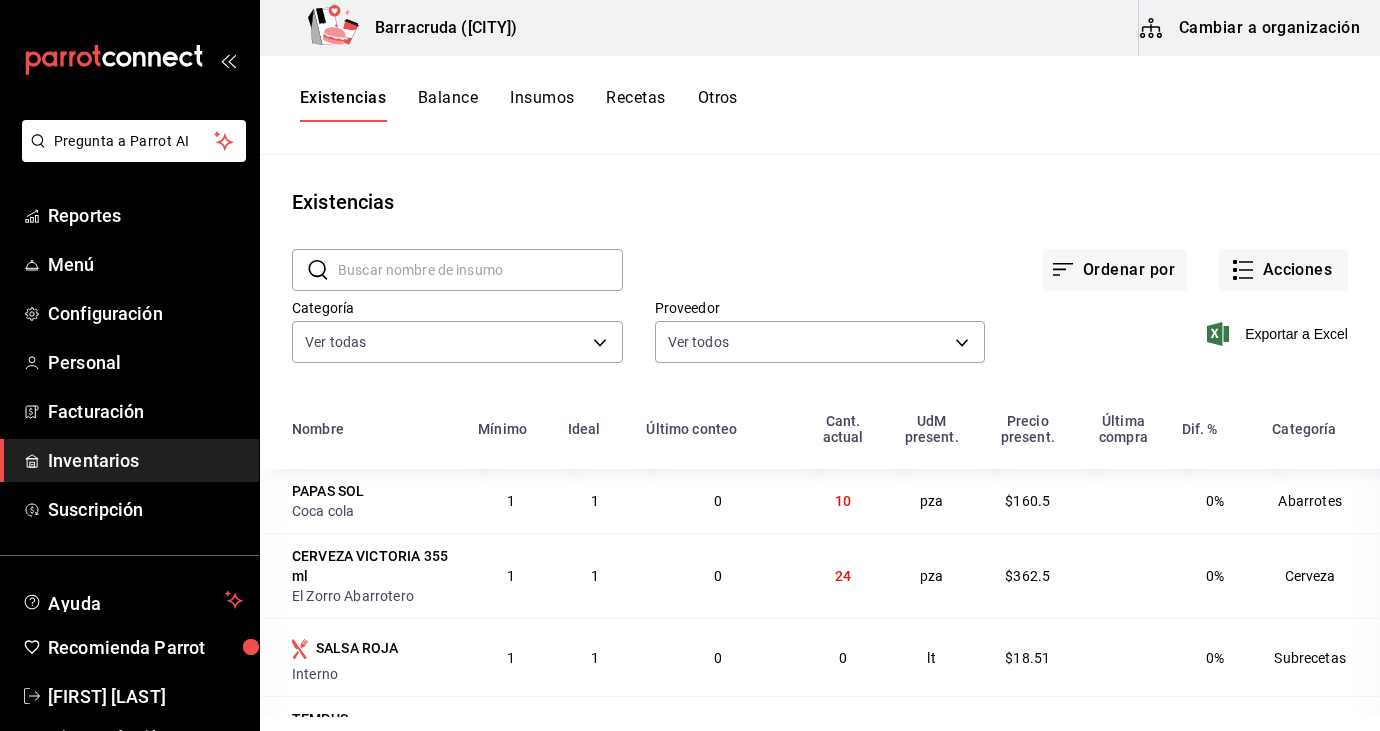 click at bounding box center [480, 270] 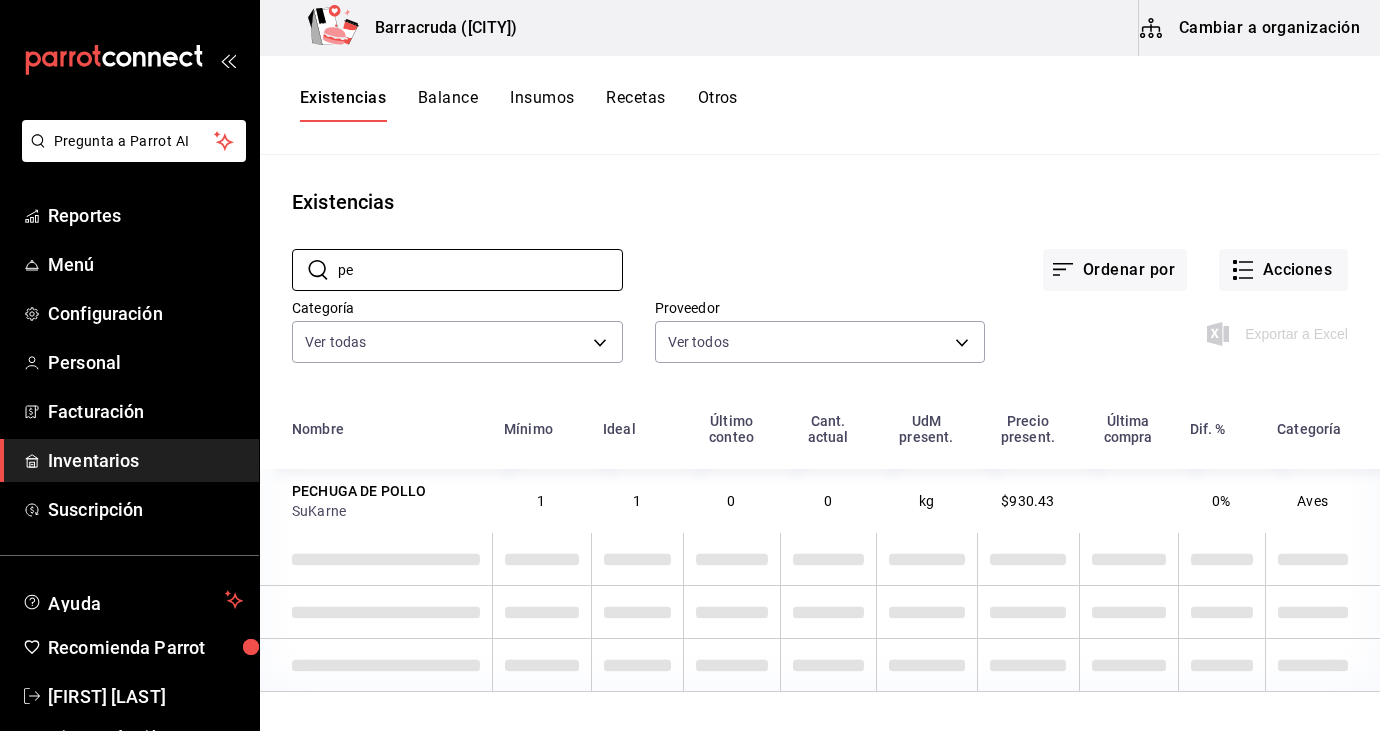 type on "p" 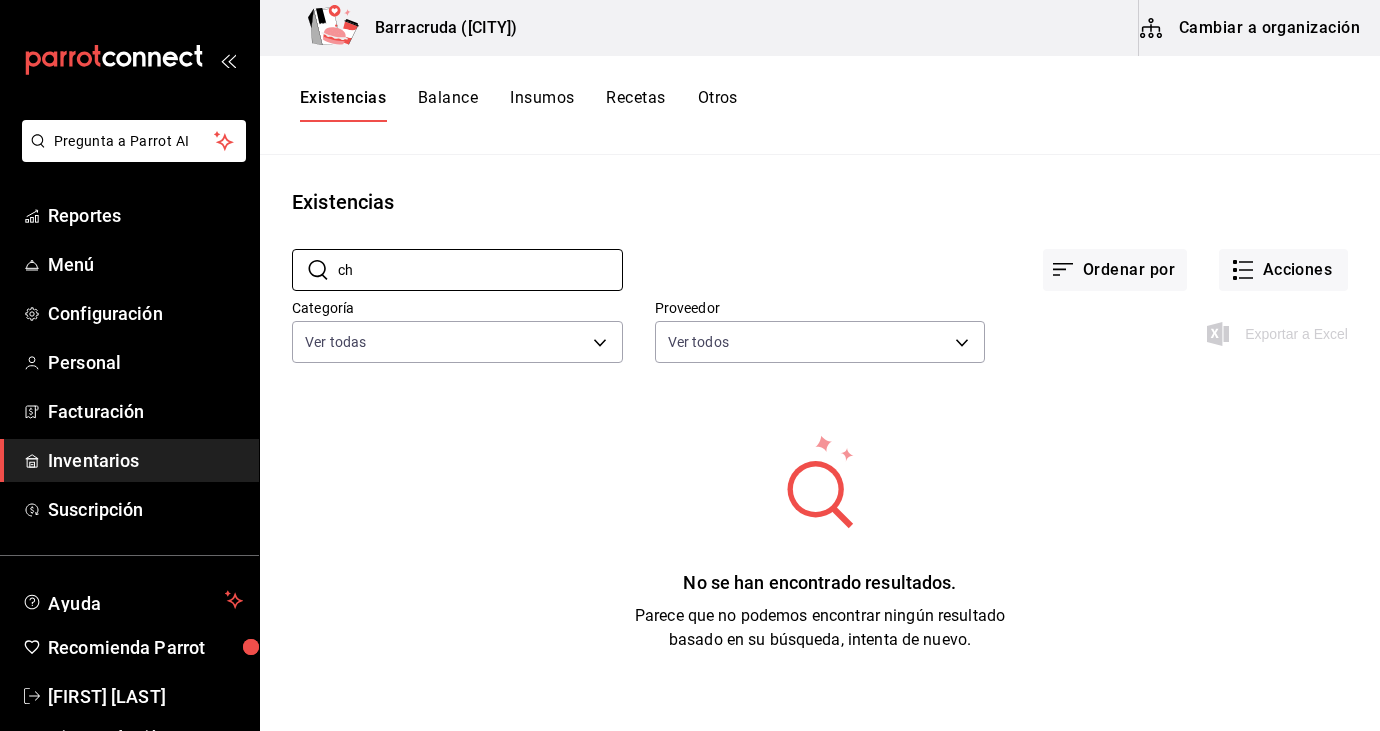 type on "c" 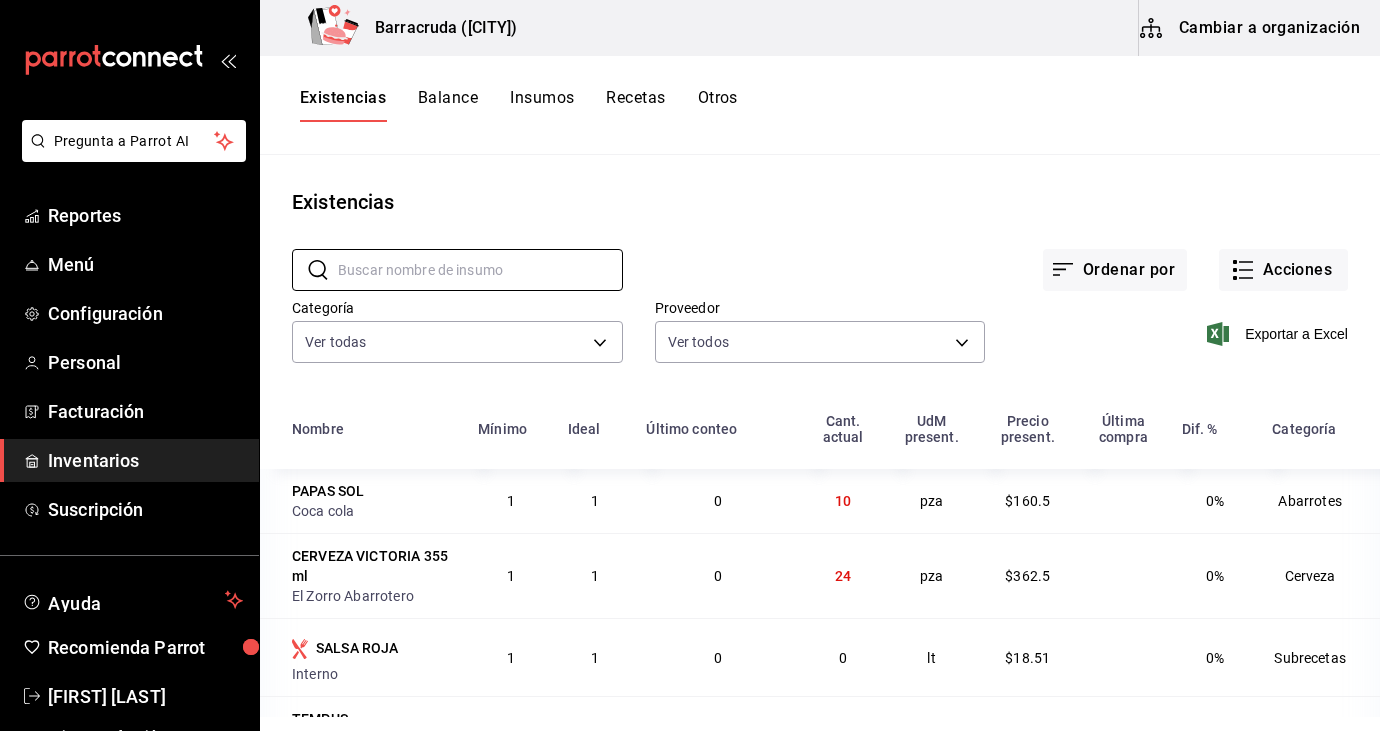 type 